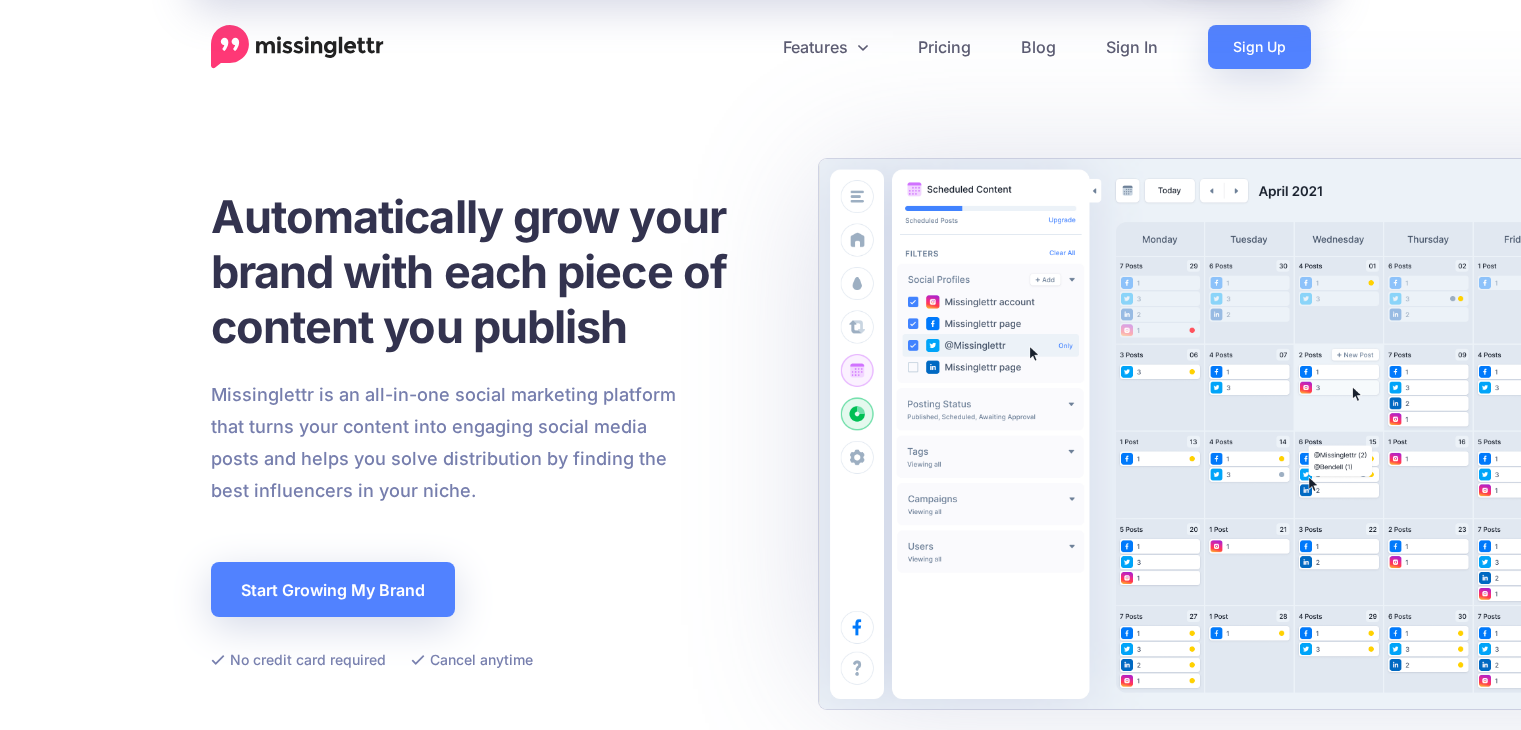 scroll, scrollTop: 0, scrollLeft: 0, axis: both 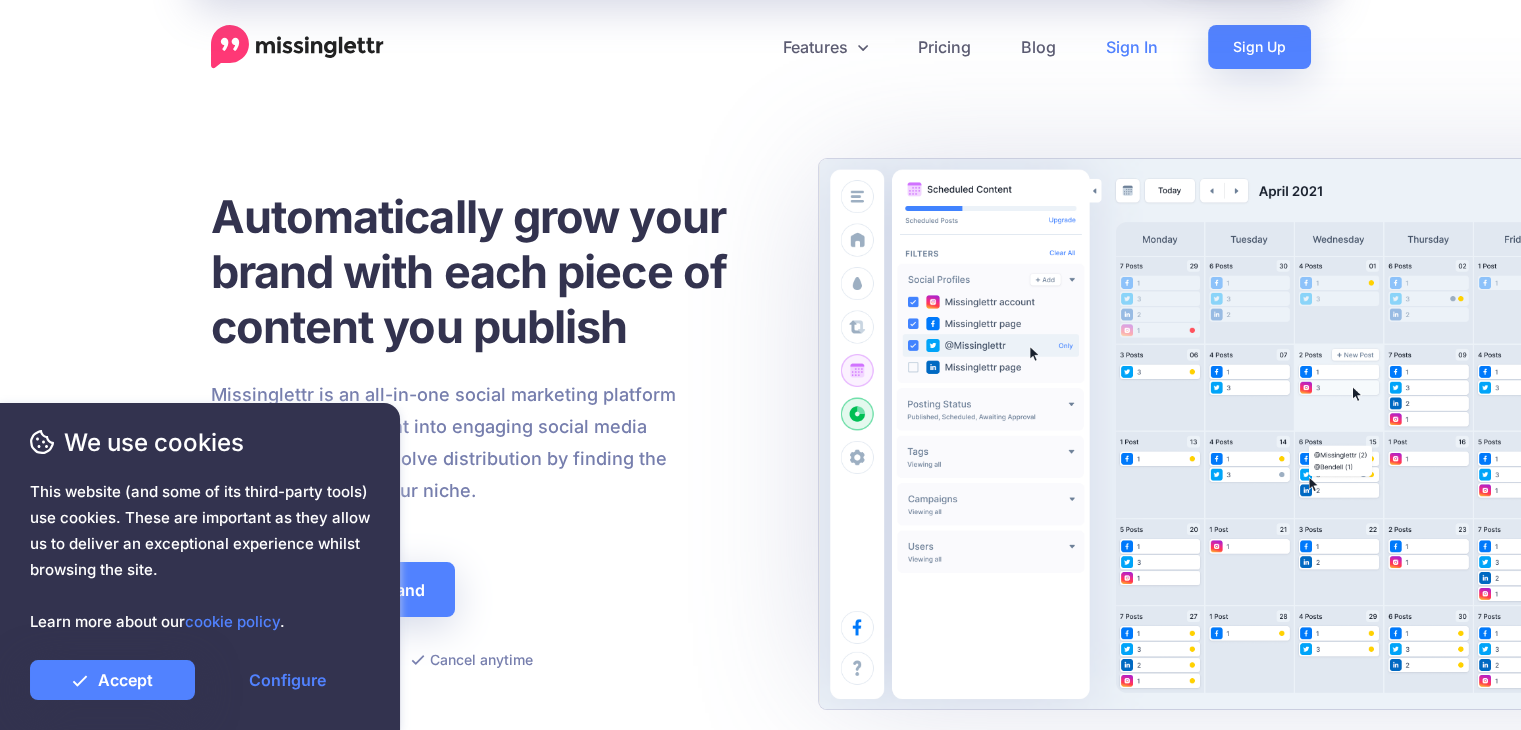 click on "Sign In" at bounding box center (1132, 47) 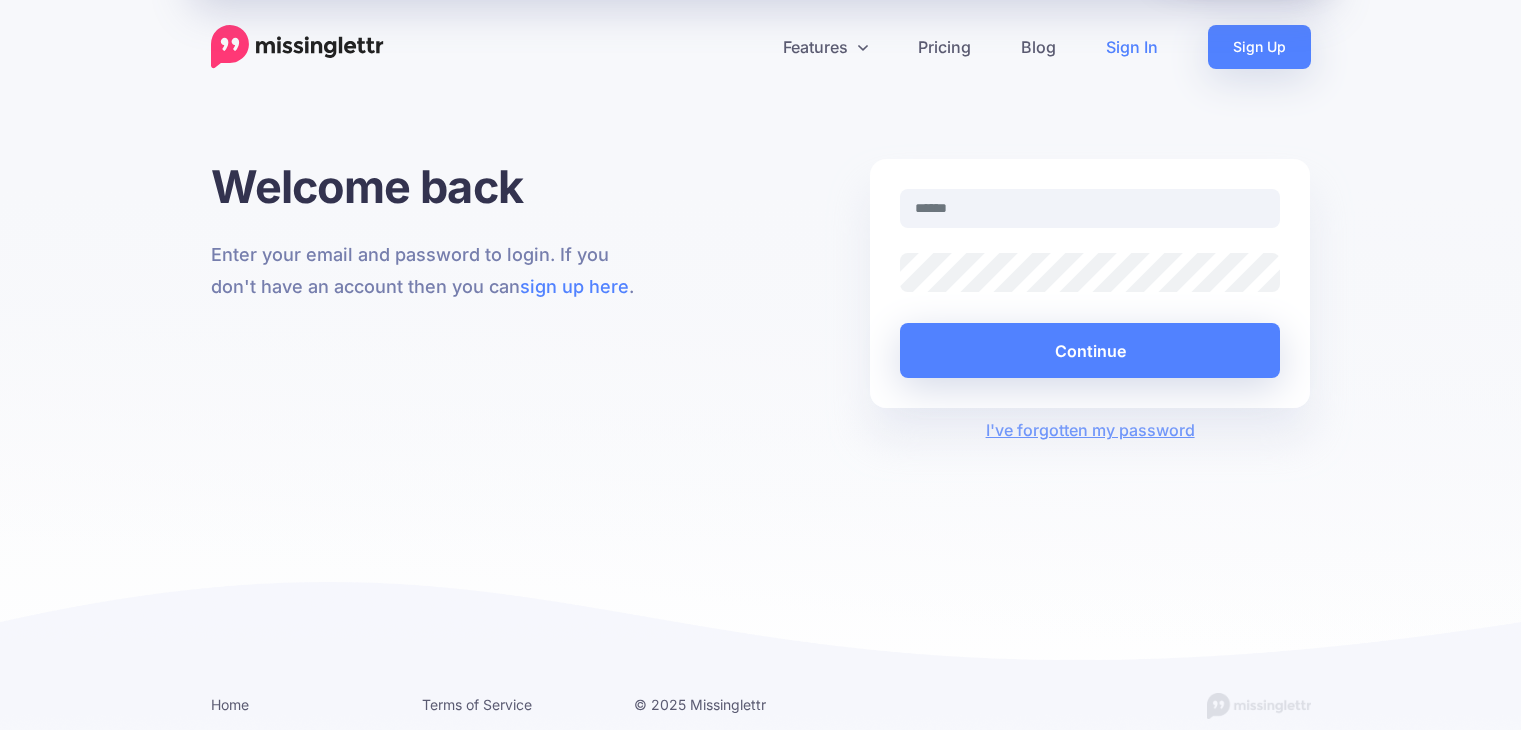 scroll, scrollTop: 0, scrollLeft: 0, axis: both 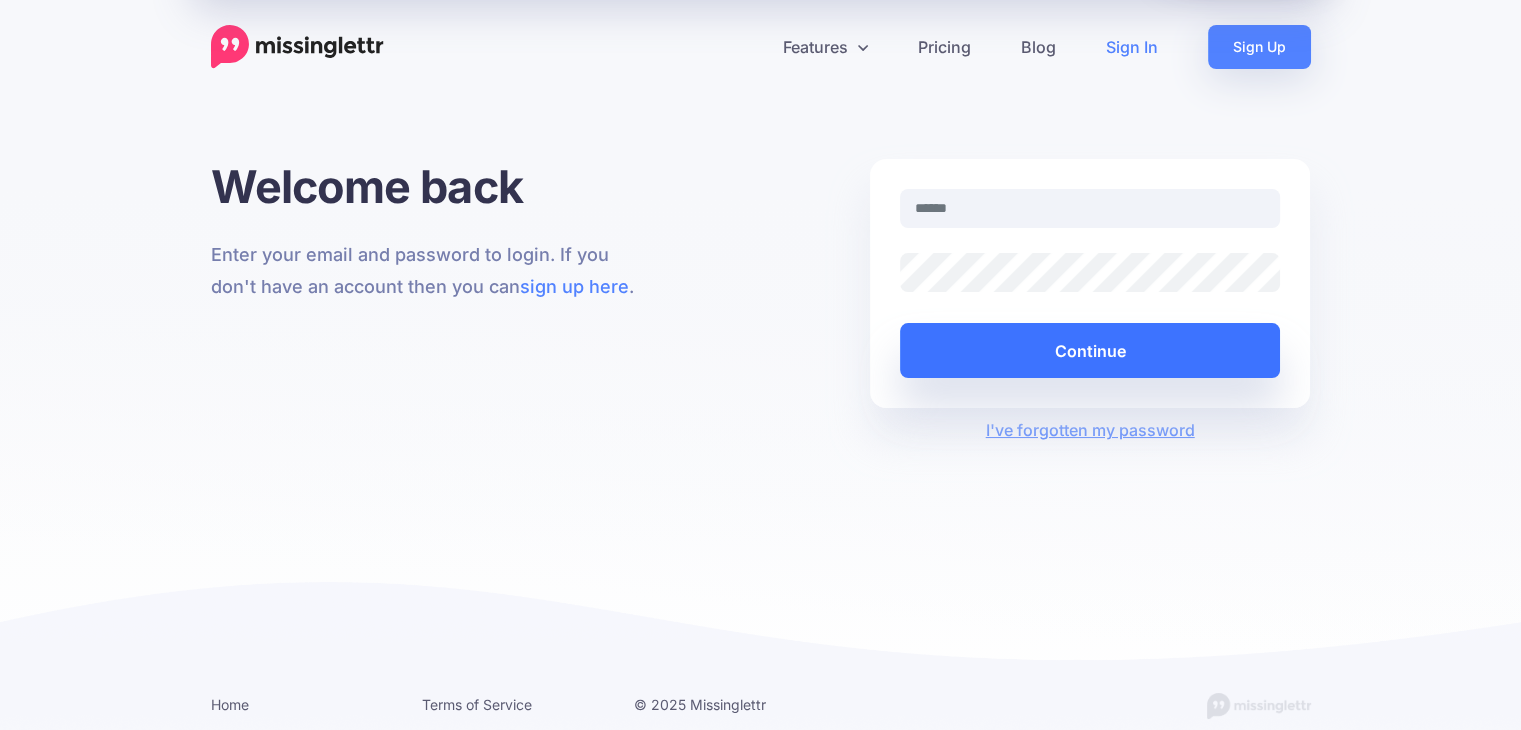 type on "**********" 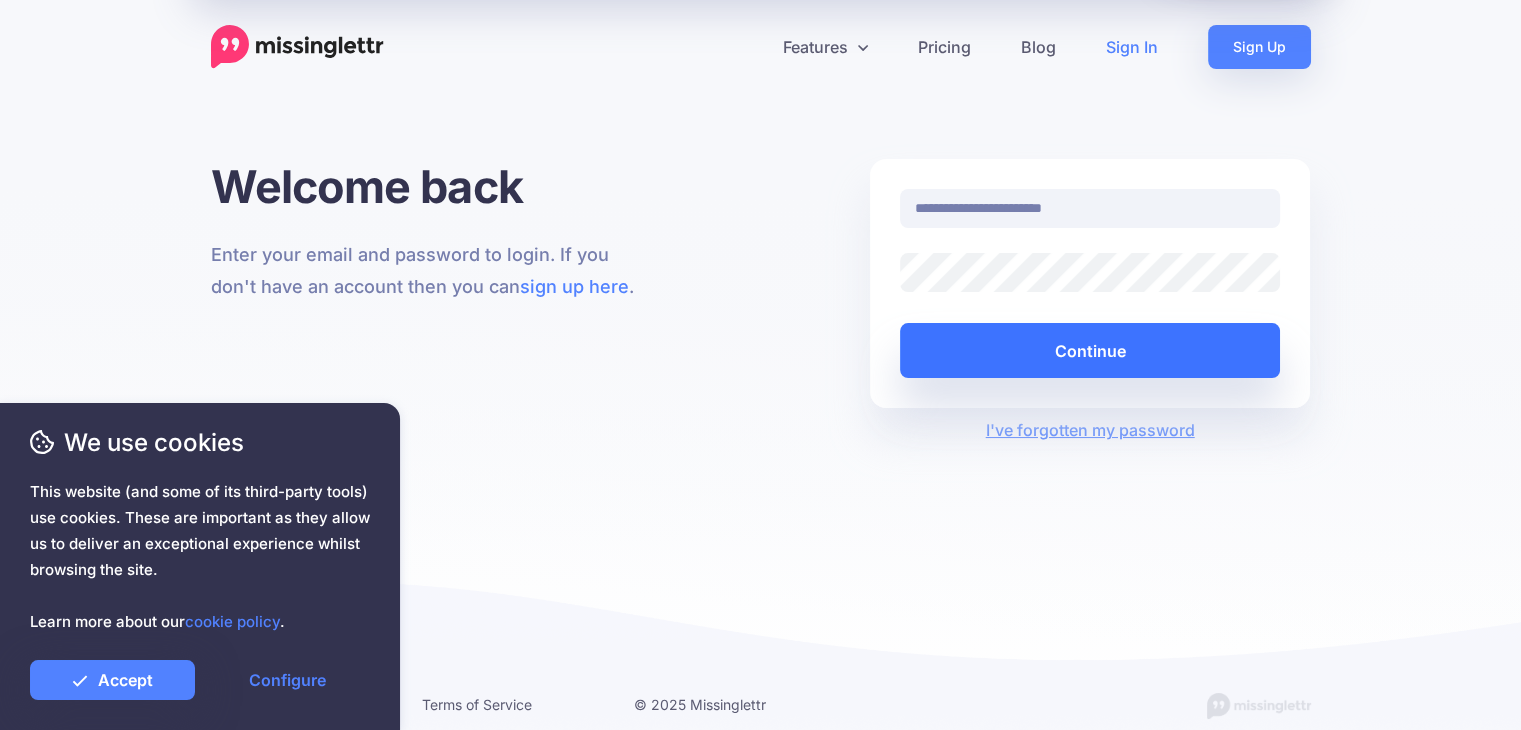 click on "Continue" at bounding box center [1090, 350] 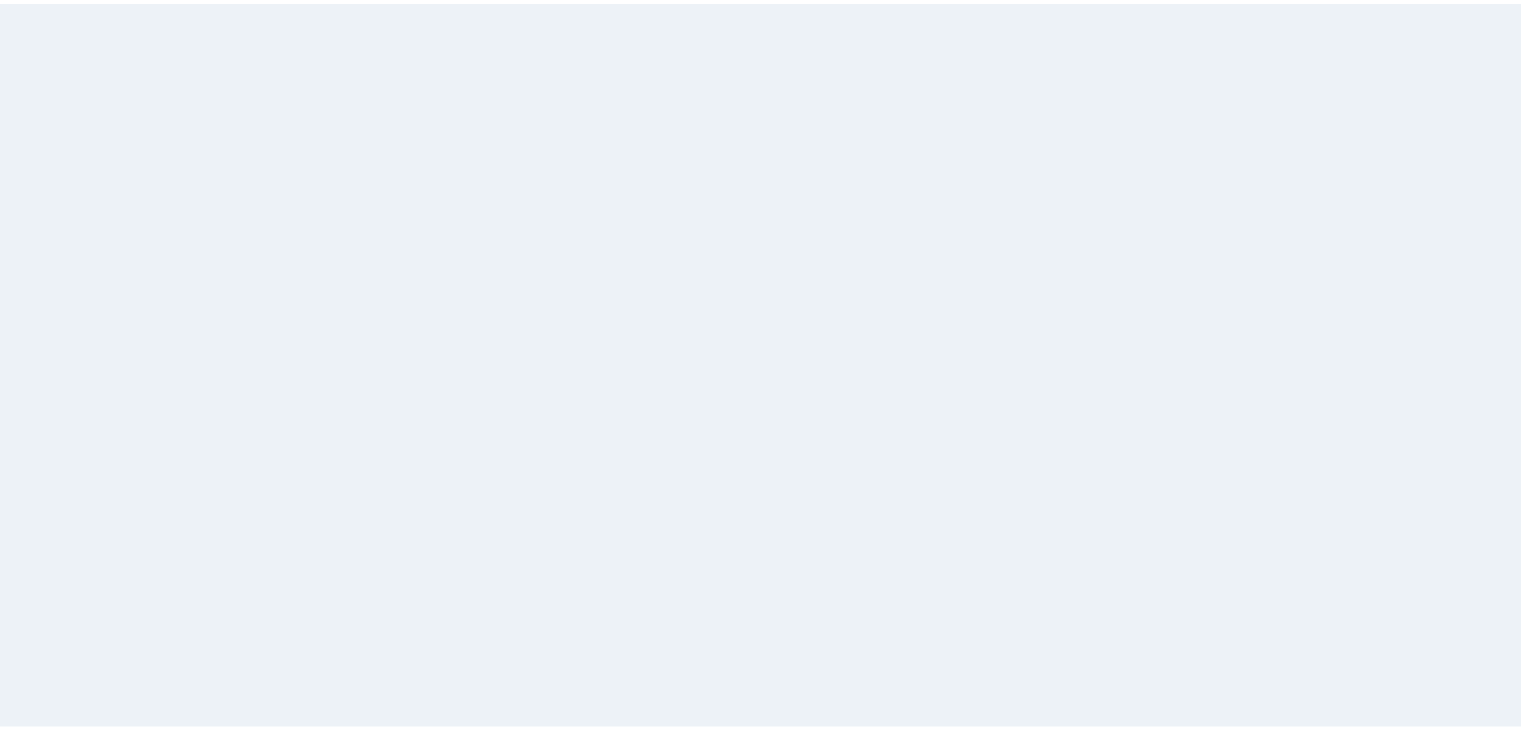 scroll, scrollTop: 0, scrollLeft: 0, axis: both 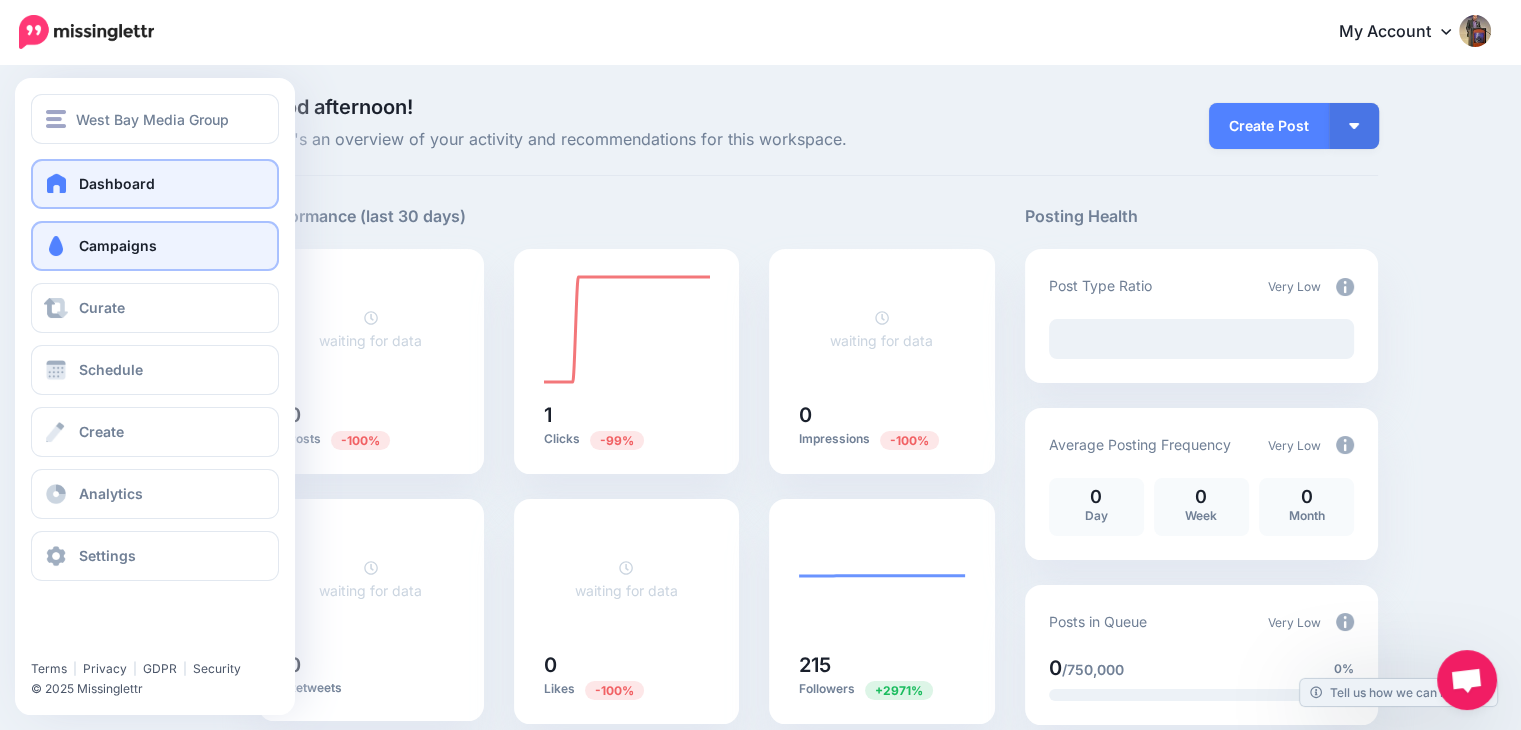 click on "Campaigns" at bounding box center (118, 245) 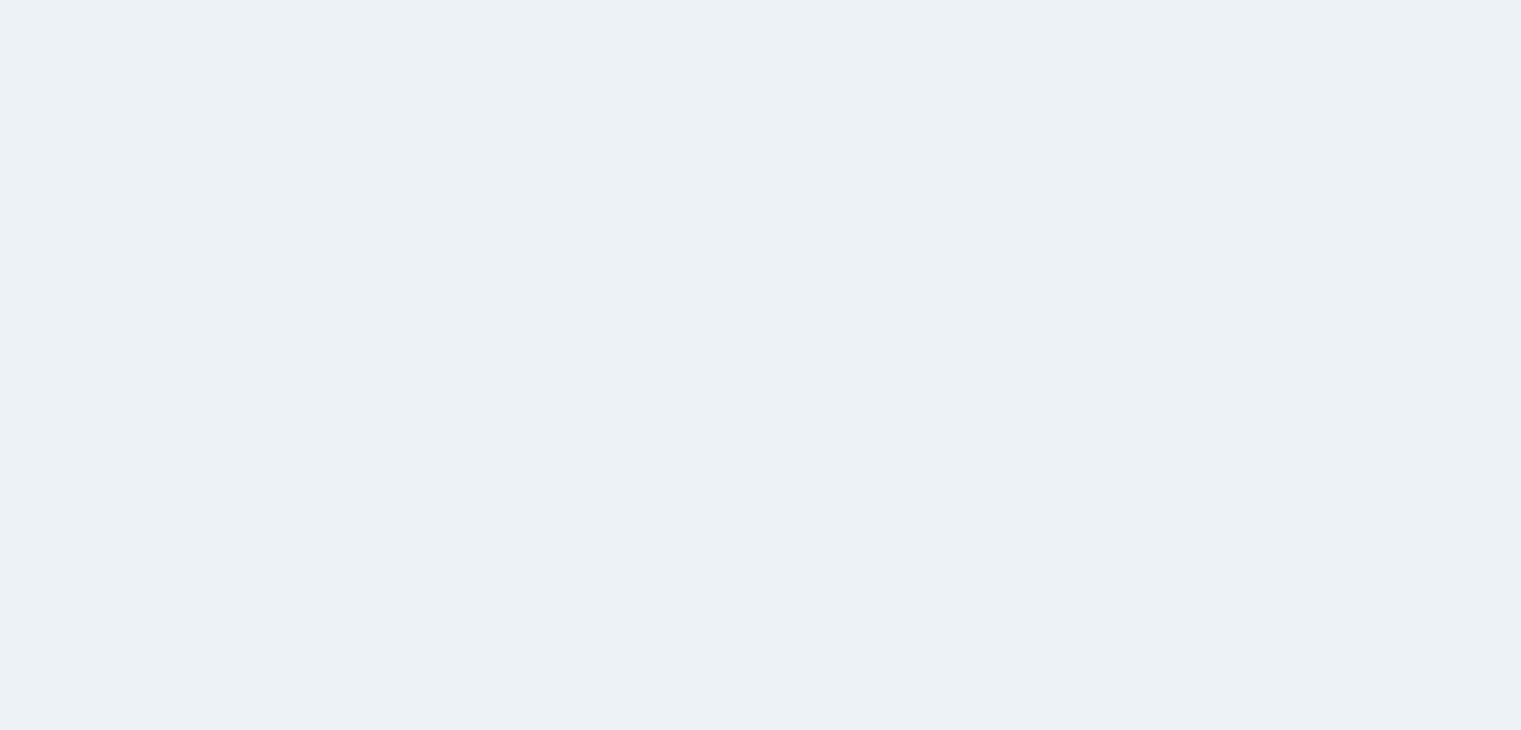 scroll, scrollTop: 0, scrollLeft: 0, axis: both 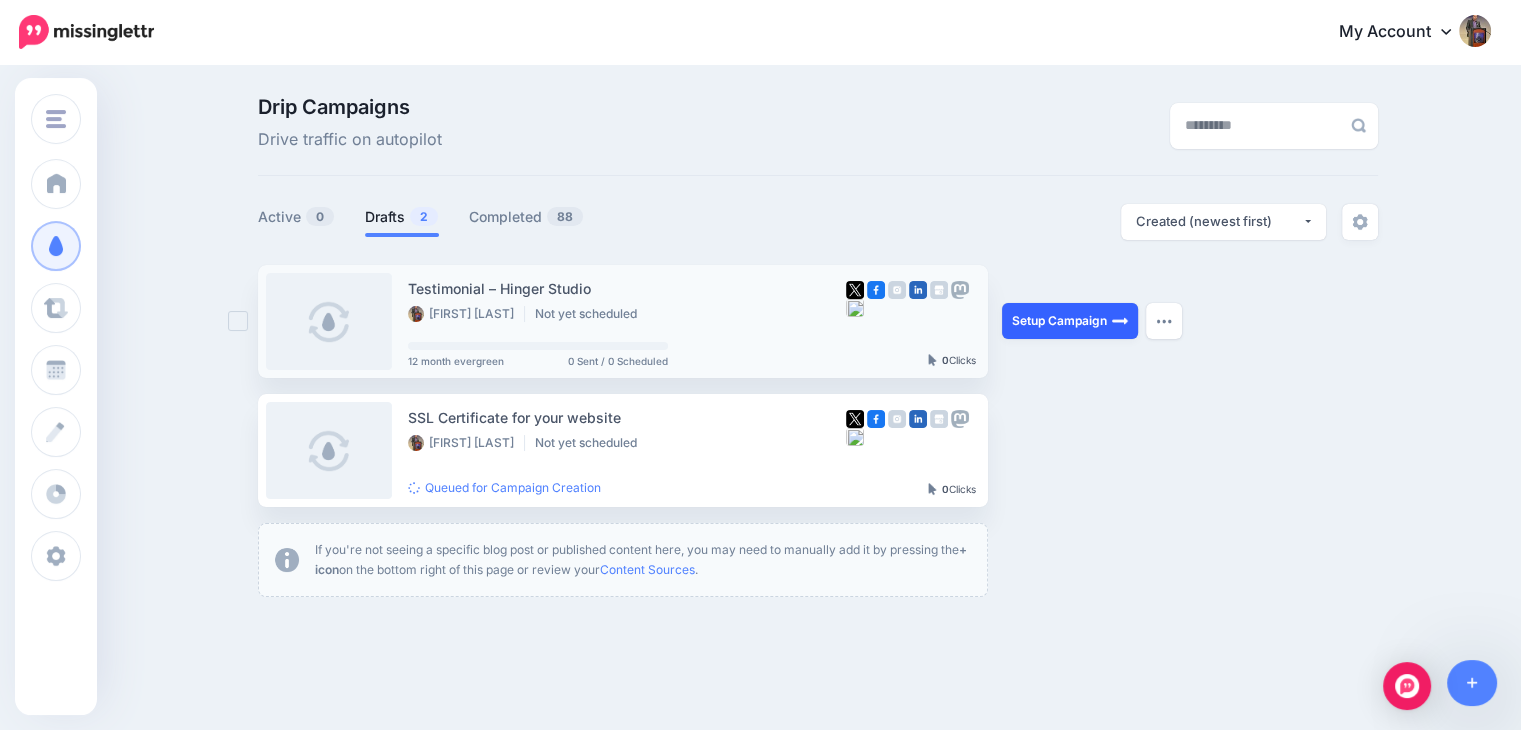 click on "Setup Campaign" at bounding box center (1070, 321) 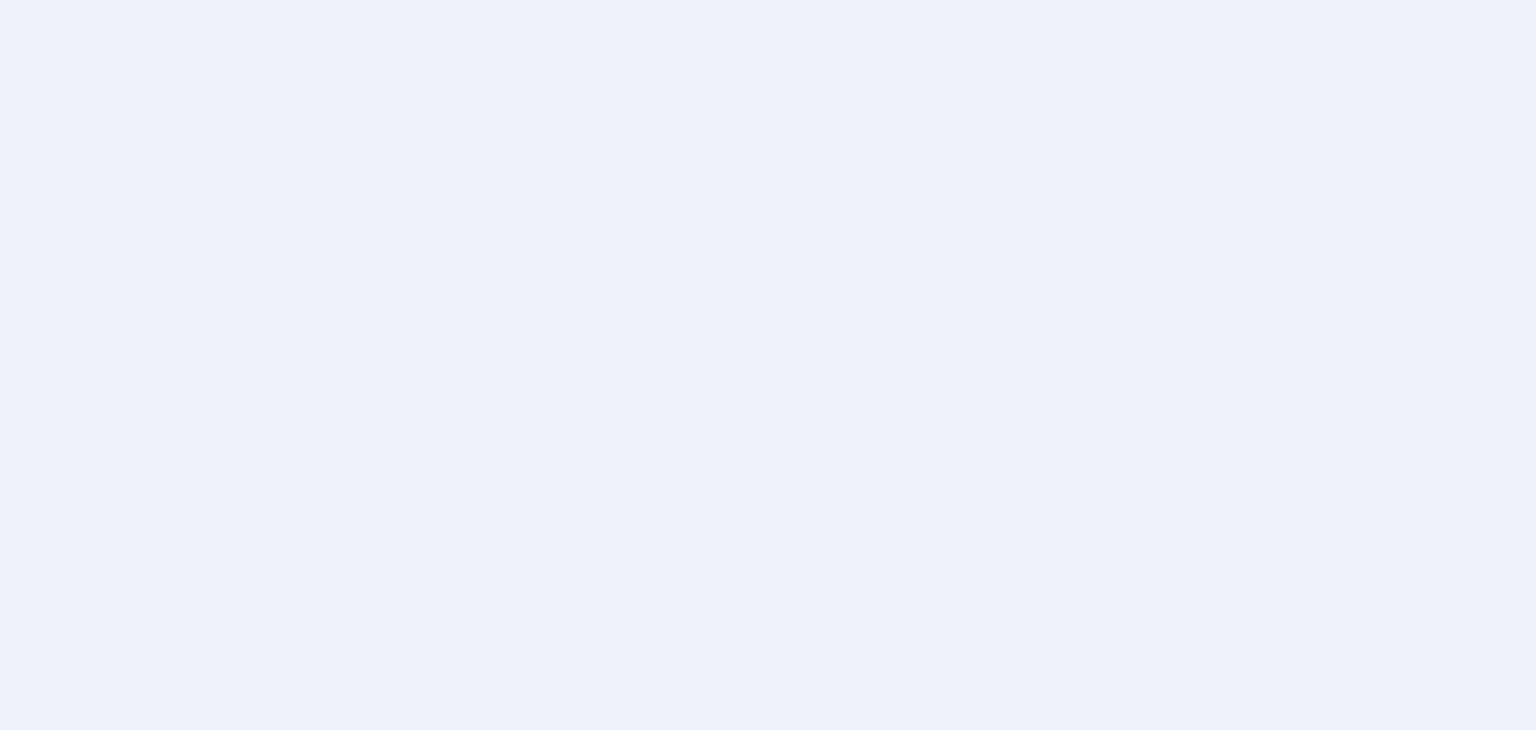 scroll, scrollTop: 0, scrollLeft: 0, axis: both 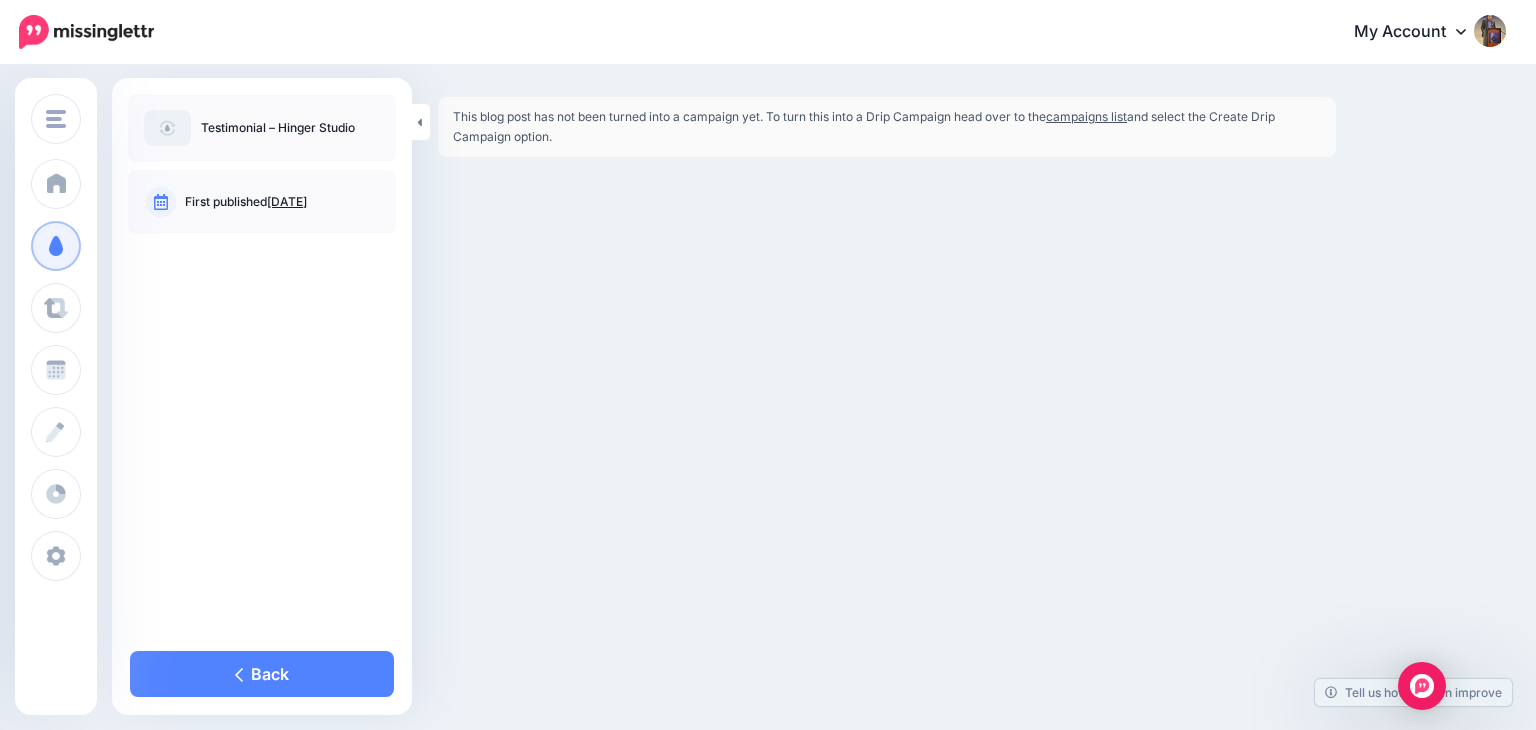 click on "campaigns list" at bounding box center [1086, 116] 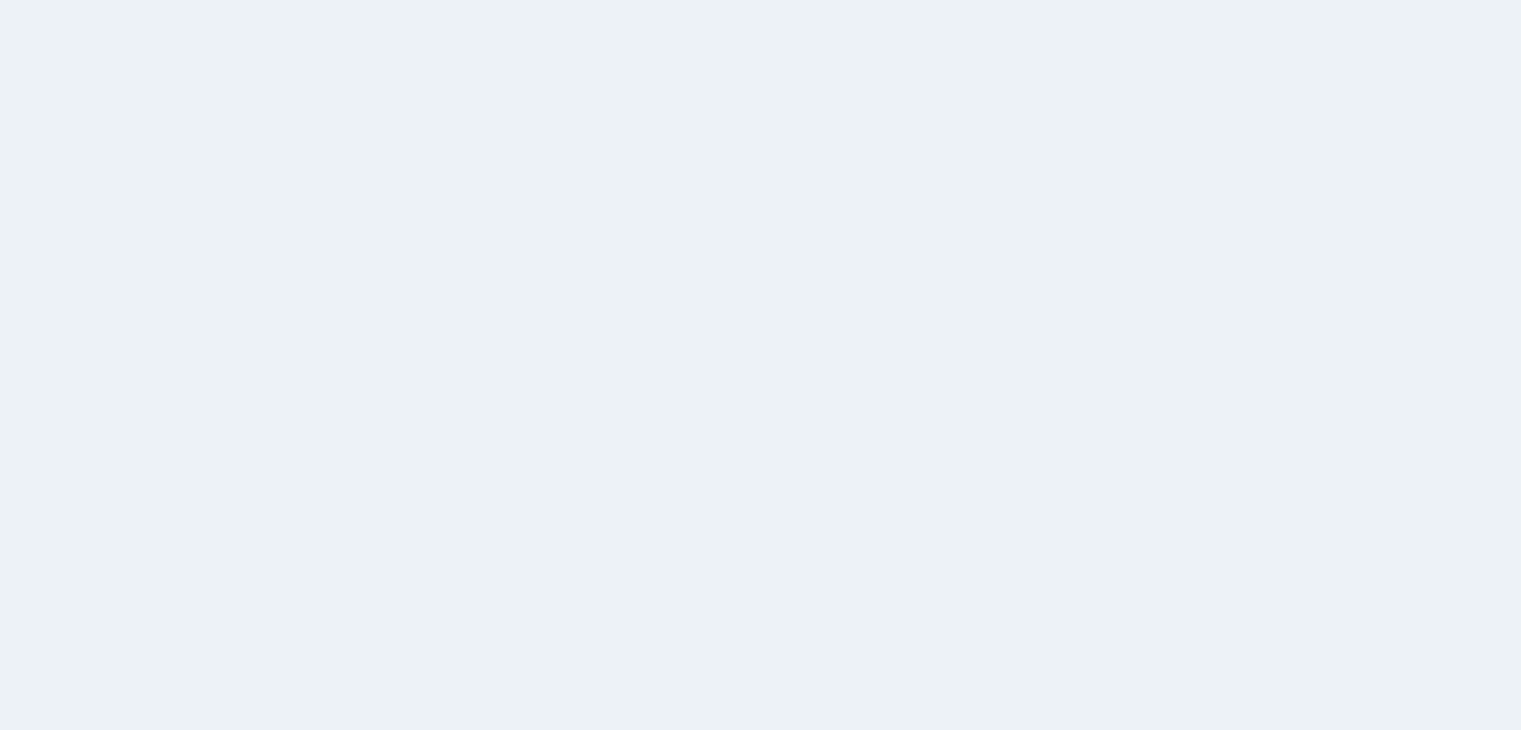 scroll, scrollTop: 0, scrollLeft: 0, axis: both 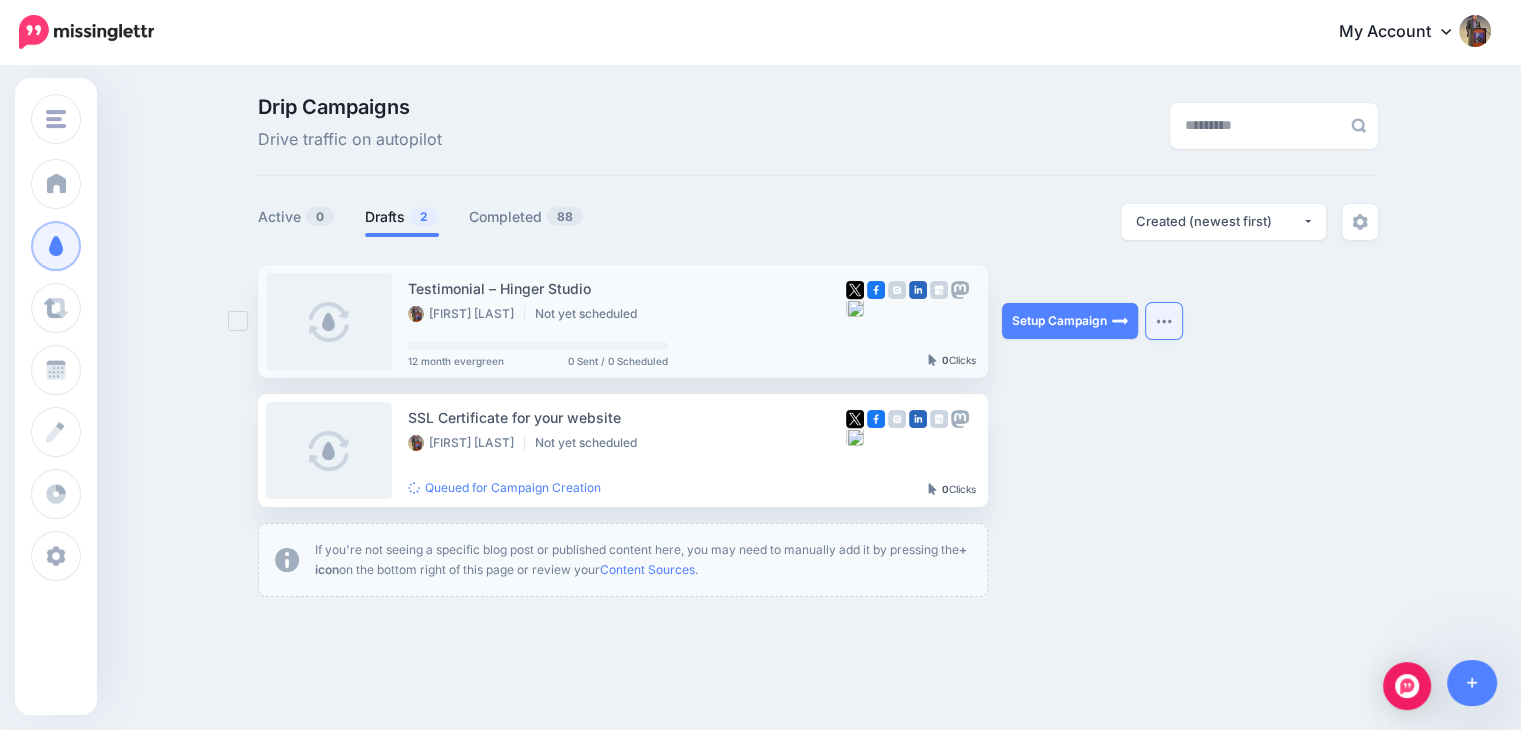 click at bounding box center [1164, 321] 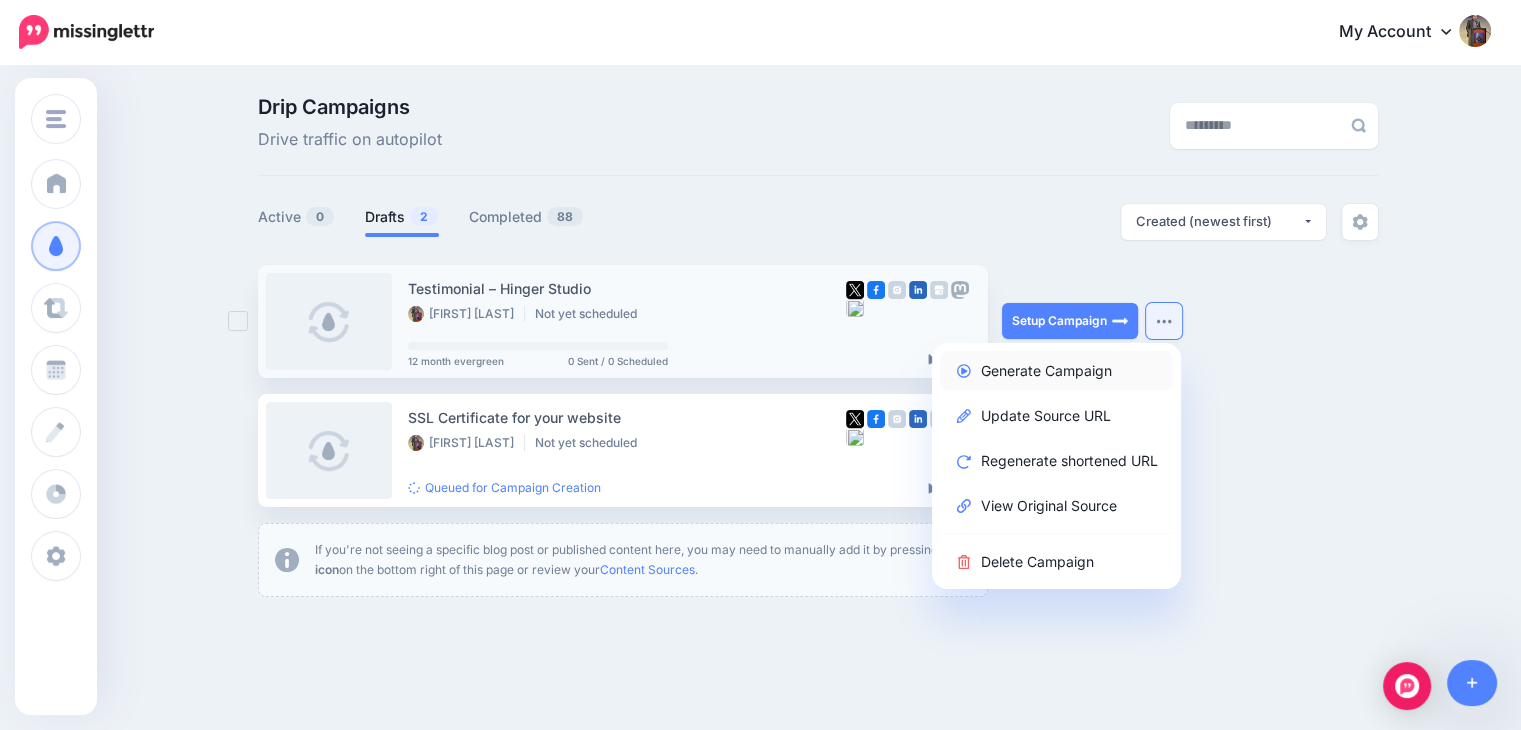 click on "Generate Campaign" at bounding box center (1056, 370) 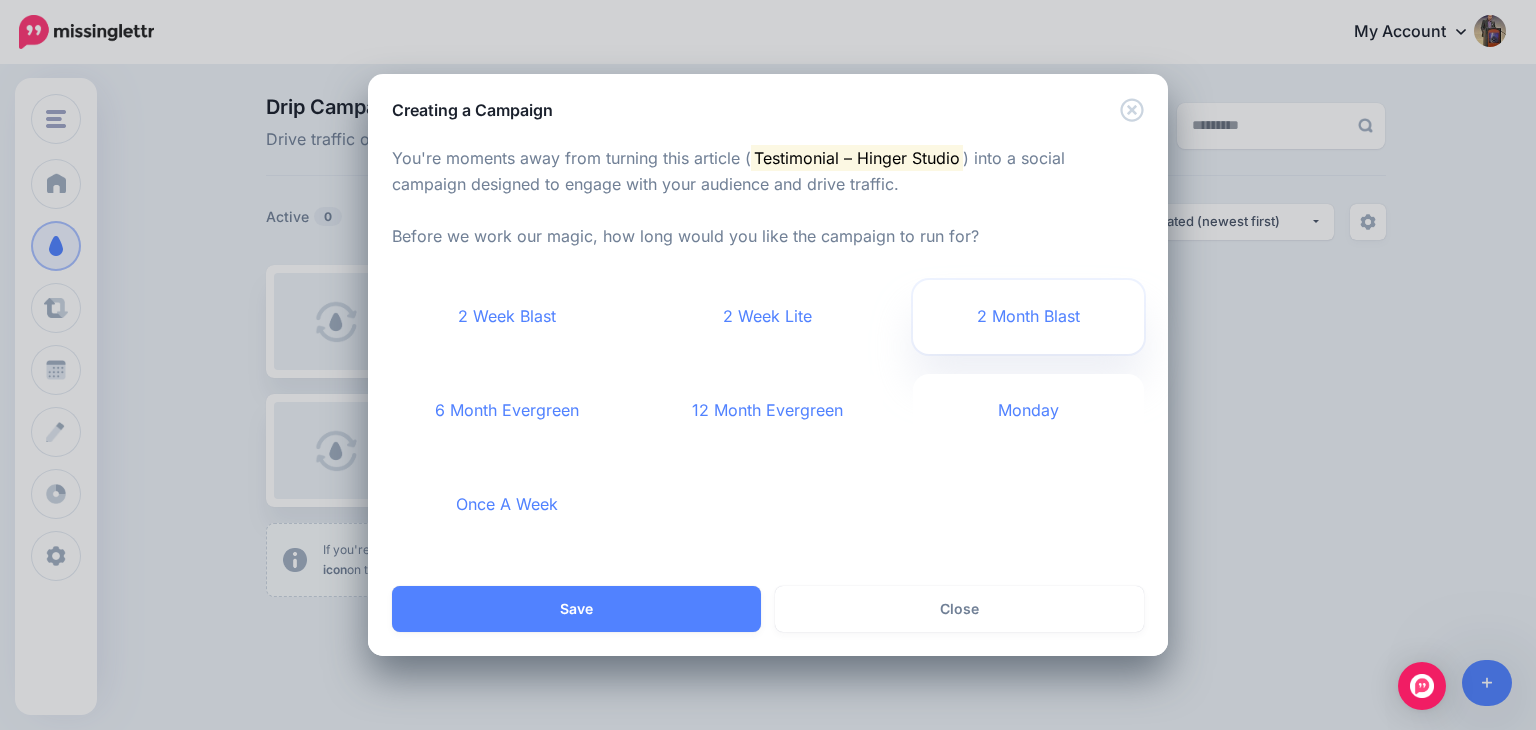 click on "2 Month Blast" at bounding box center [1028, 317] 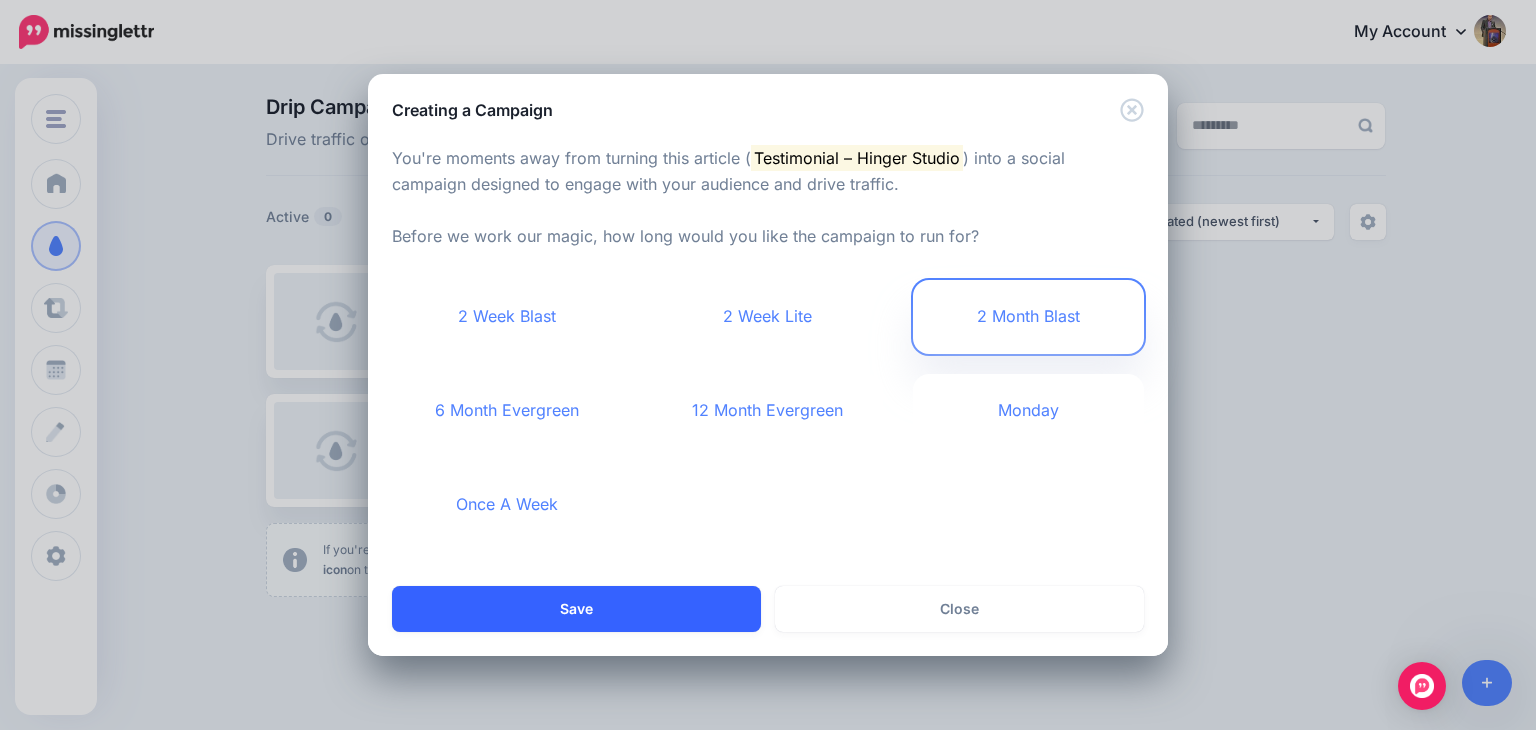click on "Save" at bounding box center (576, 609) 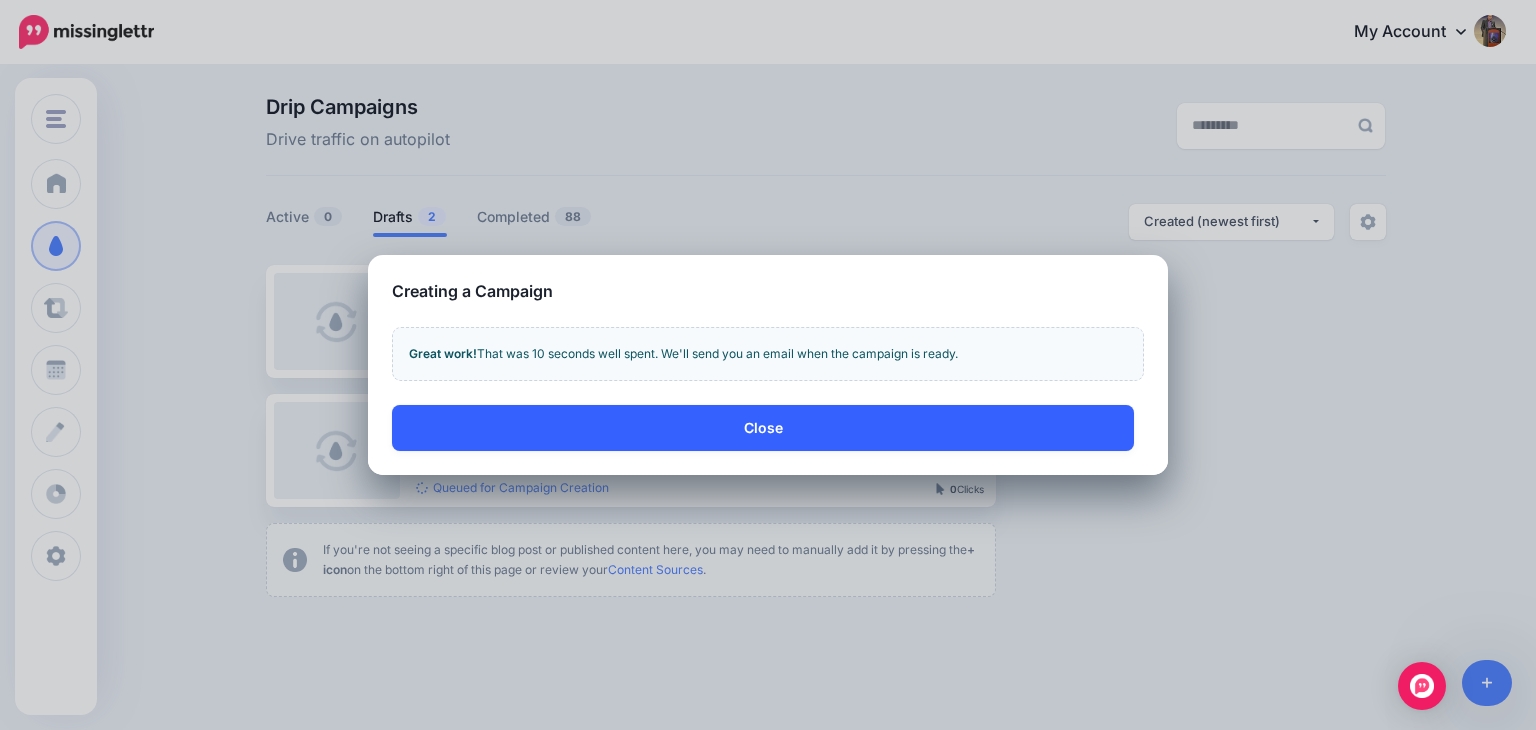 click on "Close" at bounding box center [763, 428] 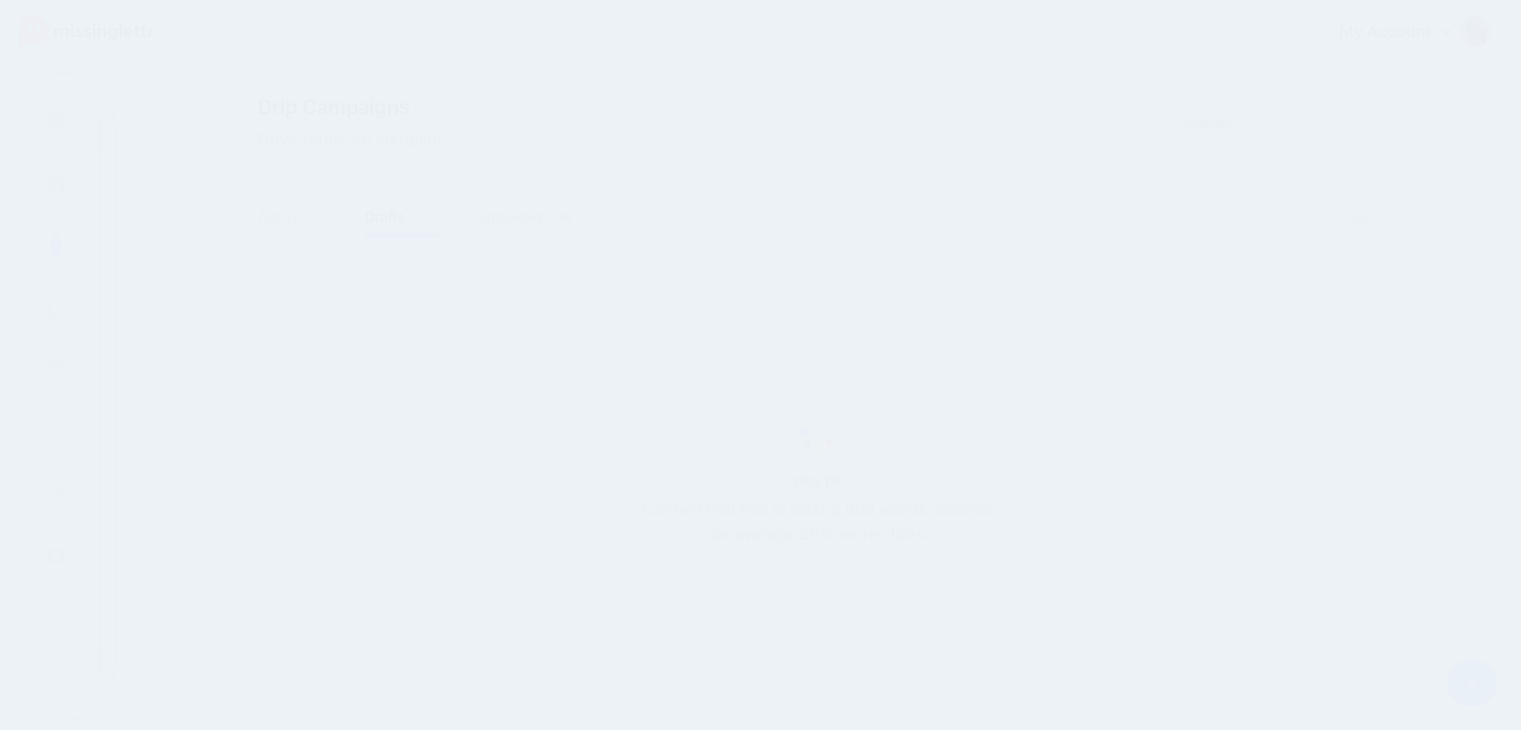 scroll, scrollTop: 0, scrollLeft: 0, axis: both 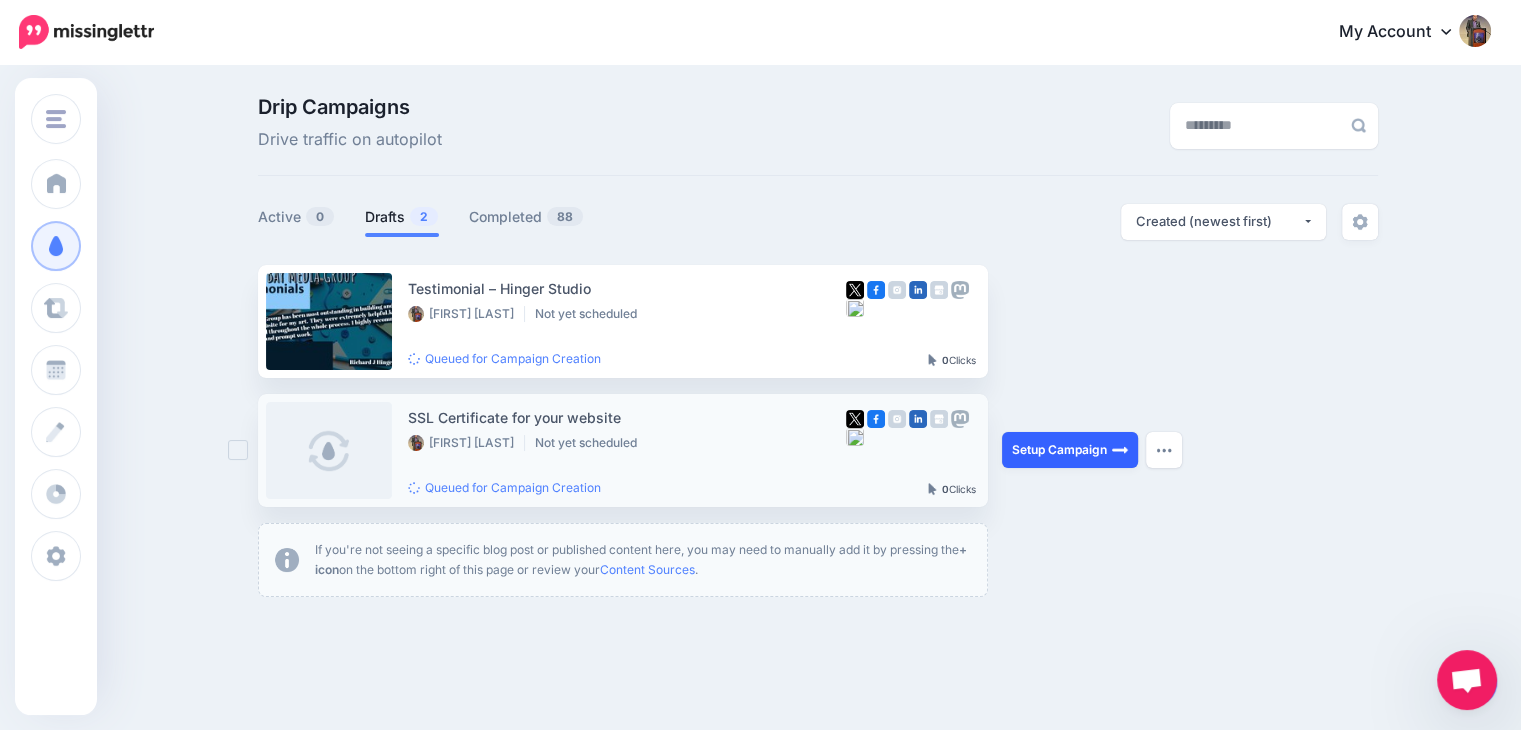 click on "Setup Campaign" at bounding box center (1070, 450) 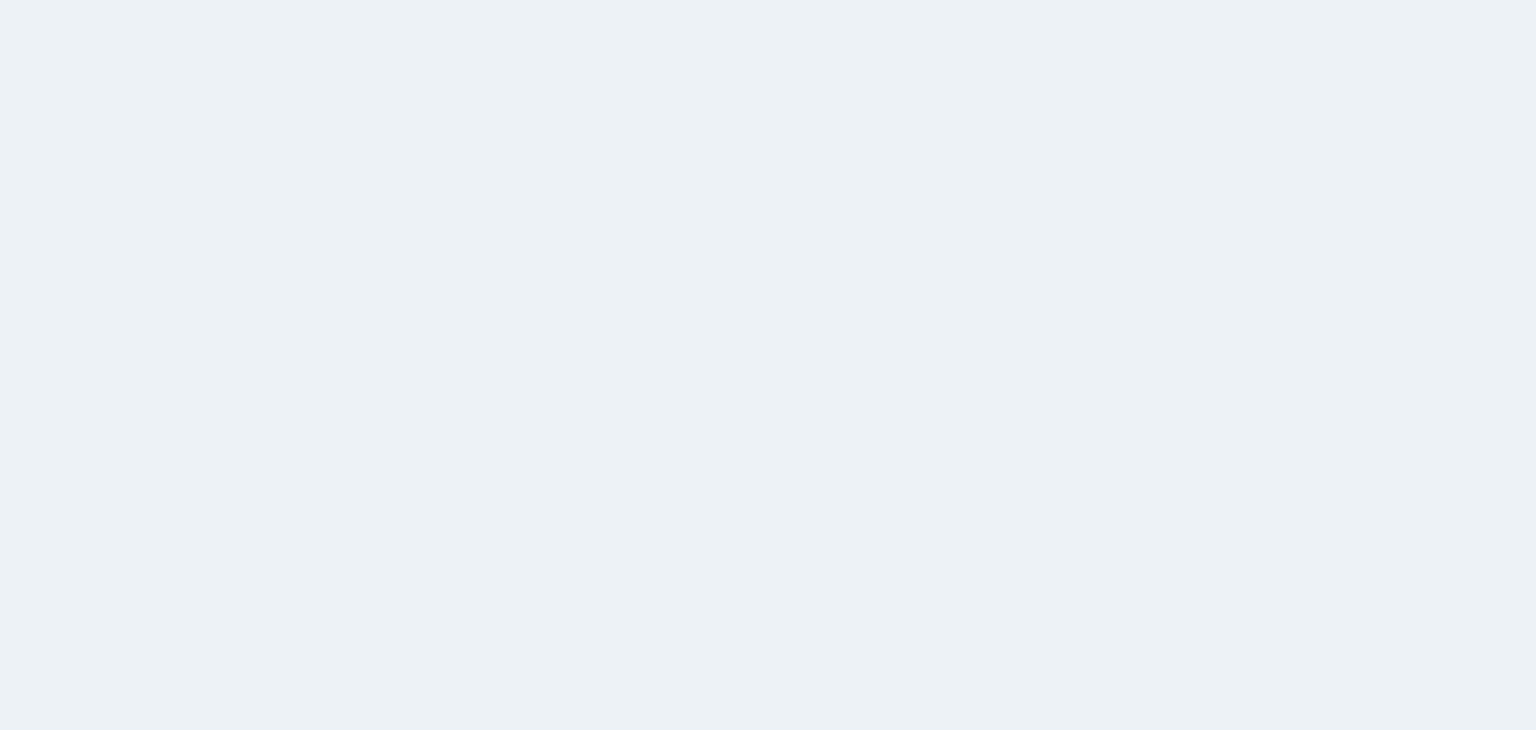 scroll, scrollTop: 0, scrollLeft: 0, axis: both 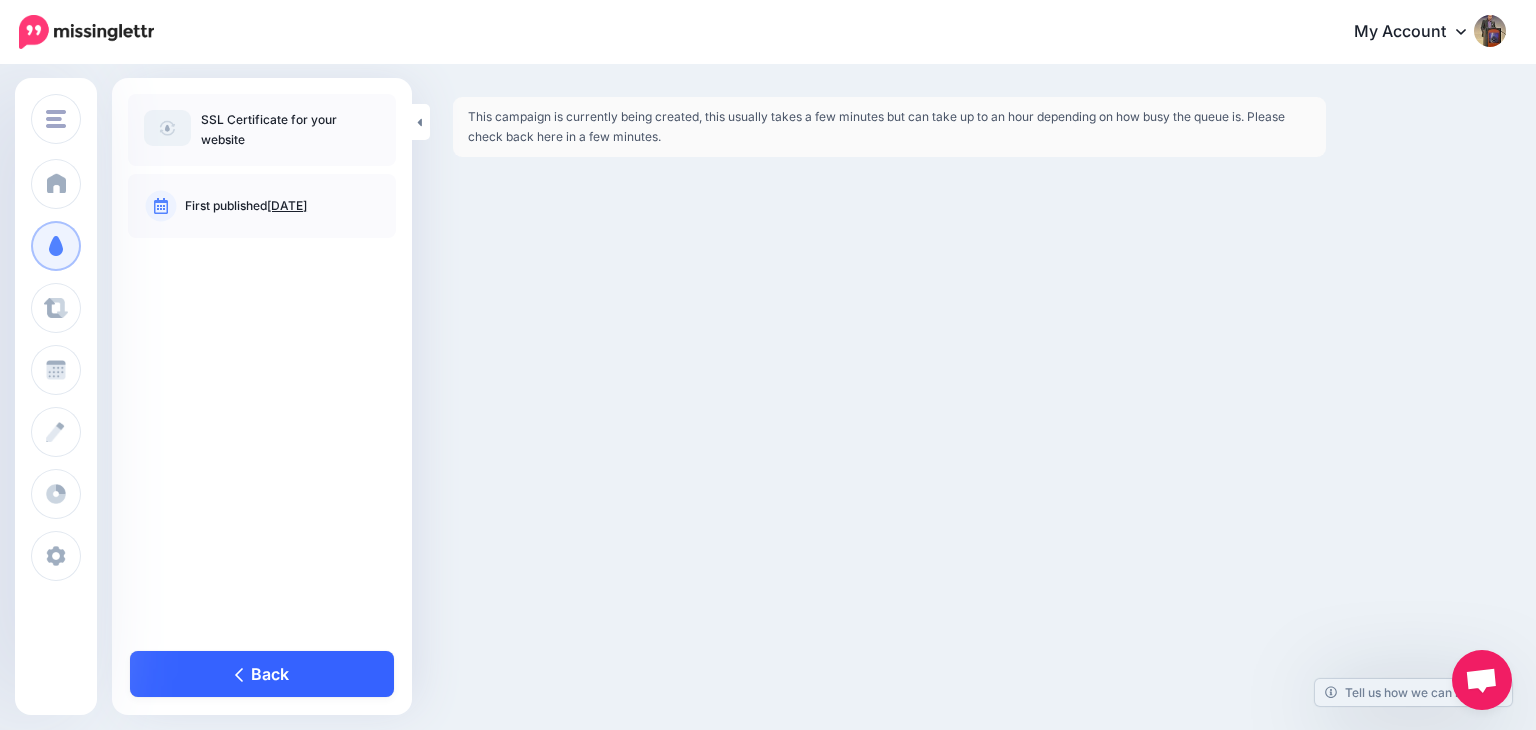 click on "Back" at bounding box center [262, 674] 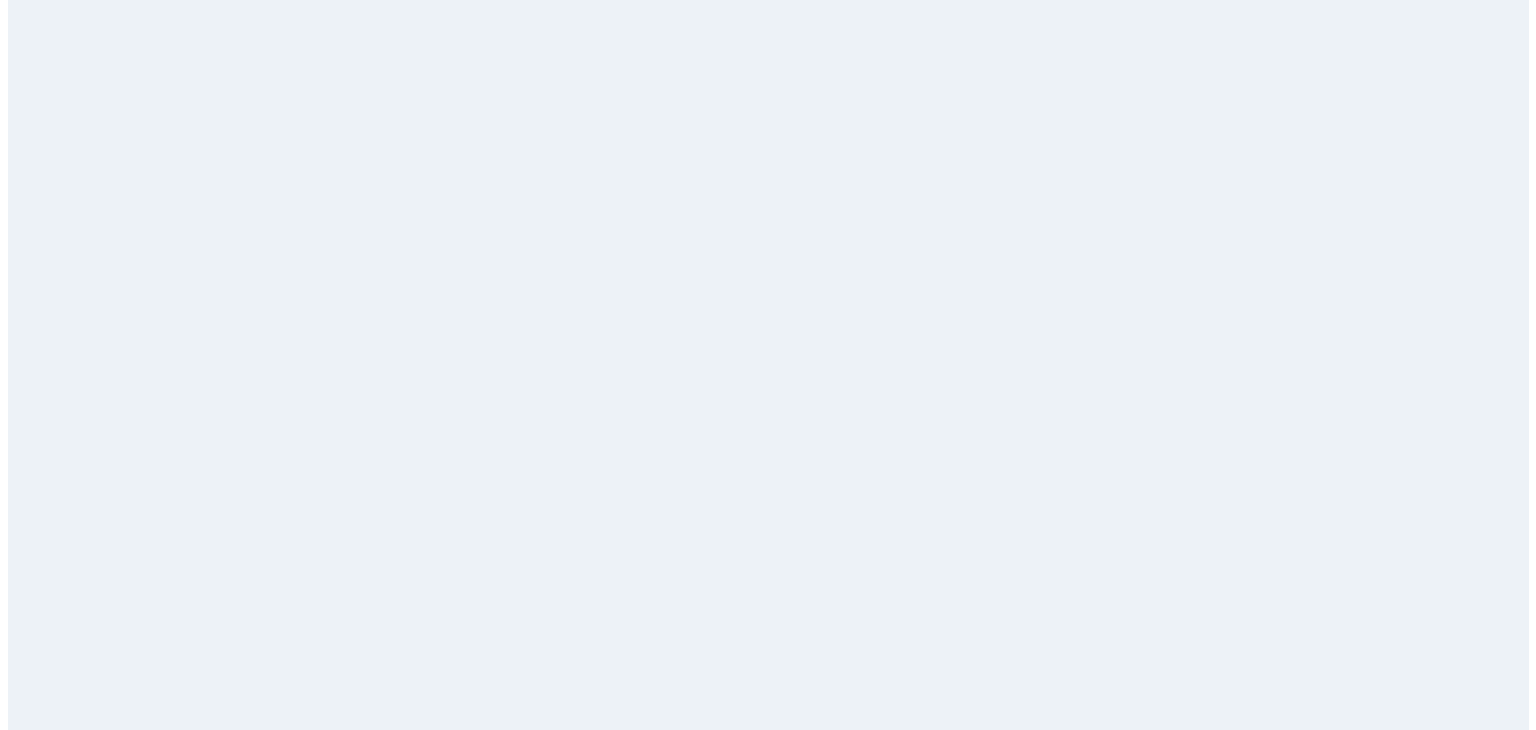 scroll, scrollTop: 0, scrollLeft: 0, axis: both 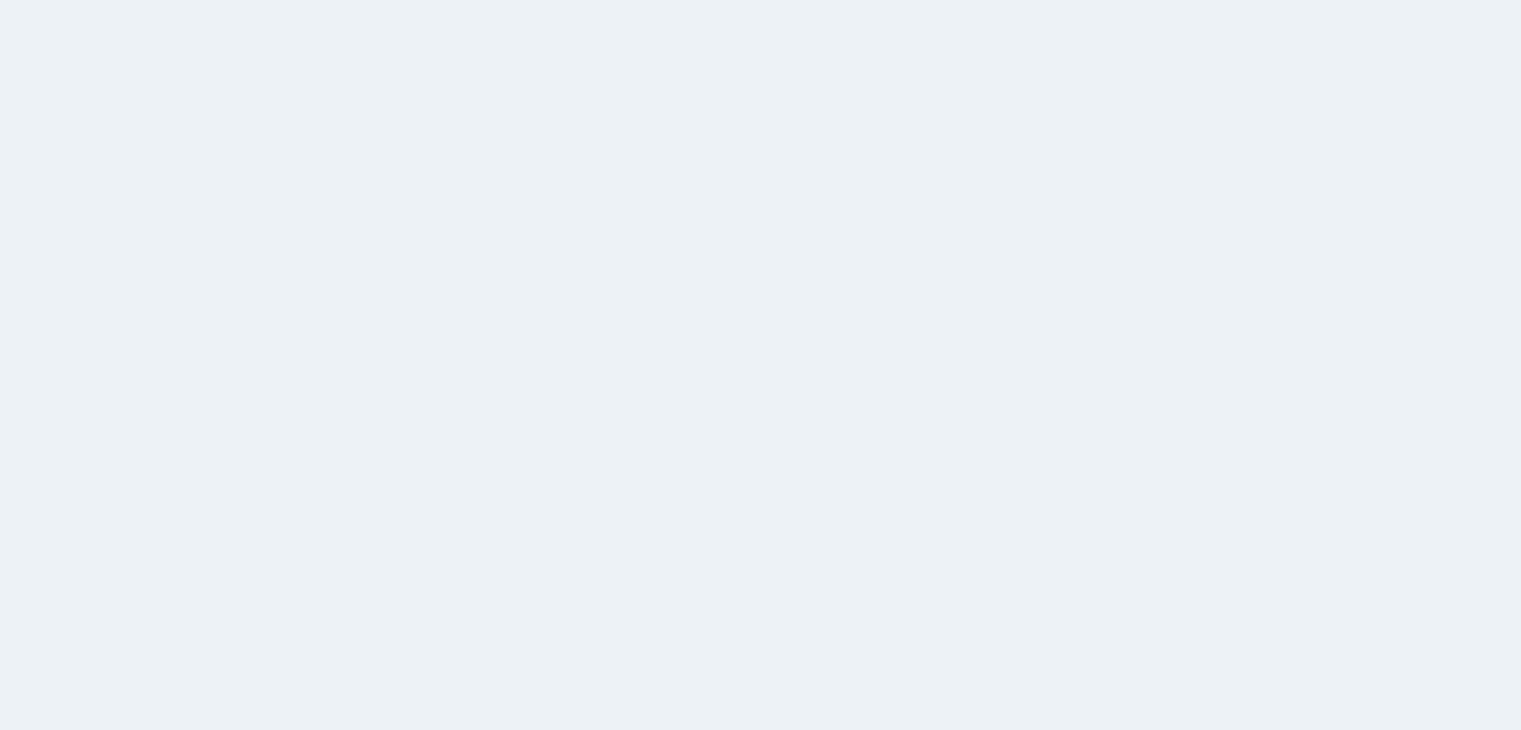 click on "PRO TIP
Content that has at least 2,000 words receives on average 20% more clicks" at bounding box center [818, 483] 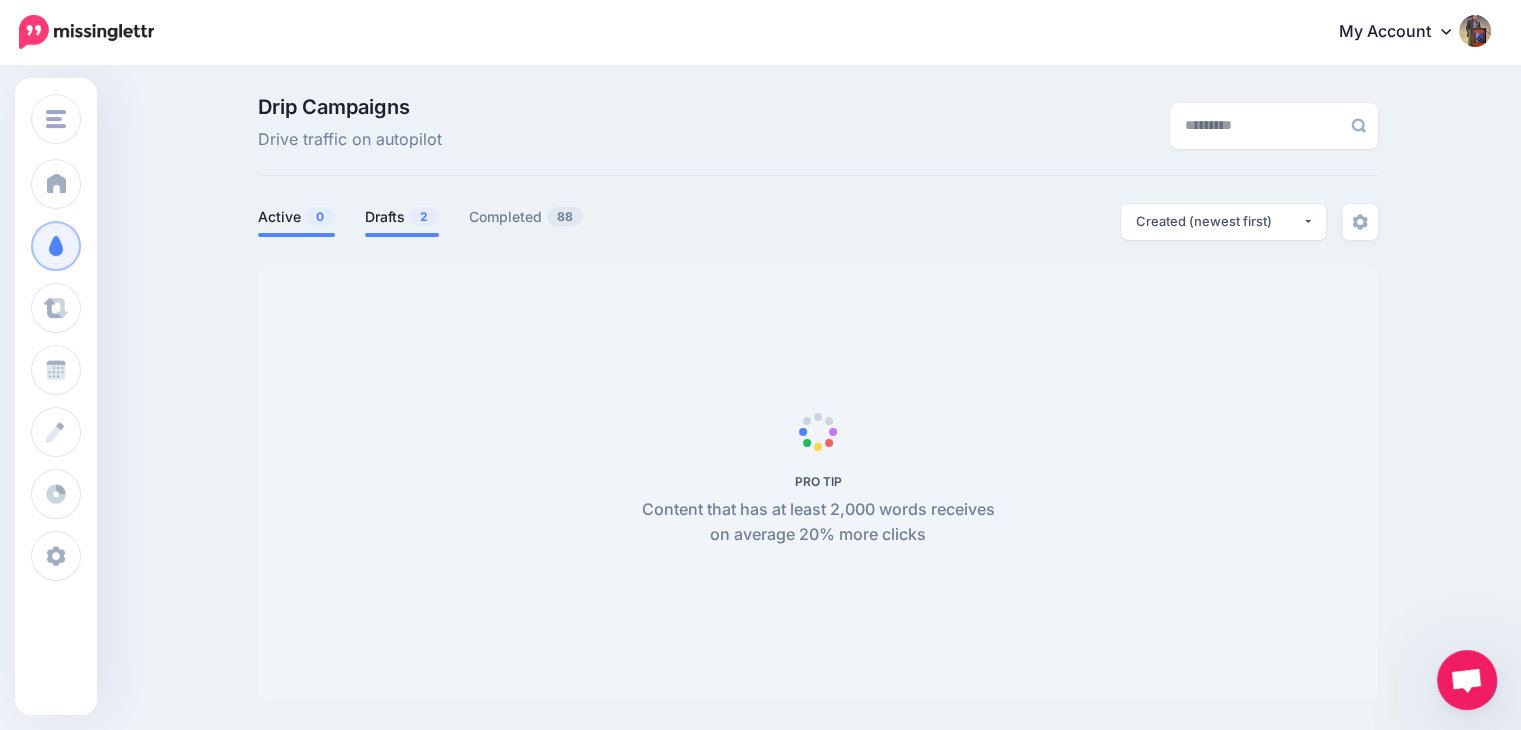 click on "Active  0" at bounding box center (296, 217) 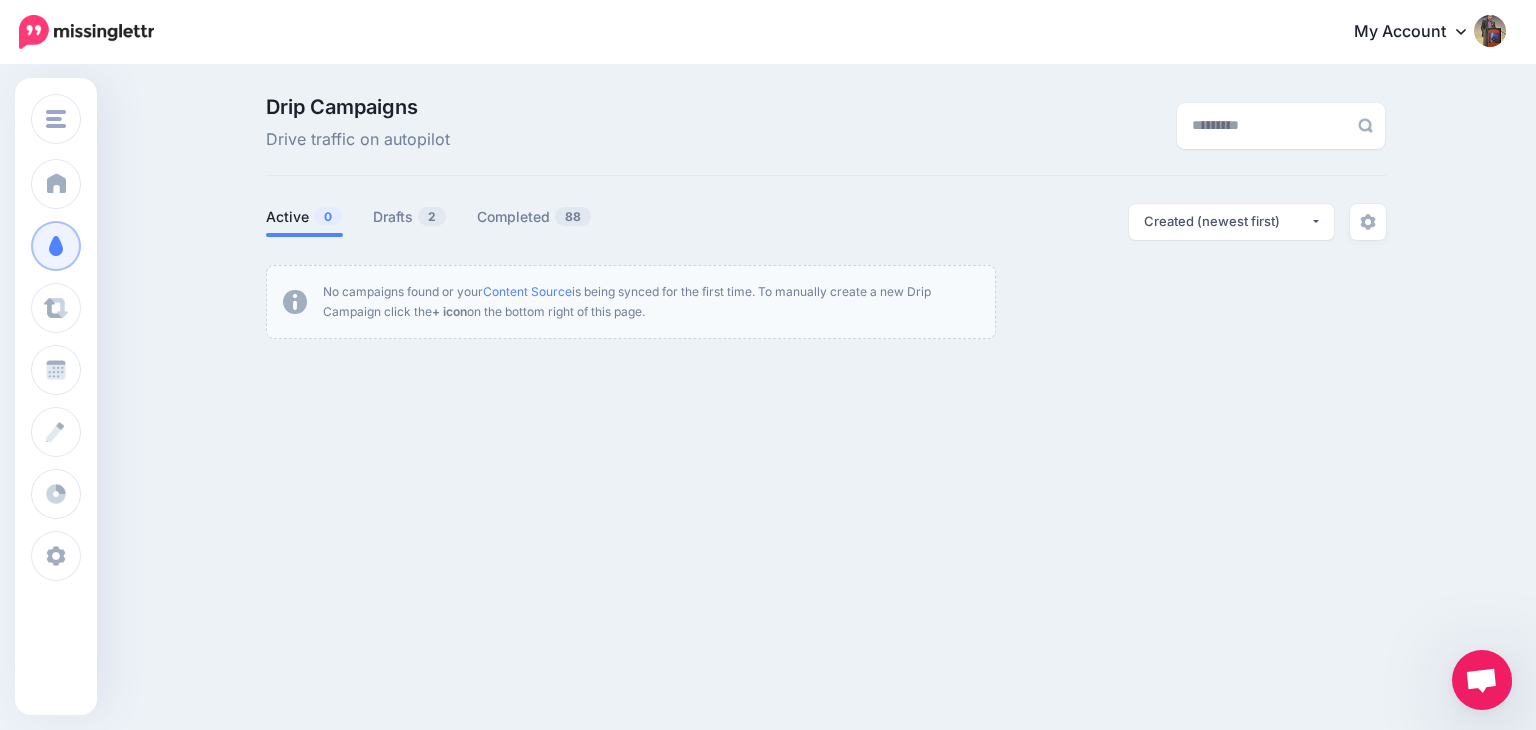 click at bounding box center (1482, 680) 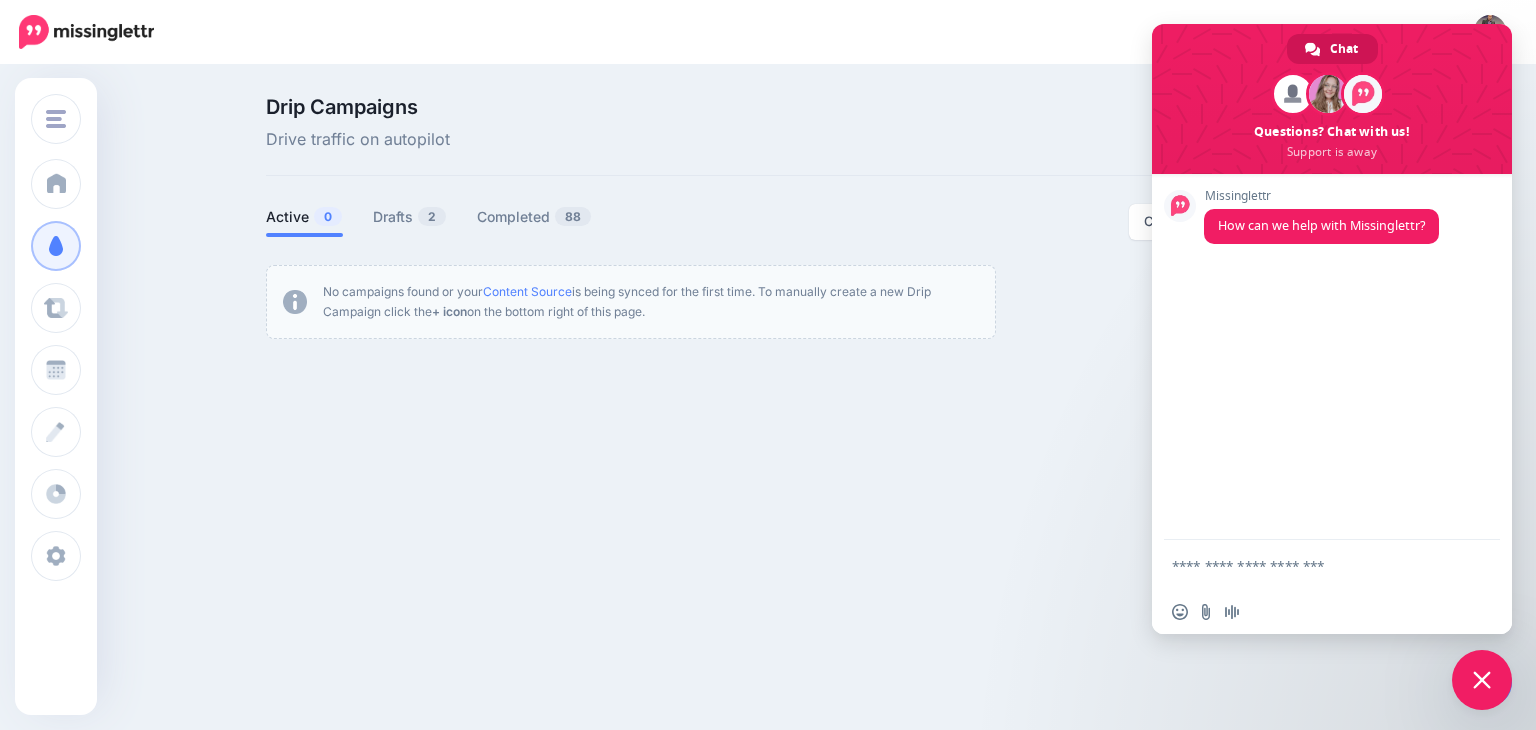 click on "West Bay Media Group
West Bay Media Group
Aiosa Realty
Add Workspace
Dashboard
Campaigns
Curate
Schedule
Create
Analytics | |" at bounding box center [768, 303] 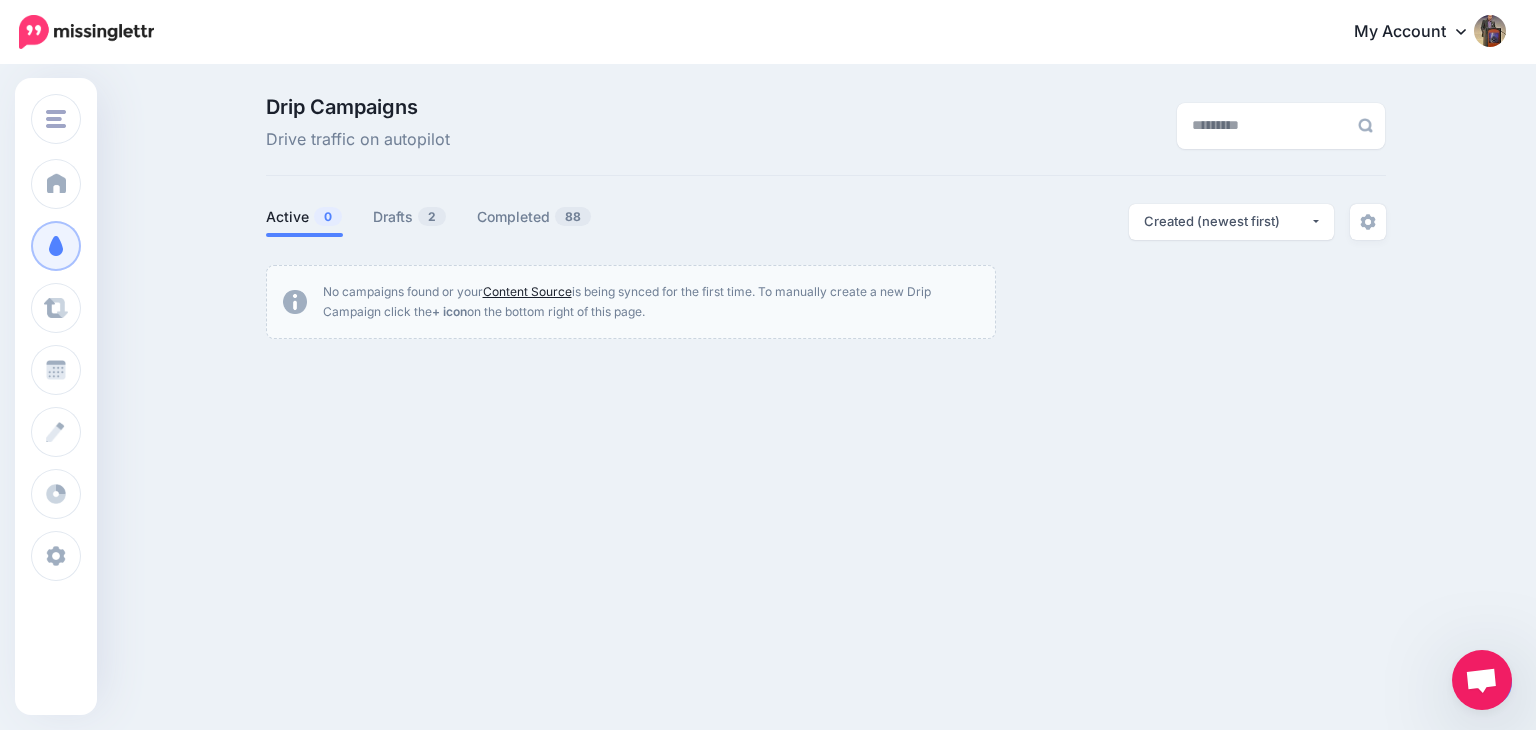 click on "Content Source" at bounding box center [527, 291] 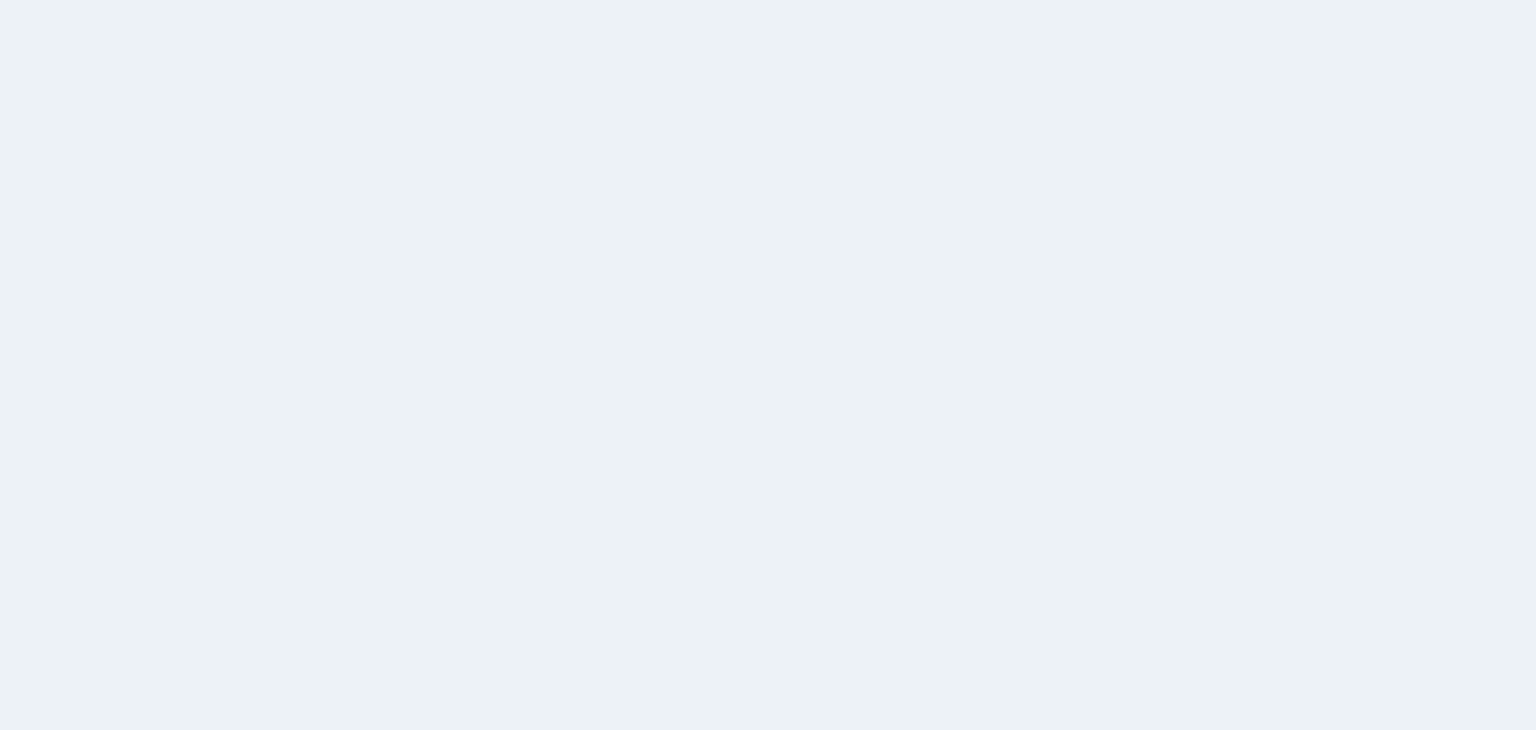 scroll, scrollTop: 0, scrollLeft: 0, axis: both 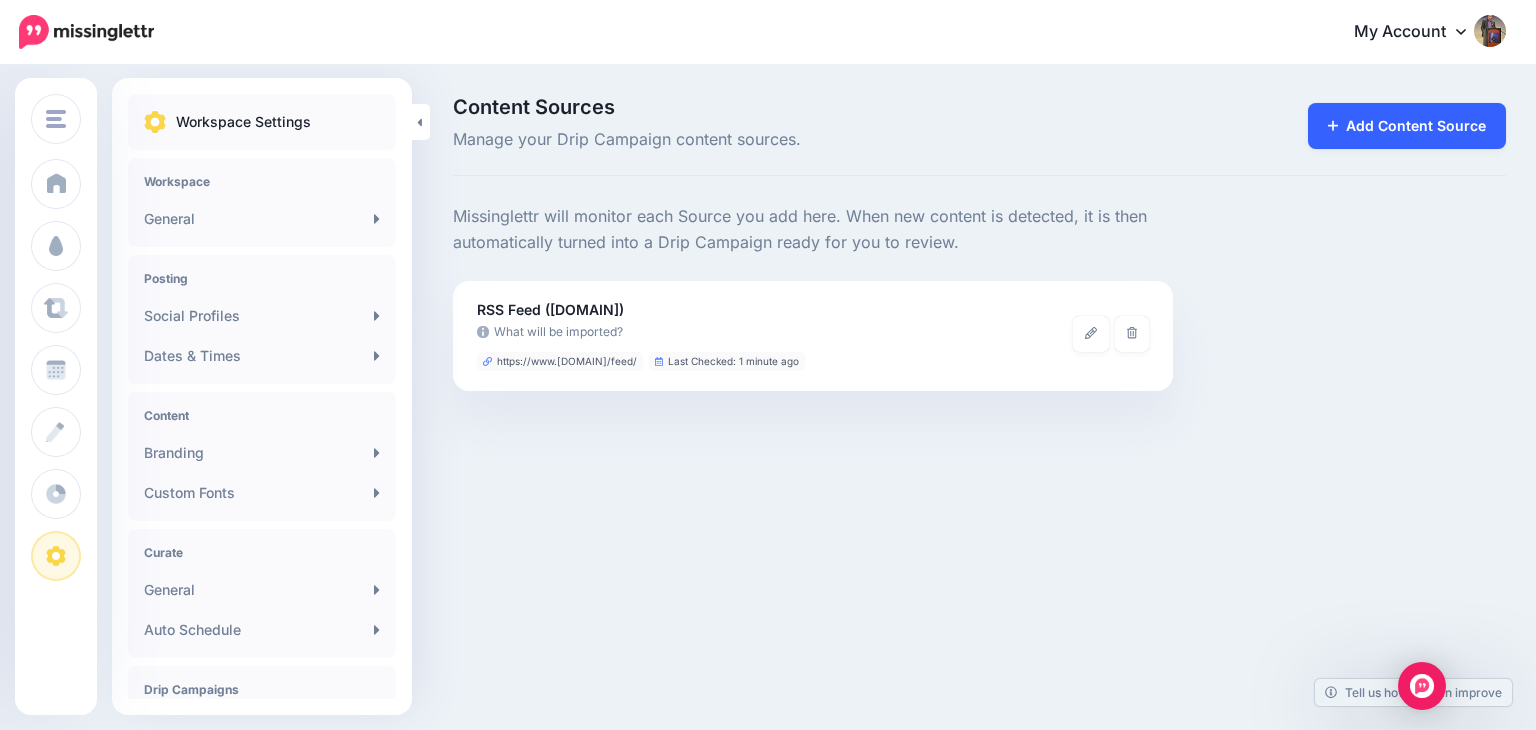 click on "Add Content Source" at bounding box center [1407, 126] 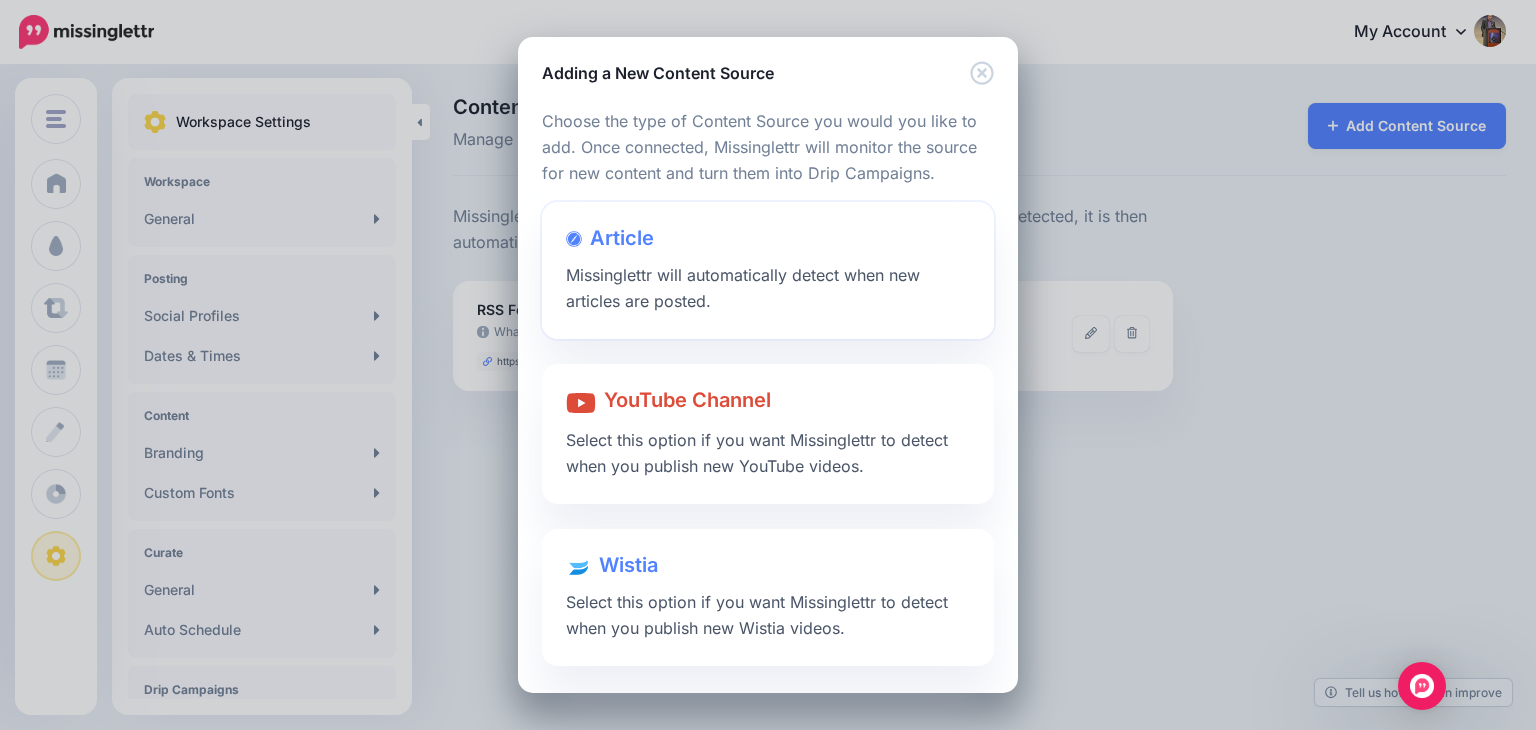 click at bounding box center [768, 258] 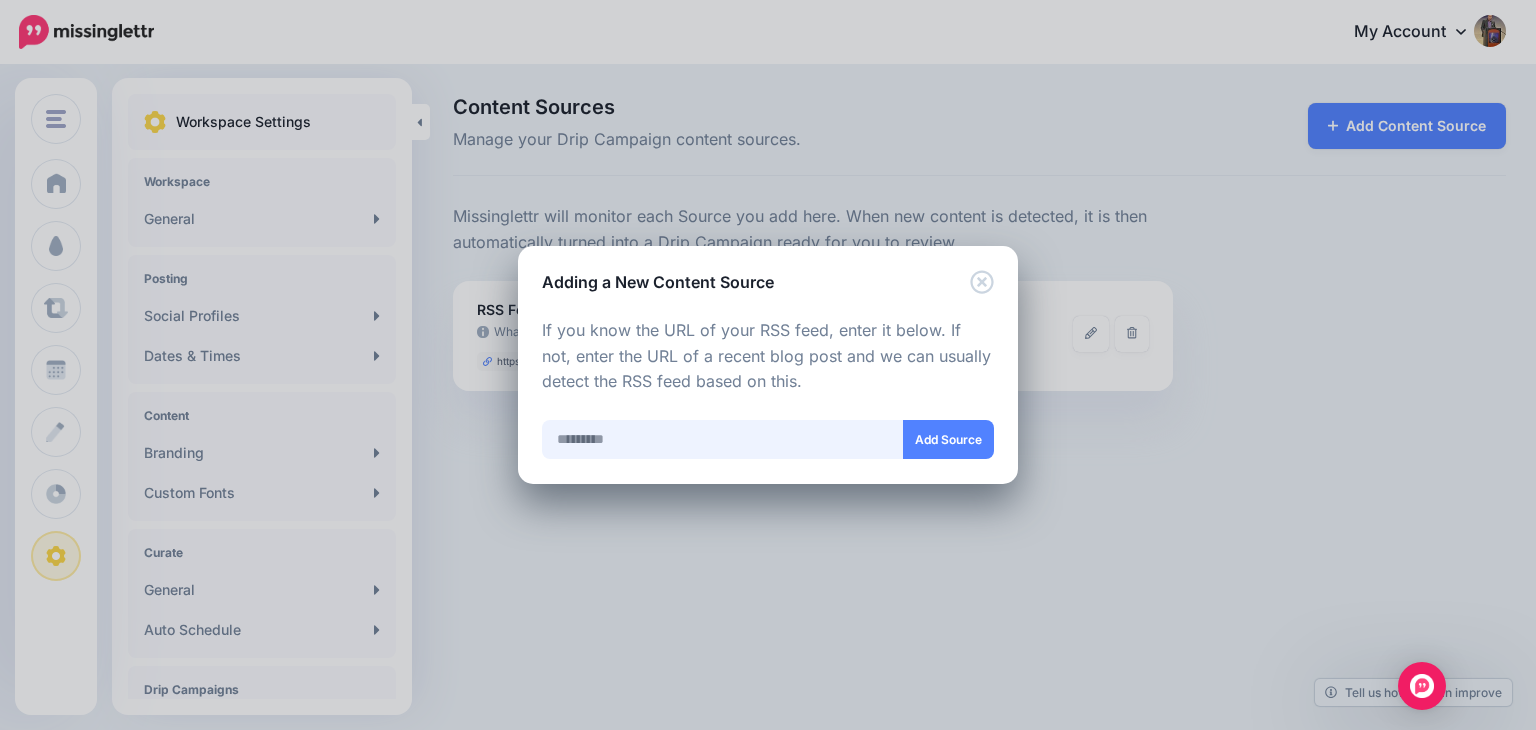 click at bounding box center (723, 439) 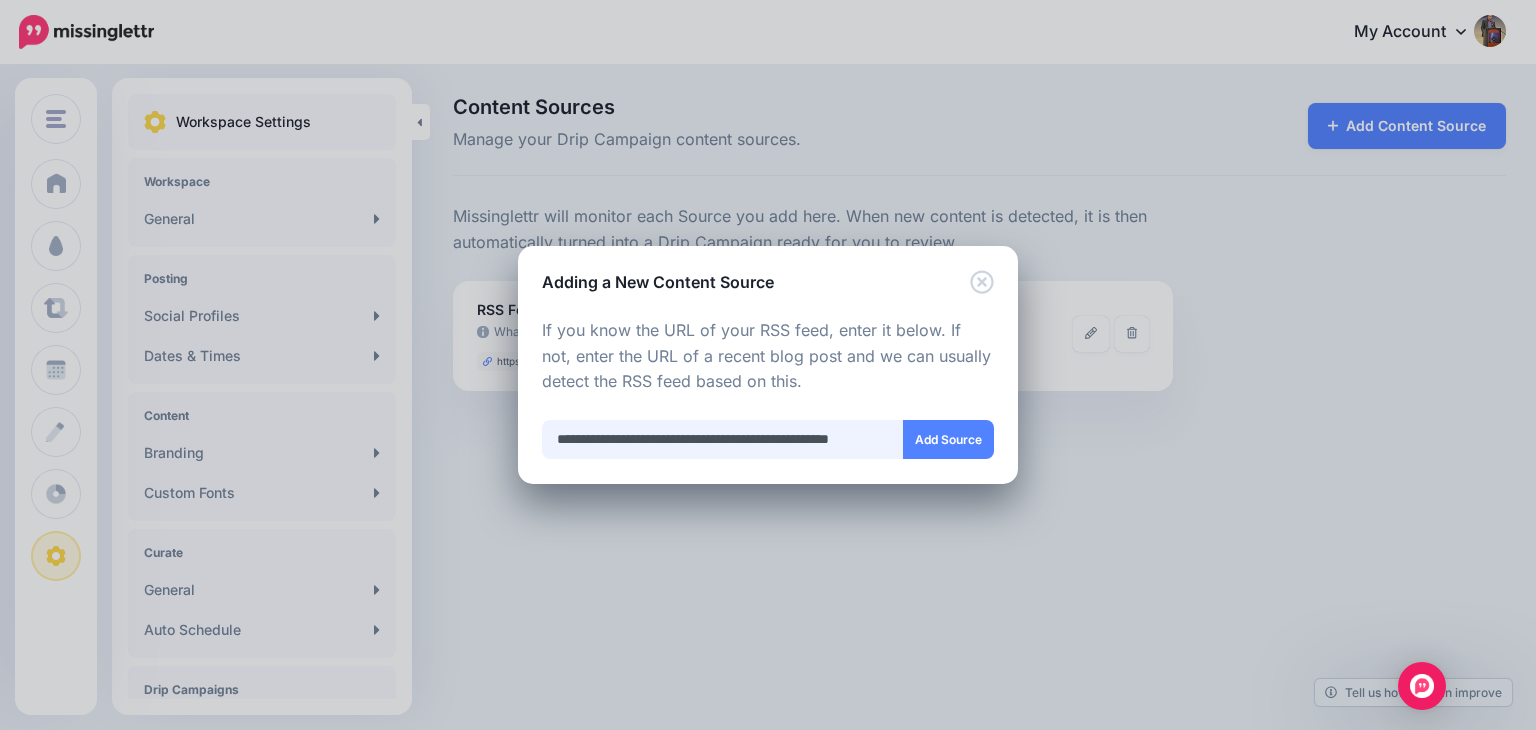 scroll, scrollTop: 0, scrollLeft: 68, axis: horizontal 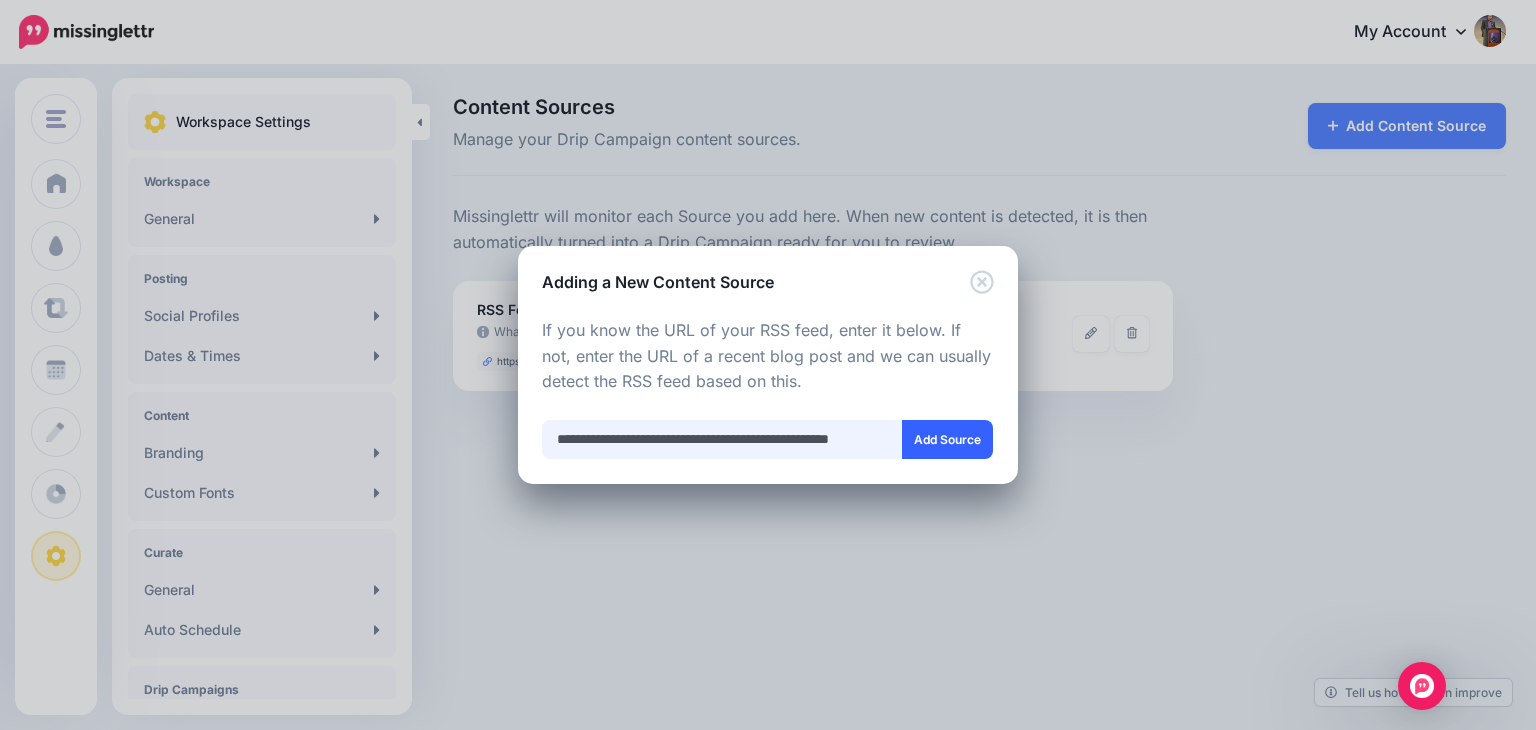 type on "**********" 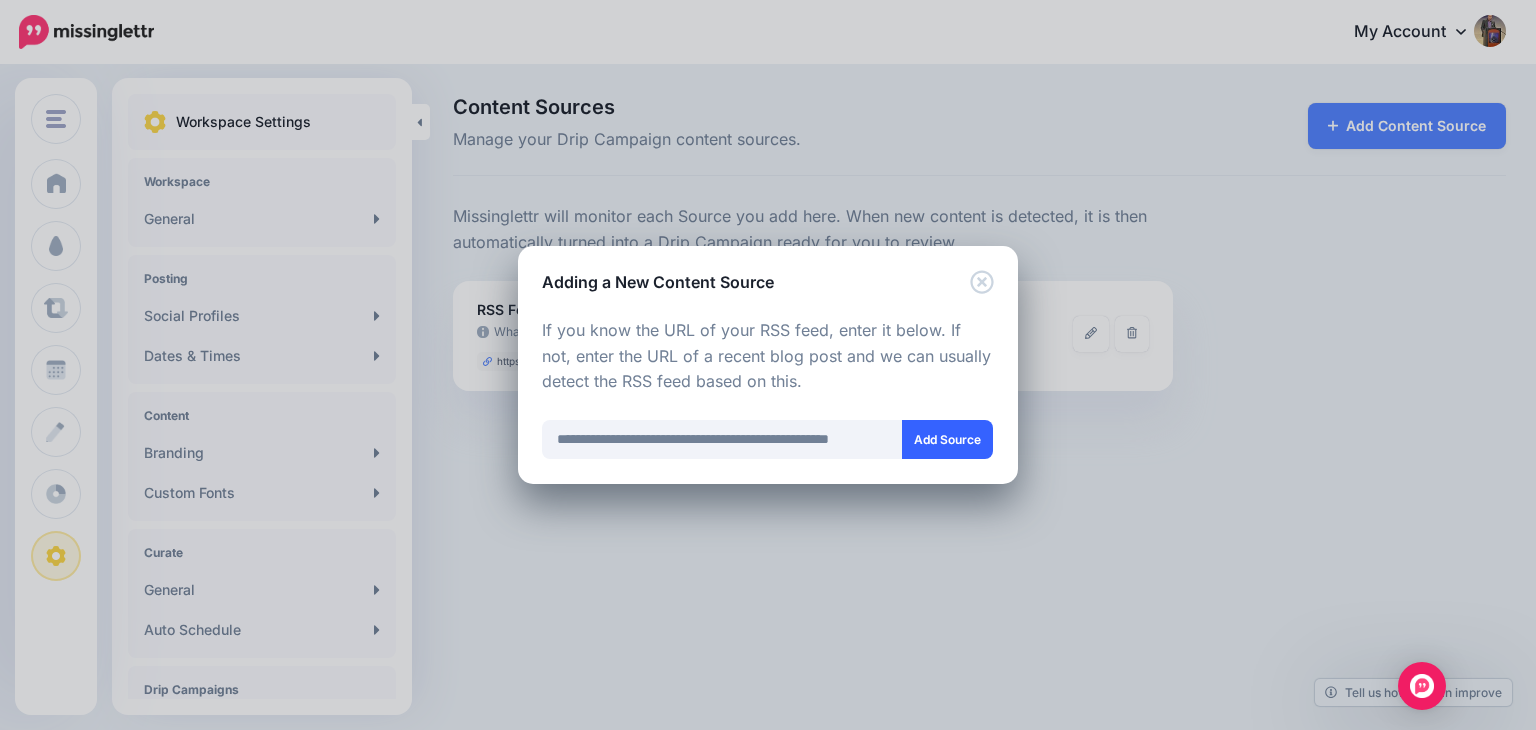 click on "Add Source" at bounding box center [947, 439] 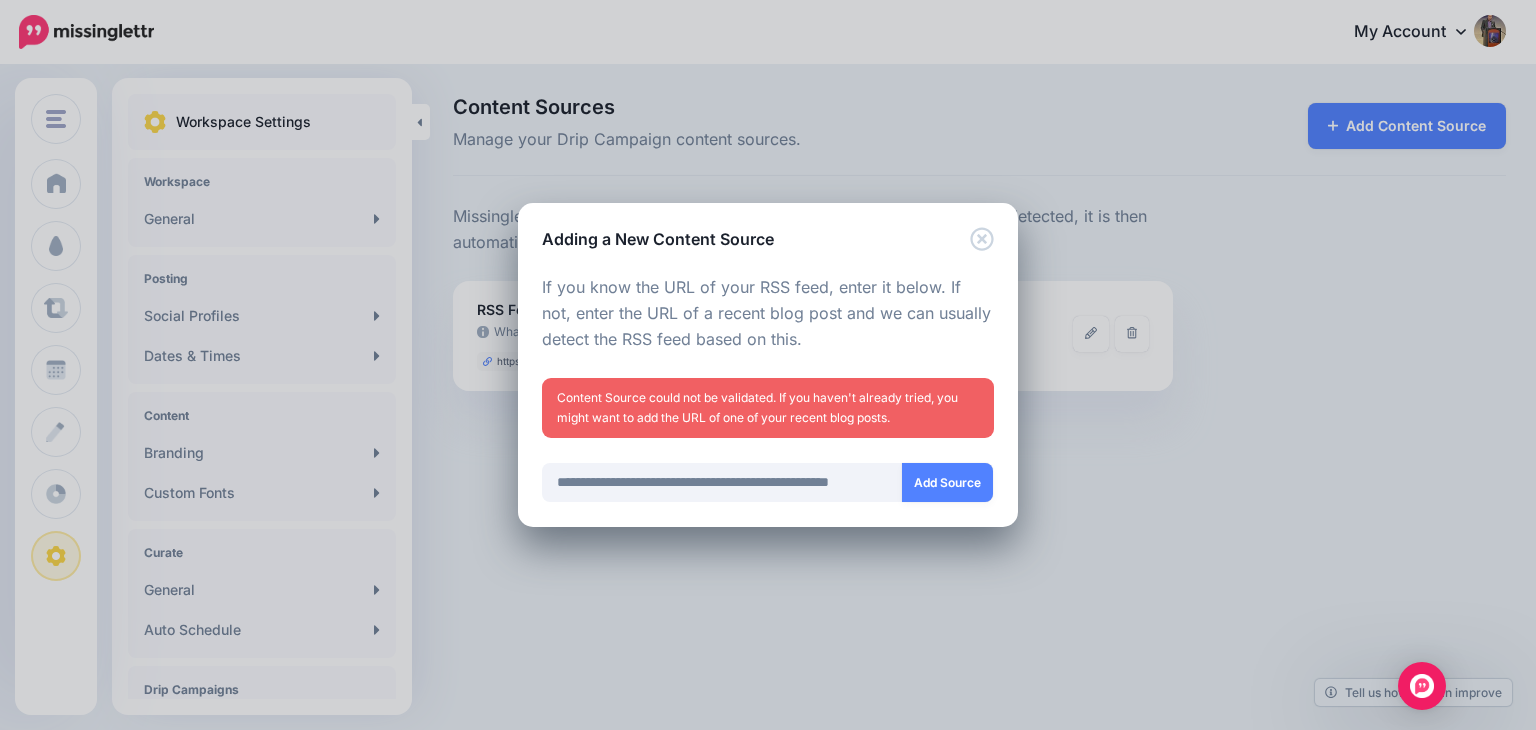 type 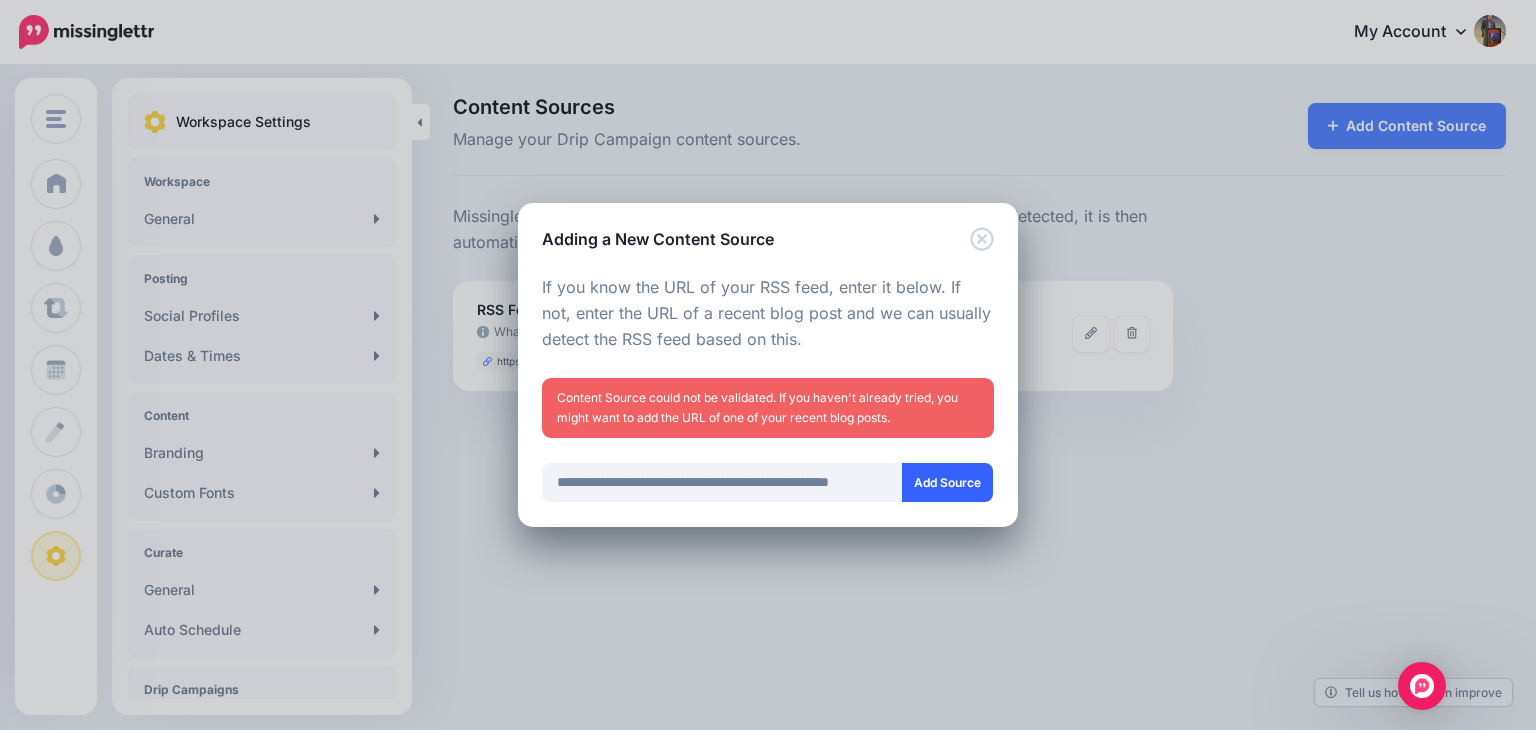 click on "Add Source" at bounding box center [947, 482] 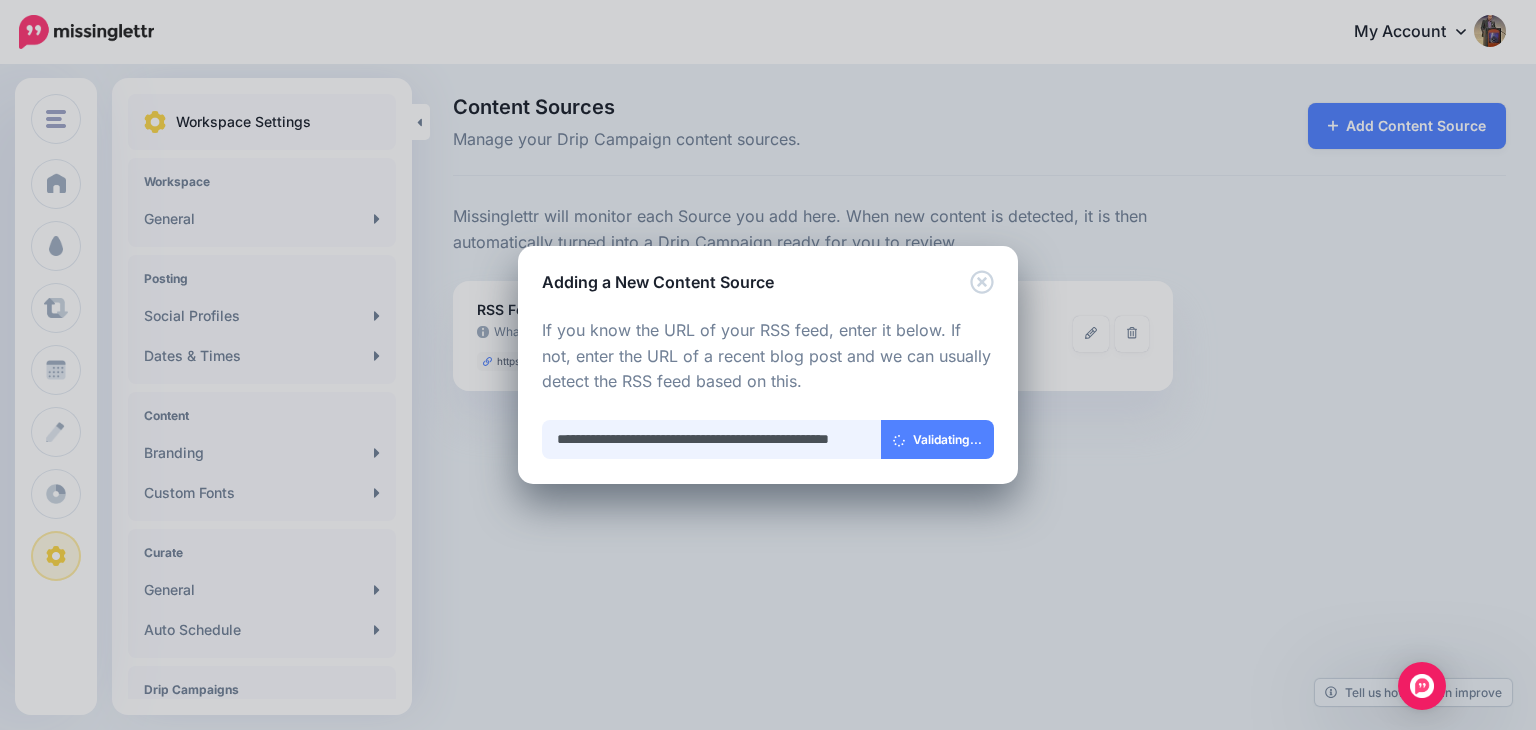 click on "**********" at bounding box center (712, 439) 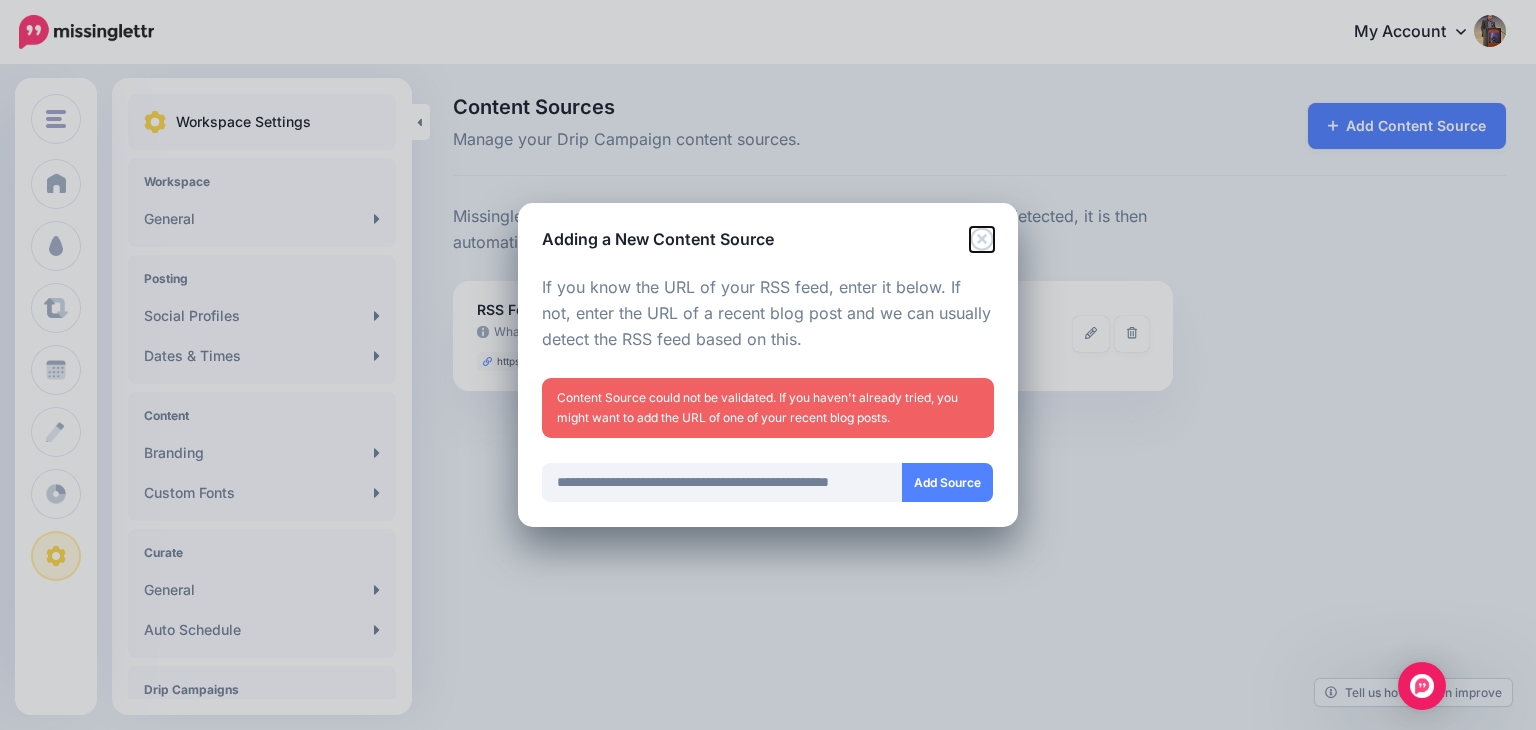 click 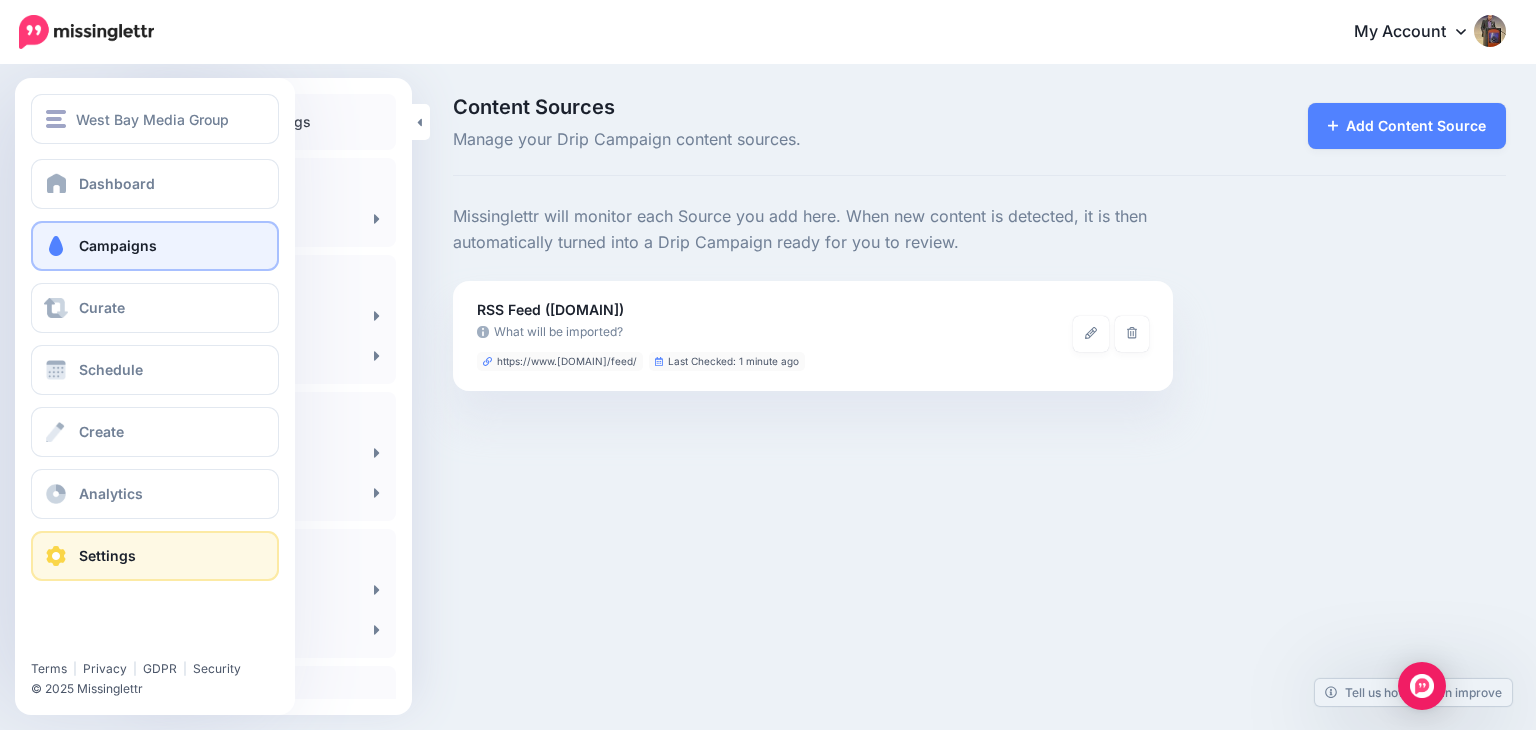 click on "Campaigns" at bounding box center (155, 246) 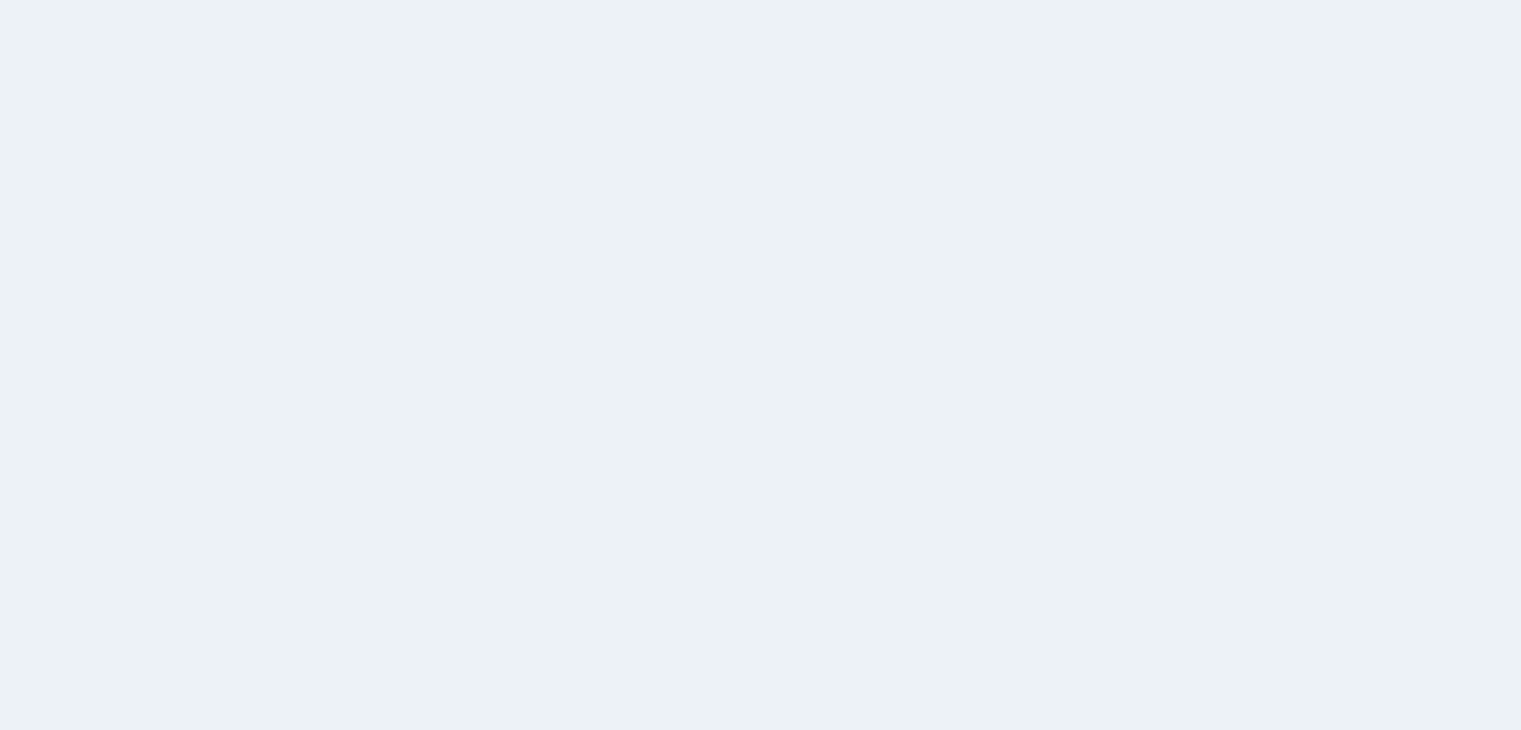 scroll, scrollTop: 0, scrollLeft: 0, axis: both 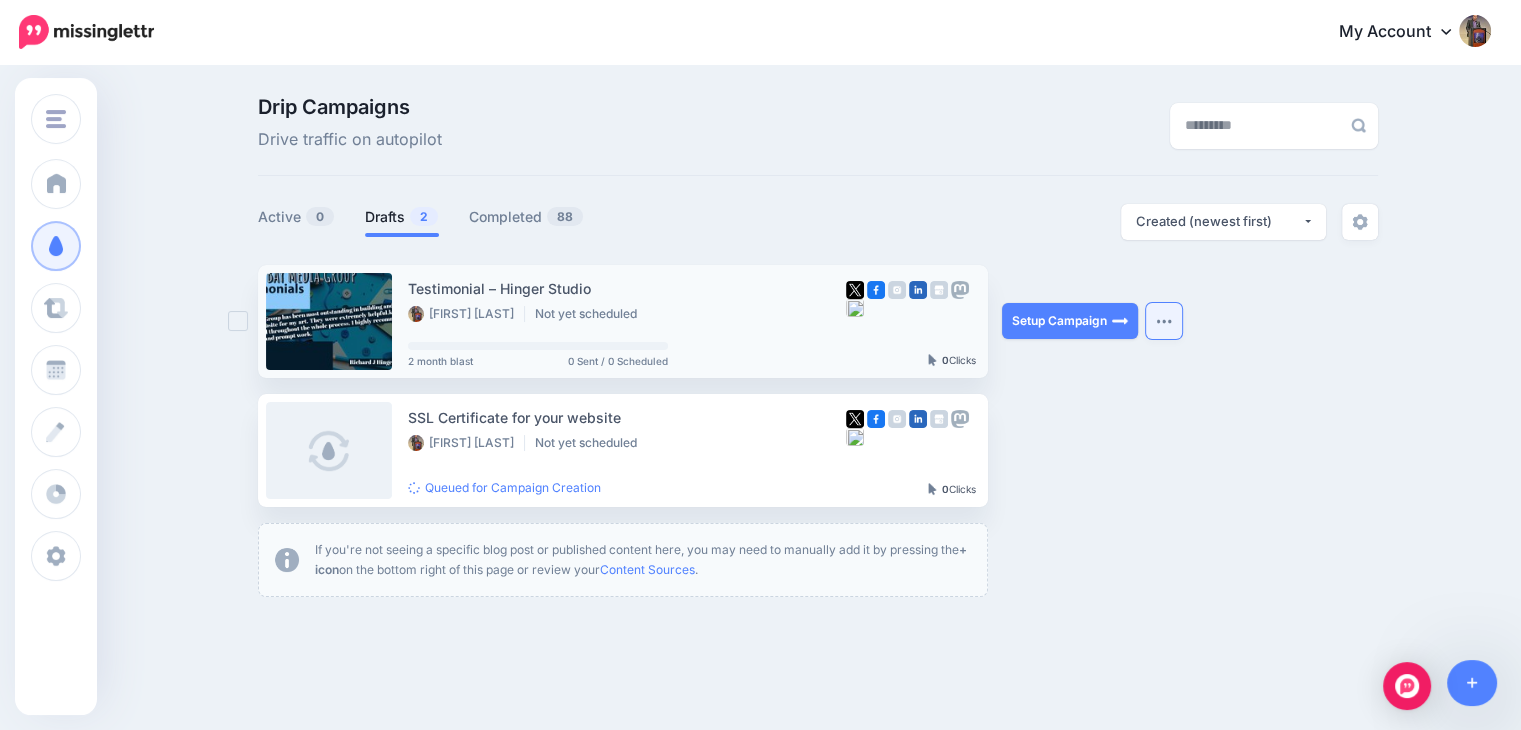 click at bounding box center (1164, 321) 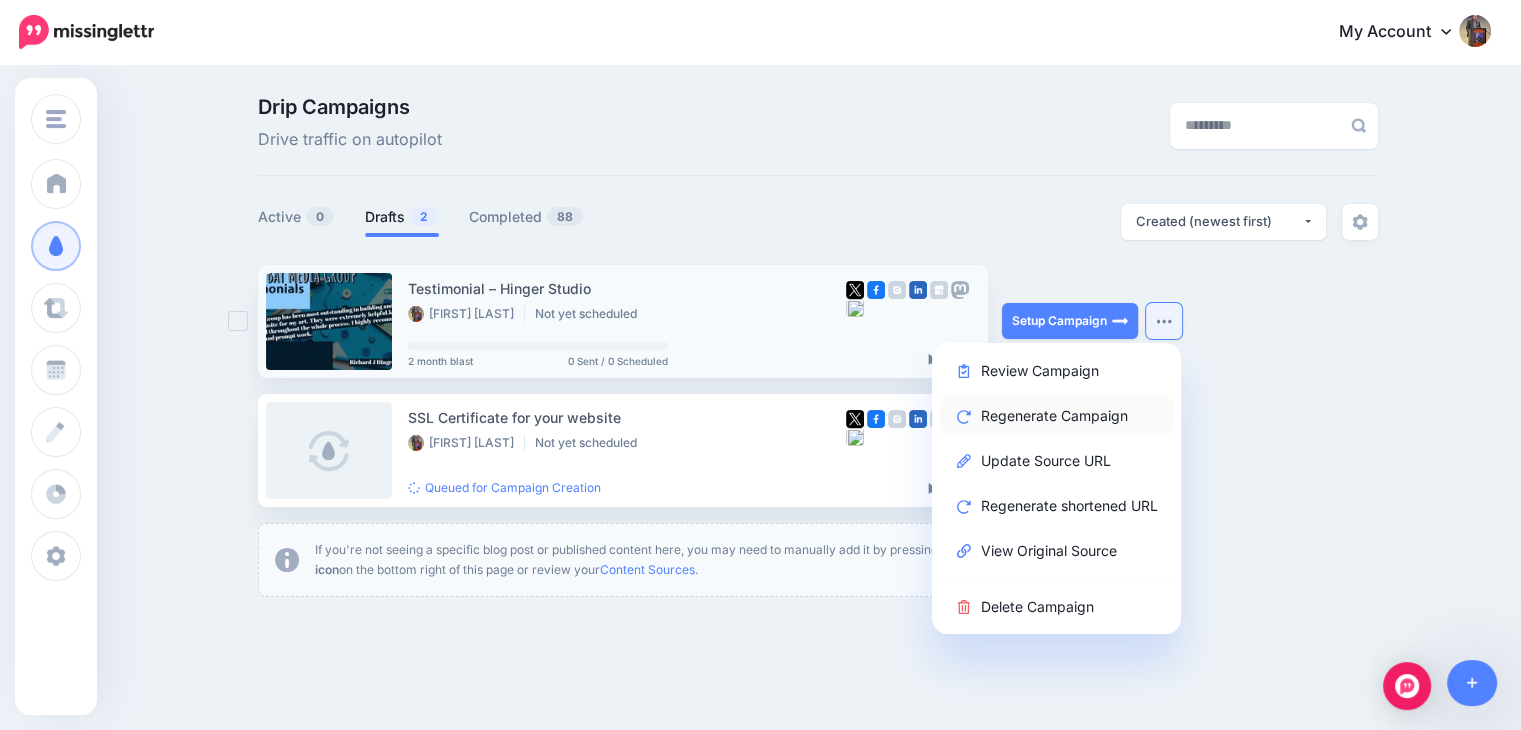 click on "Regenerate Campaign" at bounding box center [1056, 415] 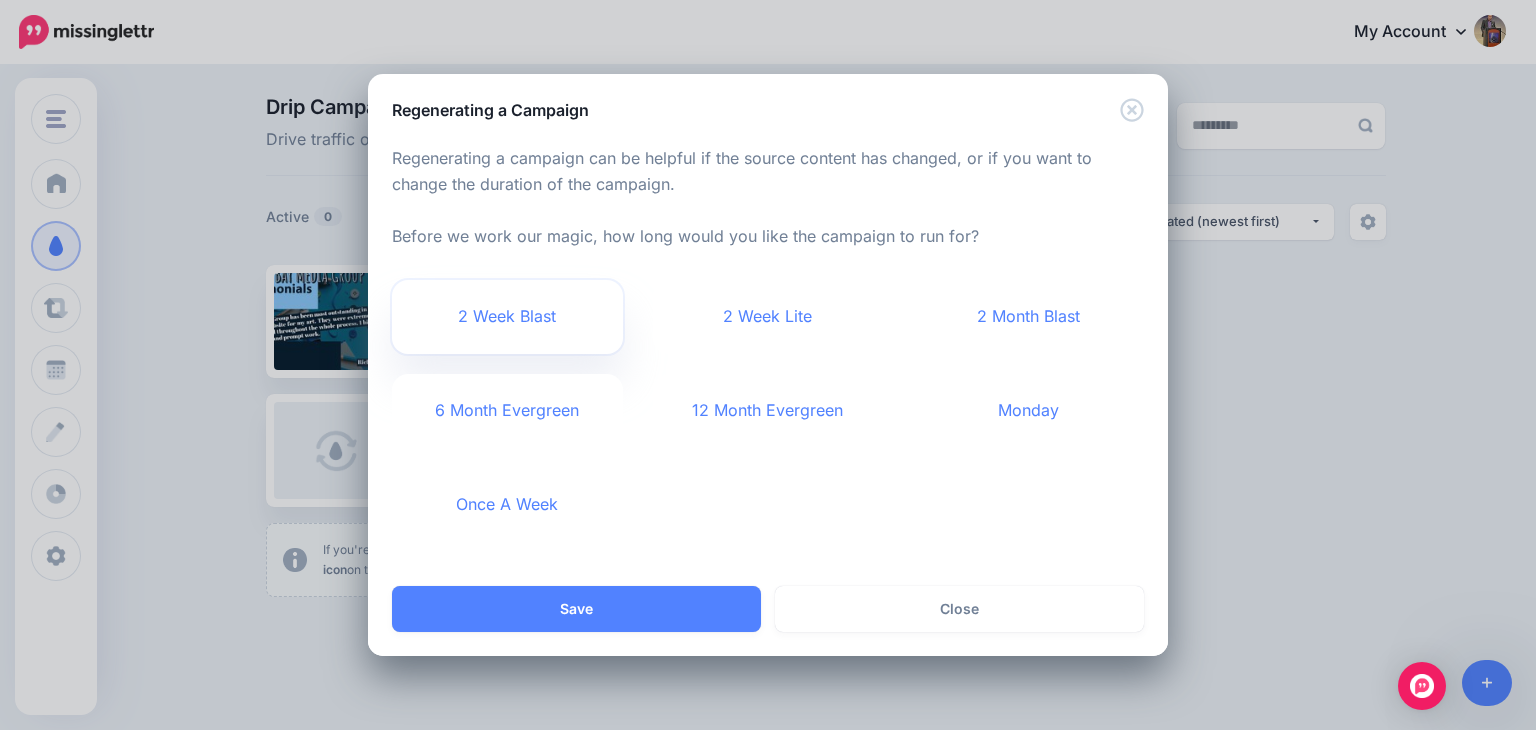 click on "2 Week Blast" at bounding box center [507, 317] 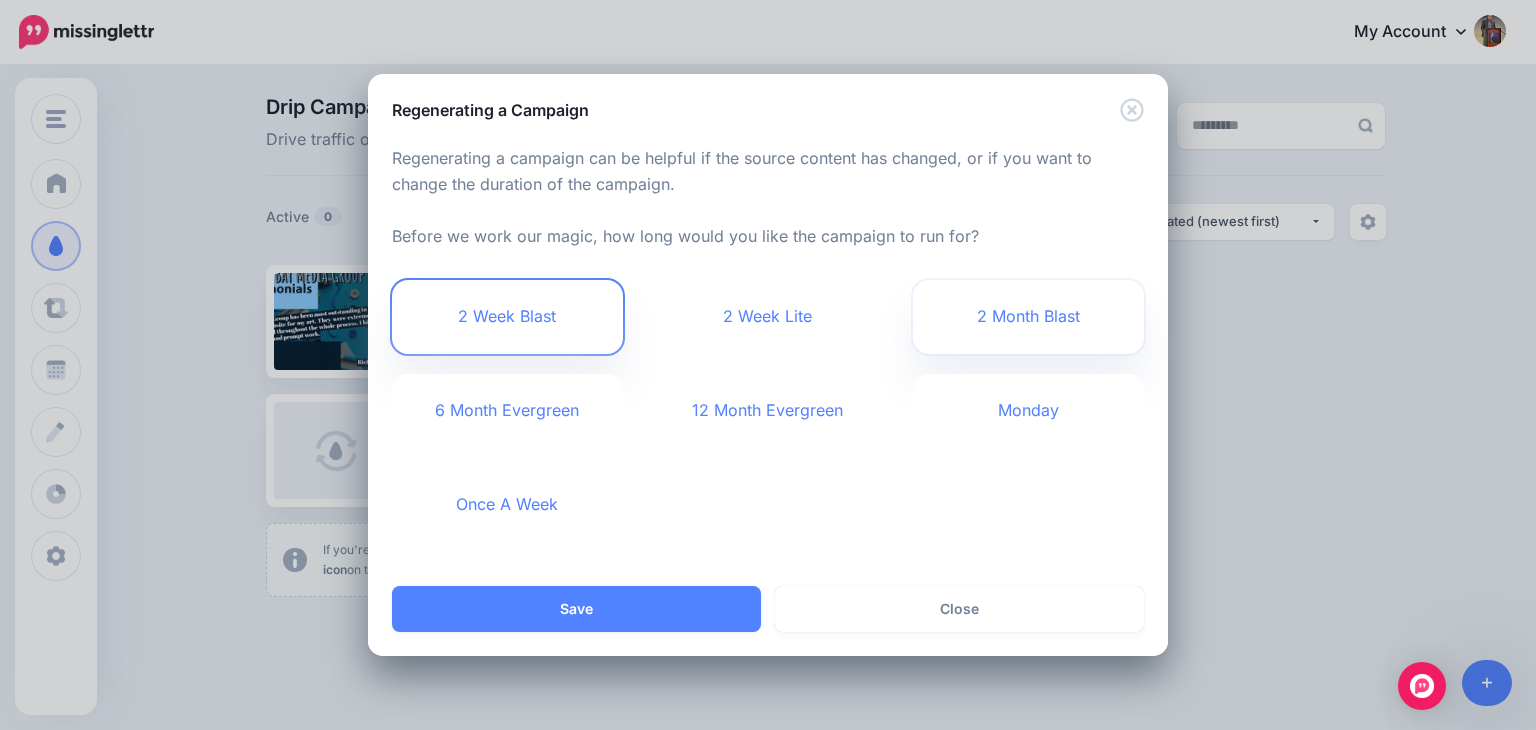 click on "2 Month Blast" at bounding box center [1028, 317] 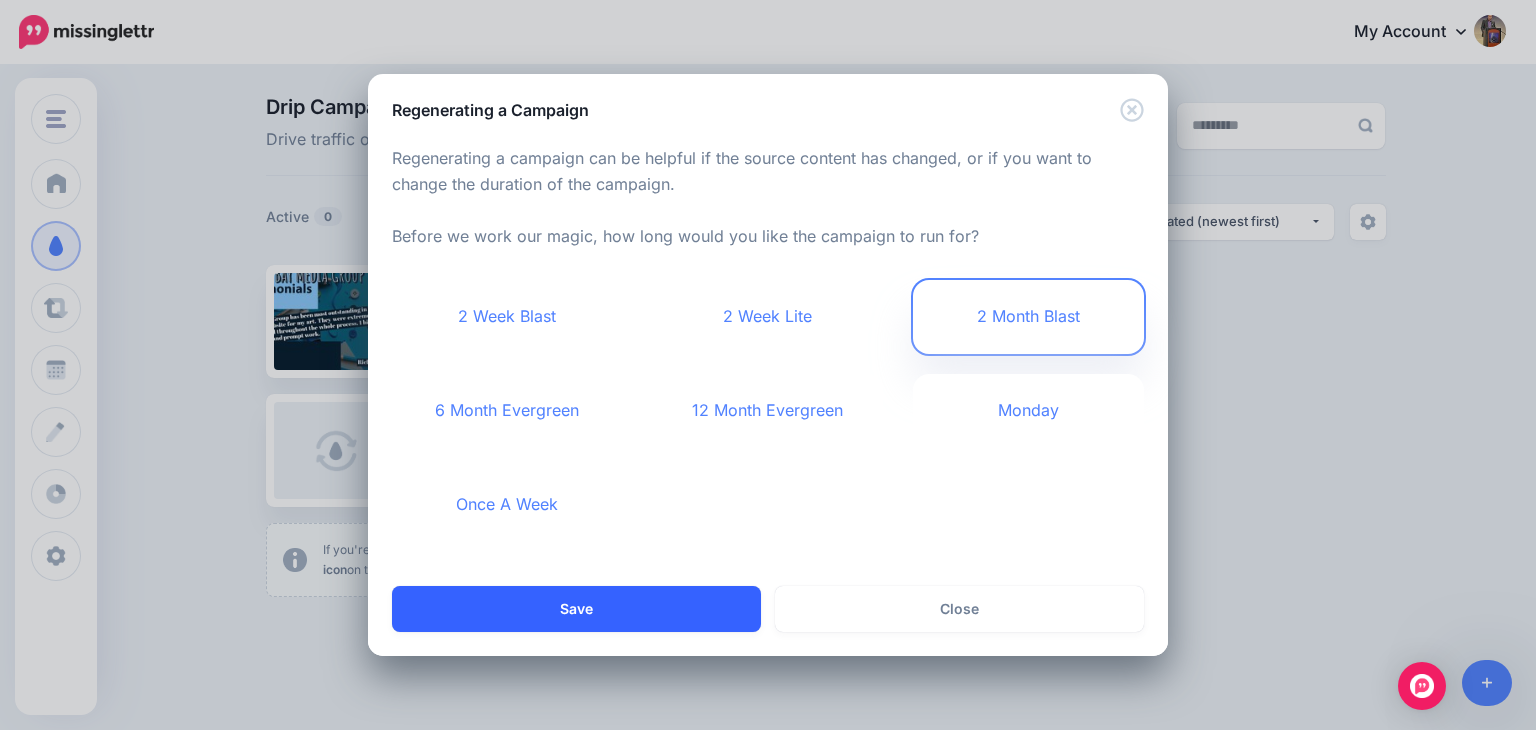 click on "Save" at bounding box center (576, 609) 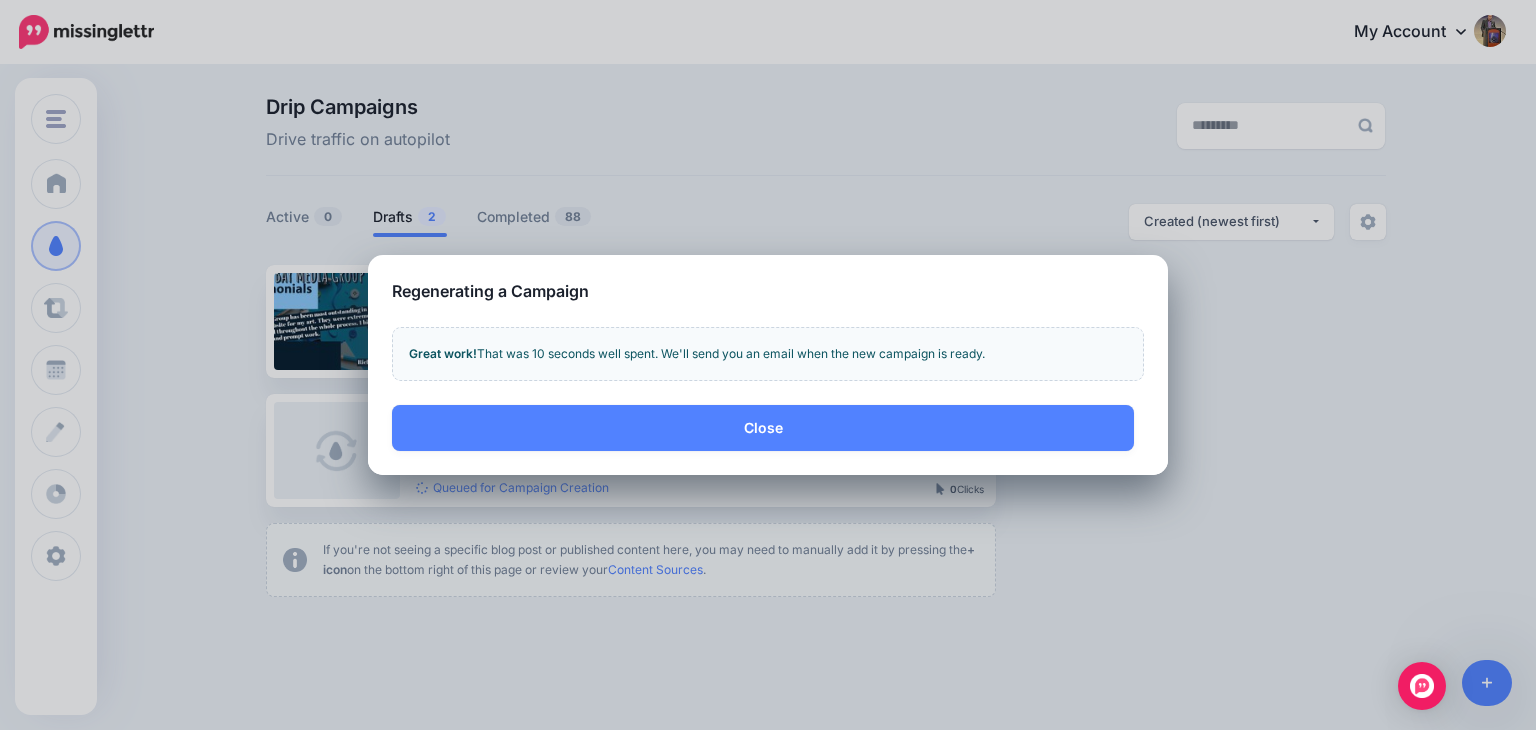click on "Regenerating a Campaign
Loading content
Regenerating a campaign can be helpful if the source content has changed, or if you want to change the duration of the campaign. Before we work our magic, how long would you like the campaign to run for?
Great work!  That was 10 seconds well spent. We'll send you an email when the new campaign is ready." at bounding box center (768, 365) 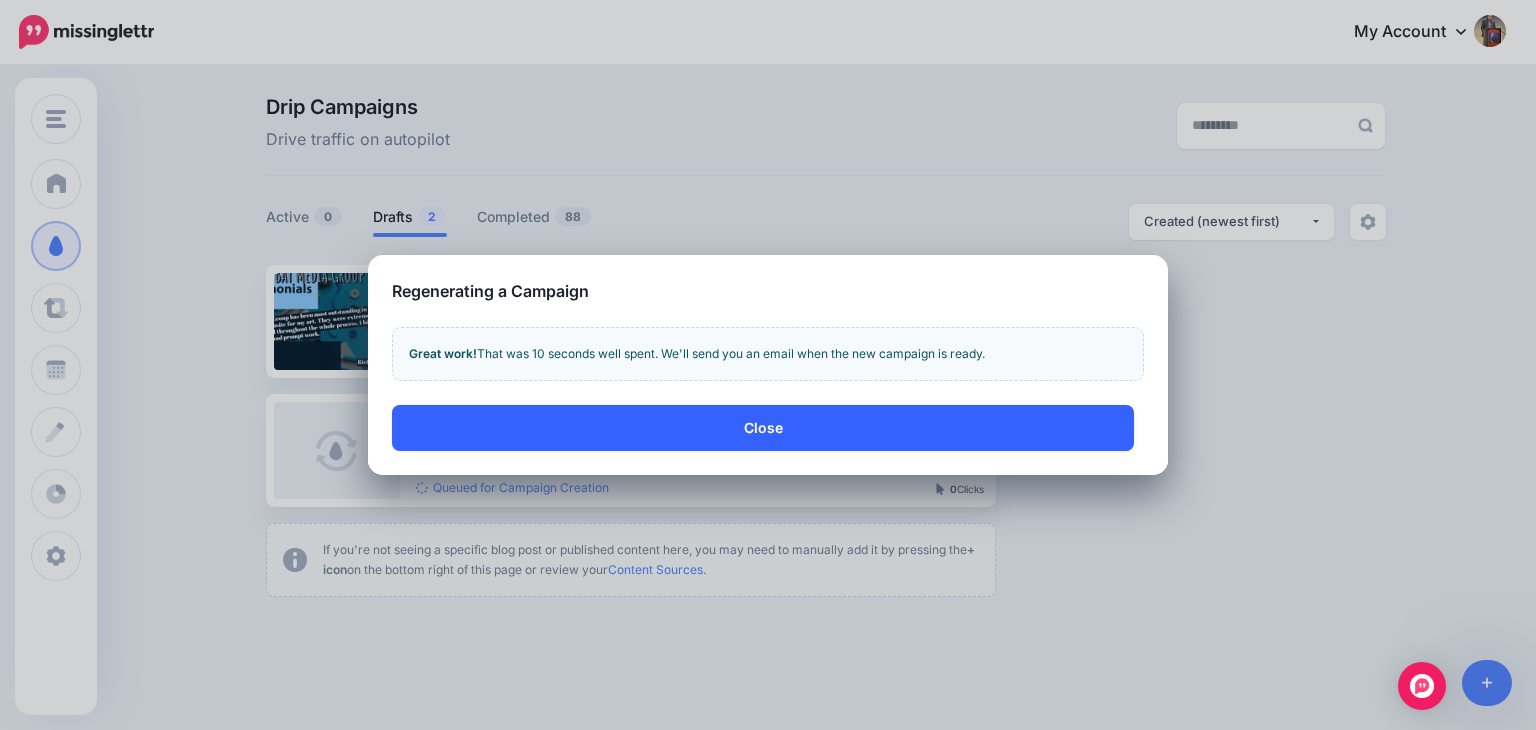 click on "Close" at bounding box center [763, 428] 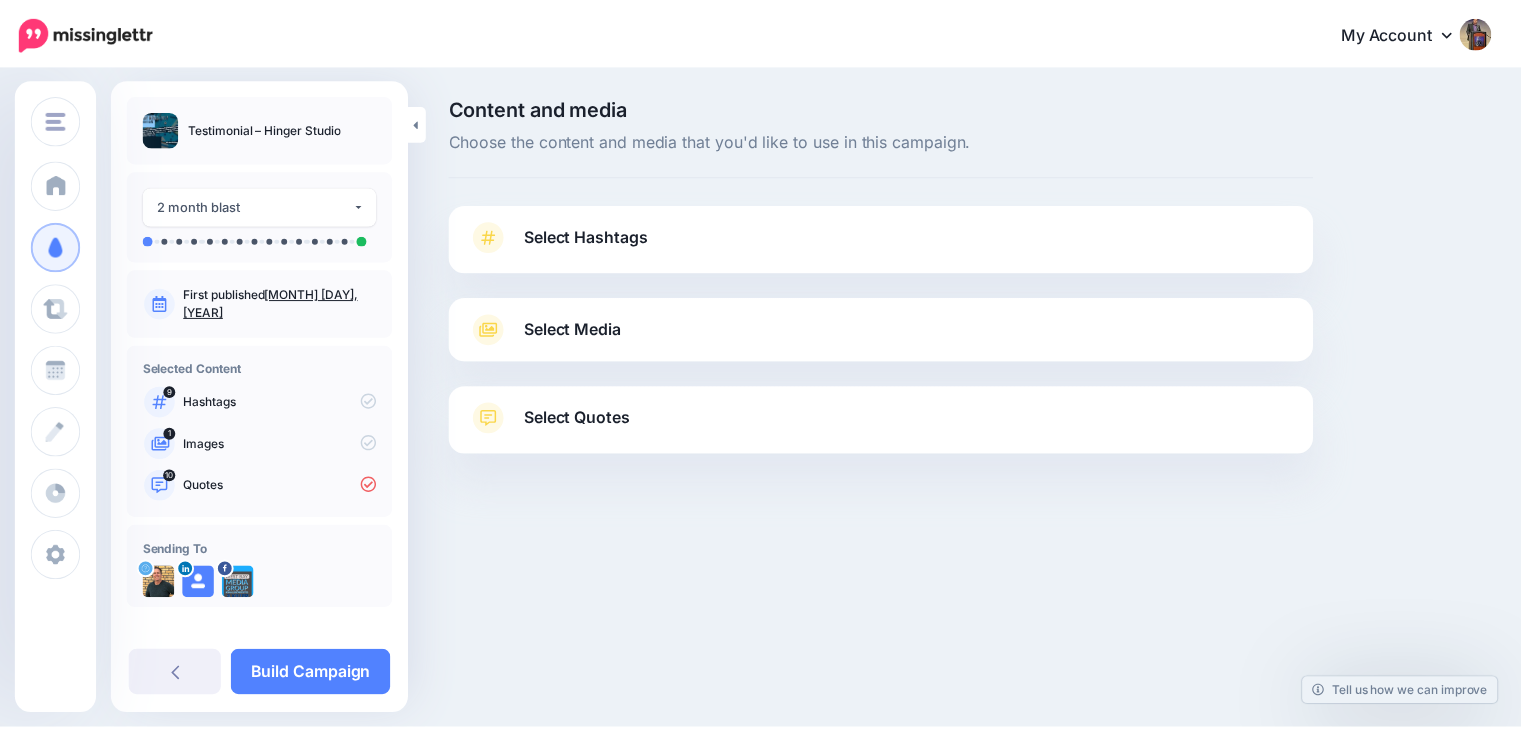 scroll, scrollTop: 0, scrollLeft: 0, axis: both 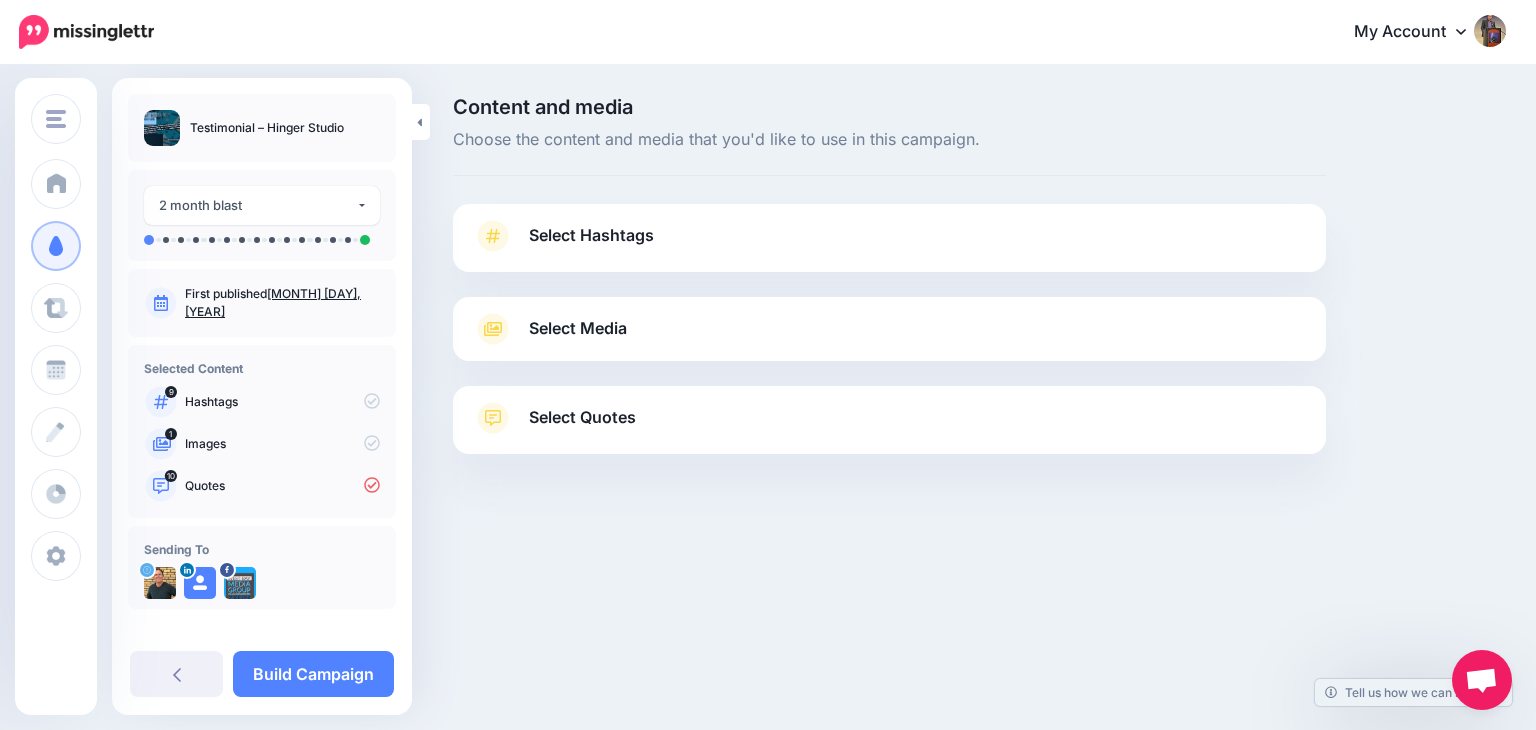 click on "Select Hashtags" at bounding box center (889, 246) 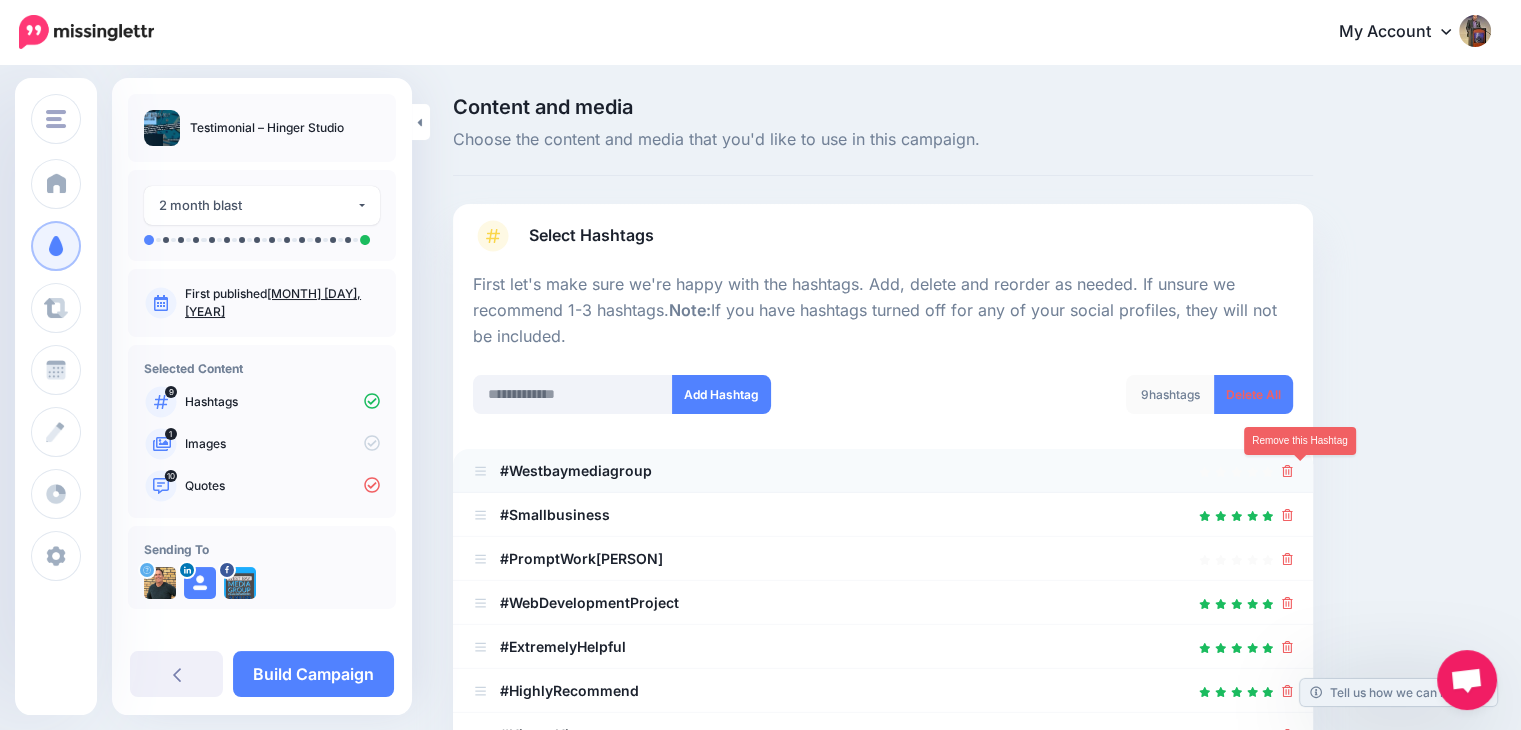 click at bounding box center [883, 471] 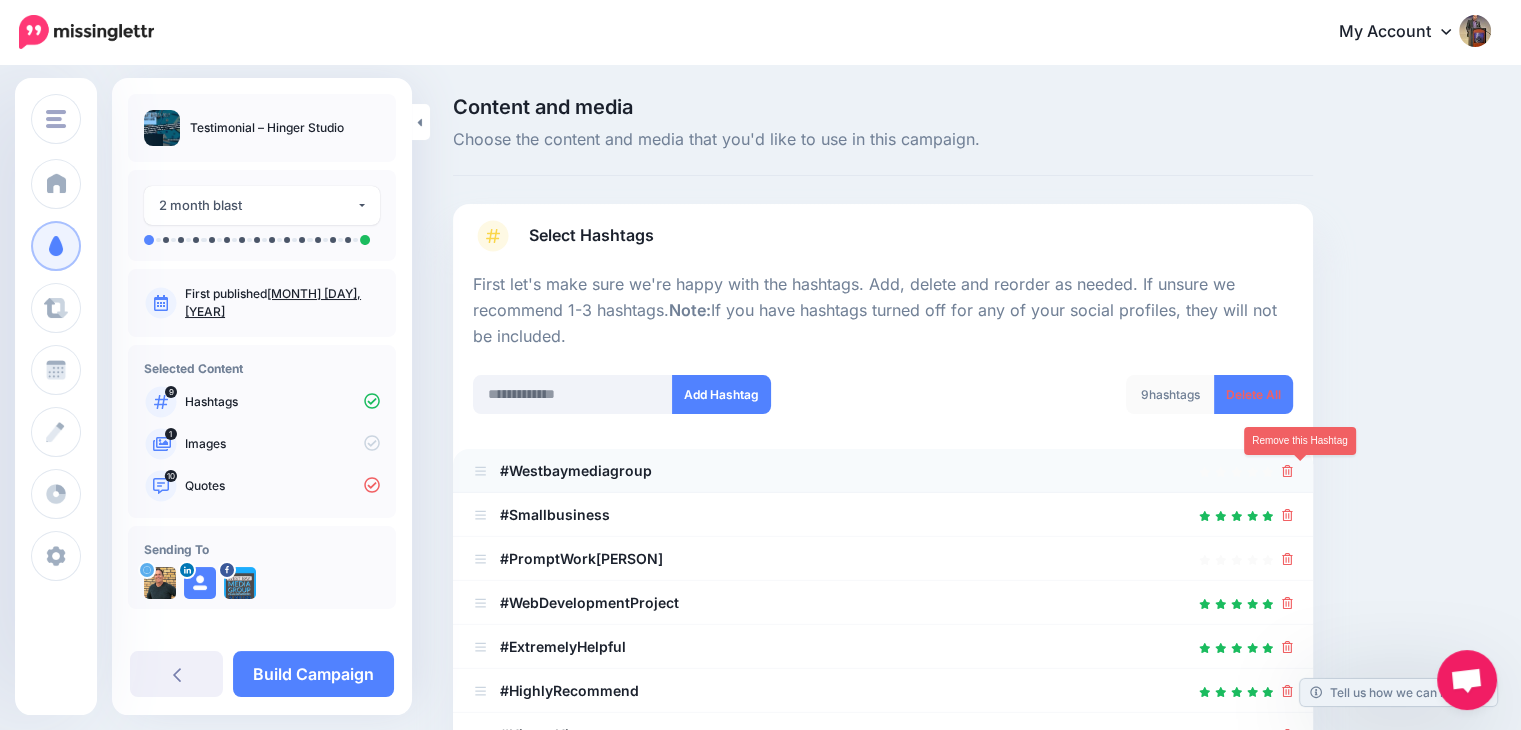 click 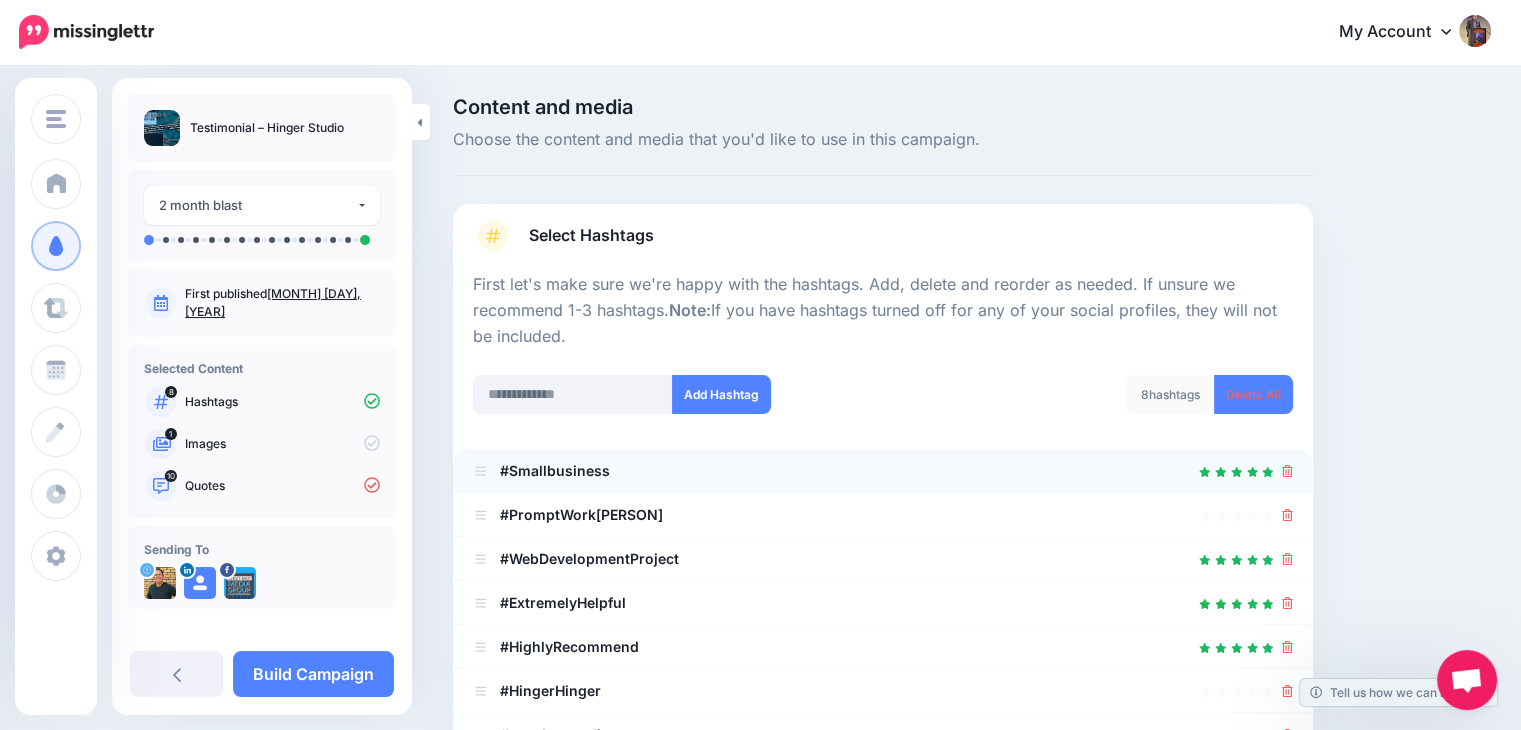 click 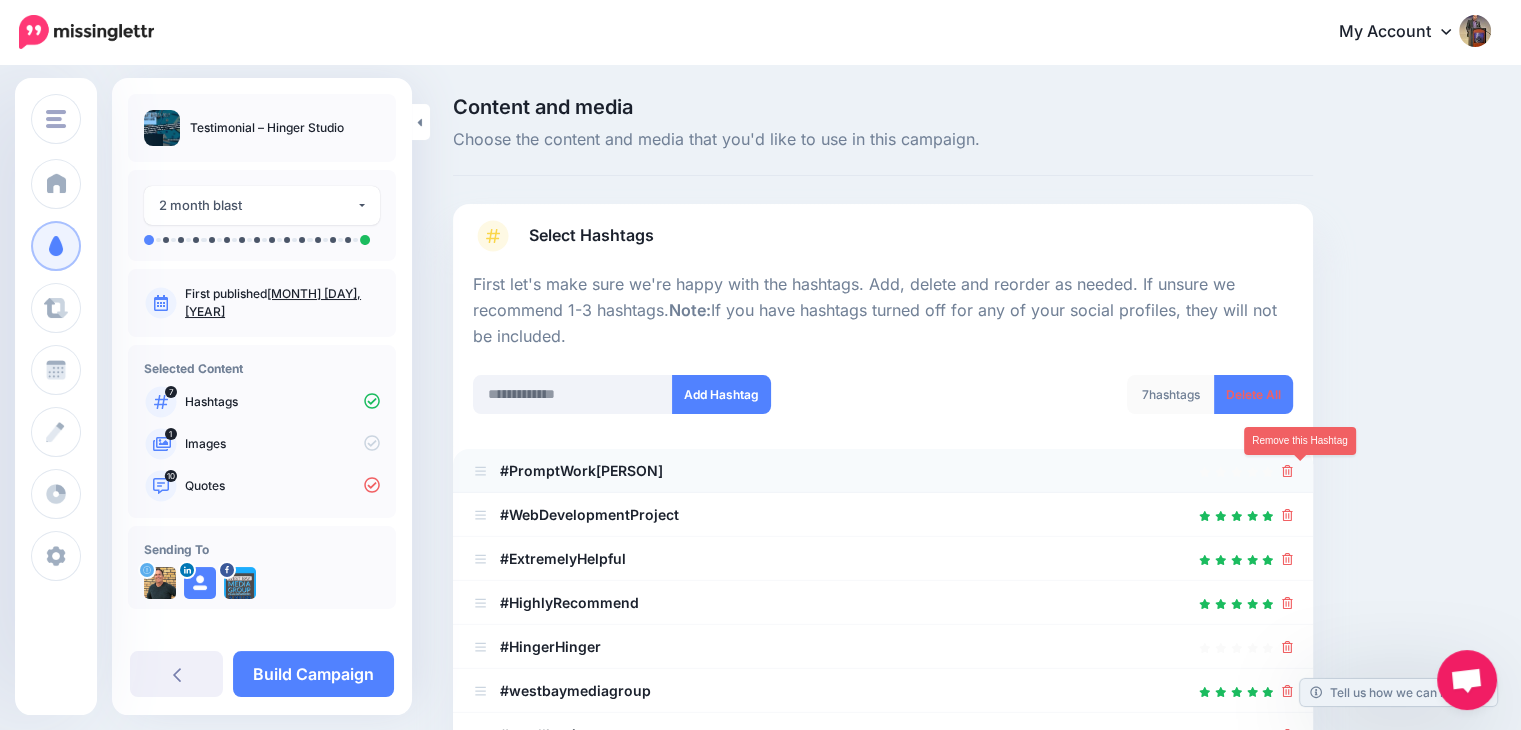 click 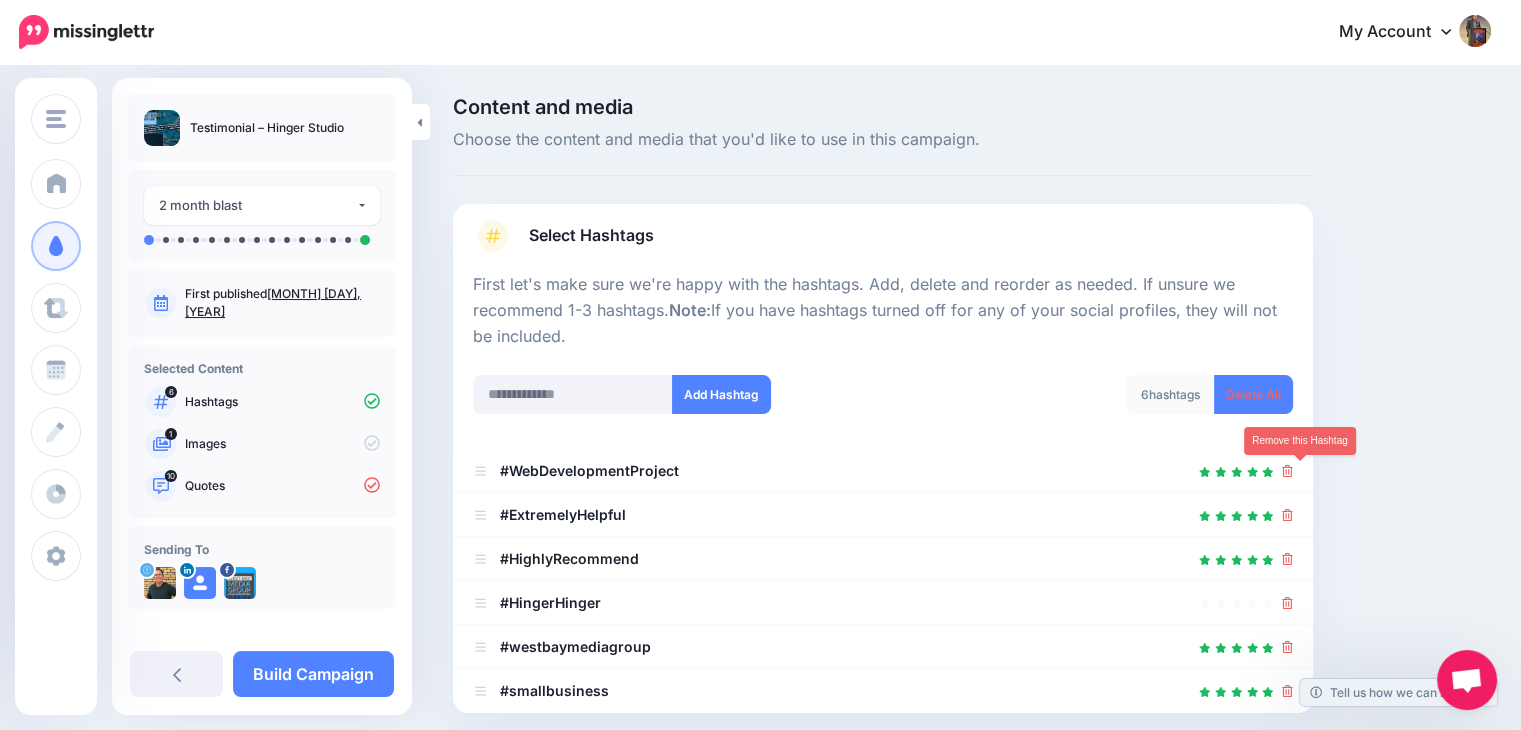 click 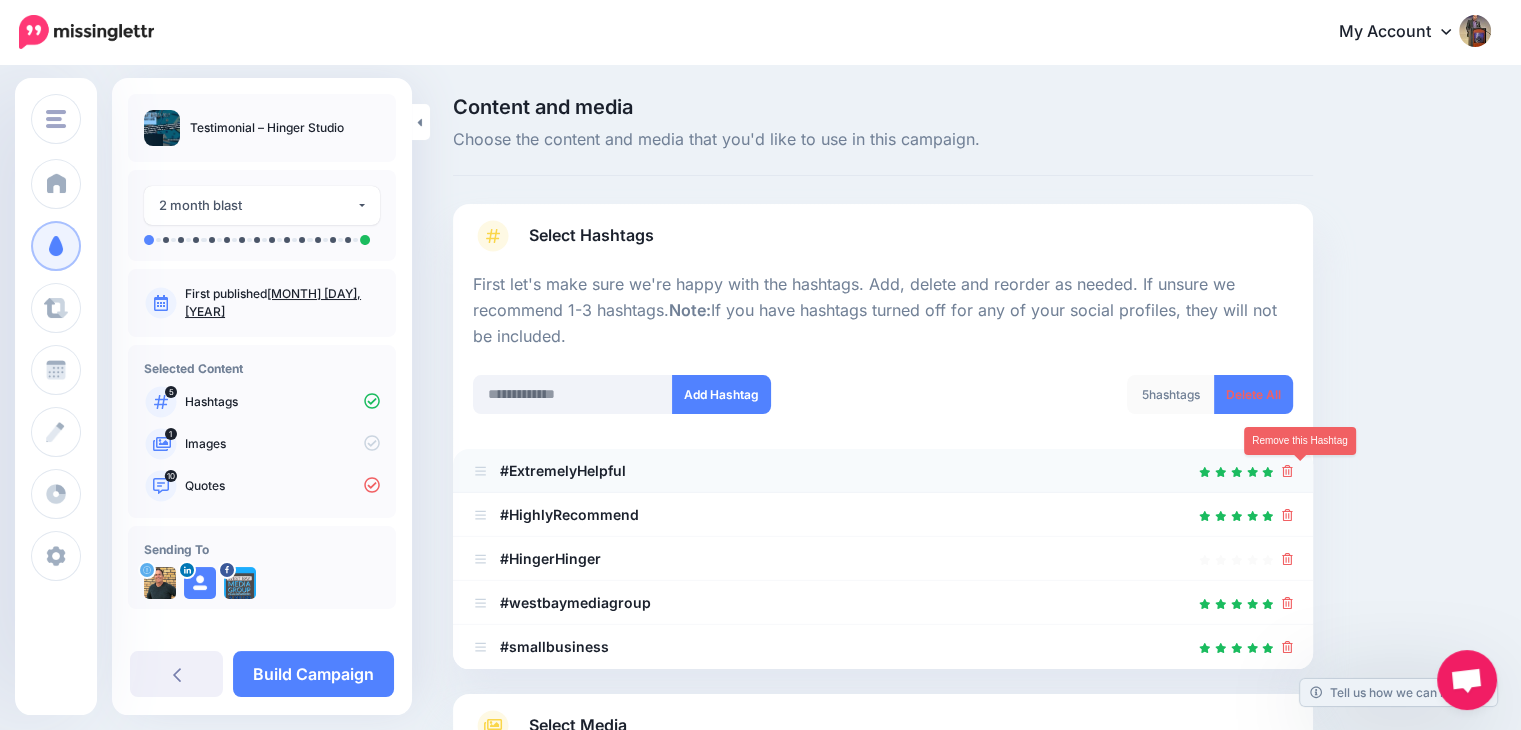 click 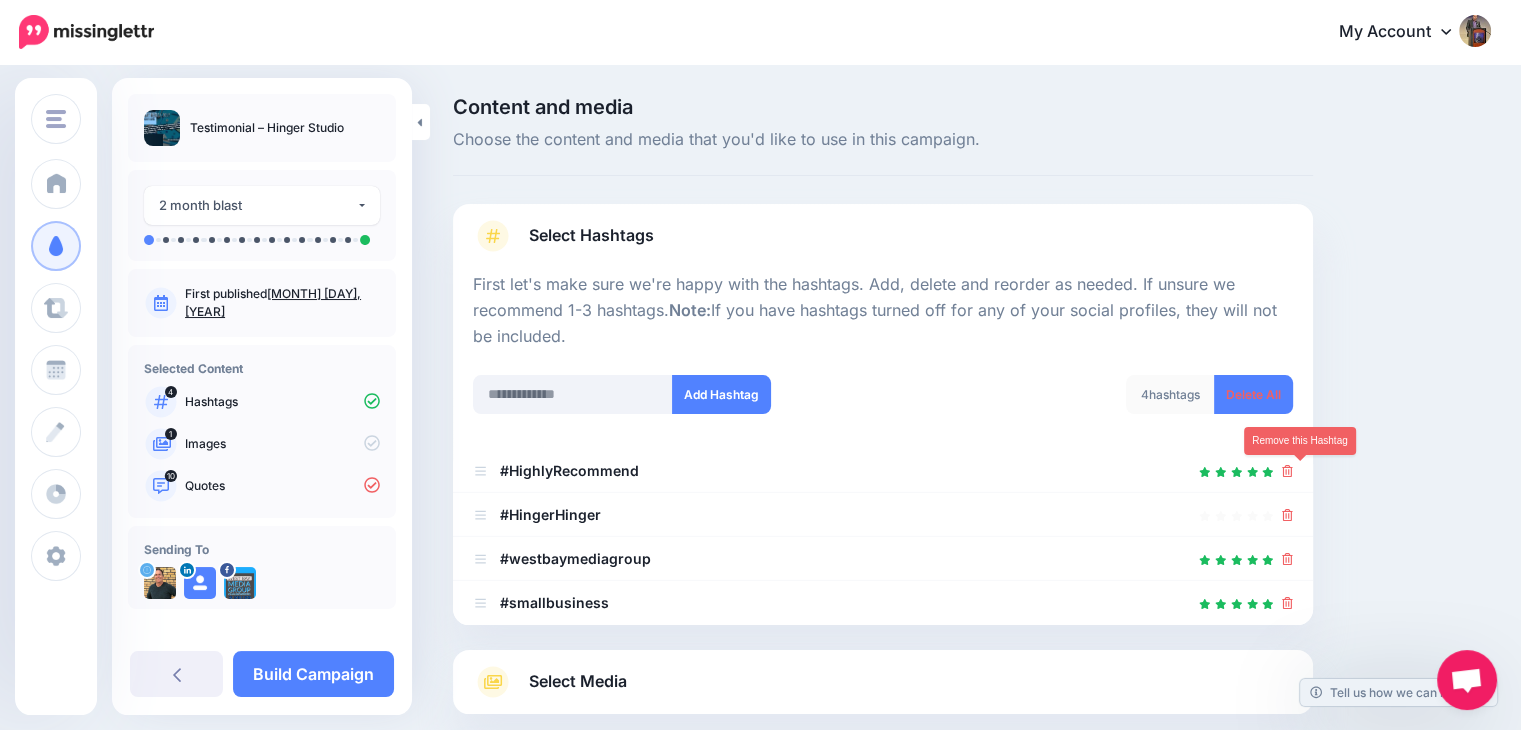 click 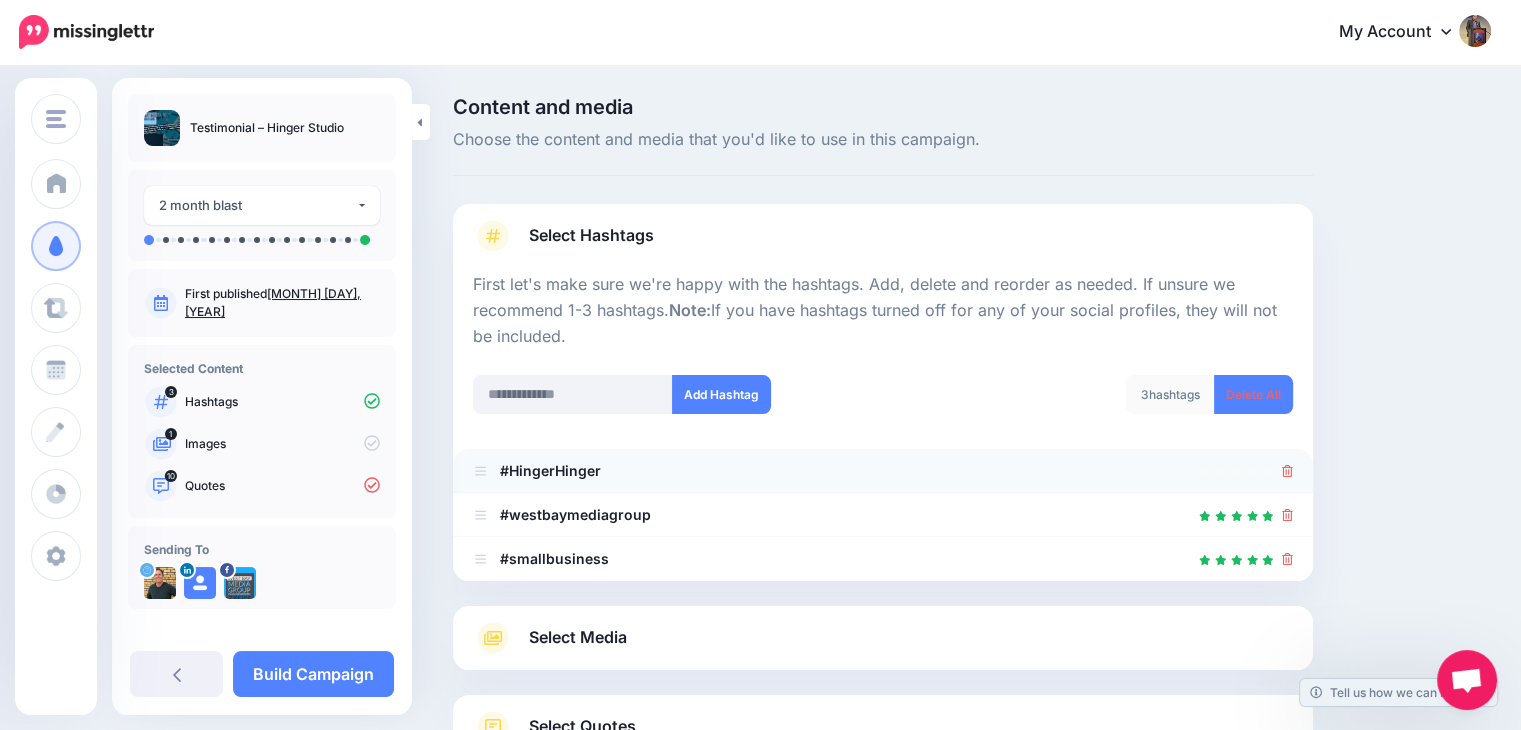 click 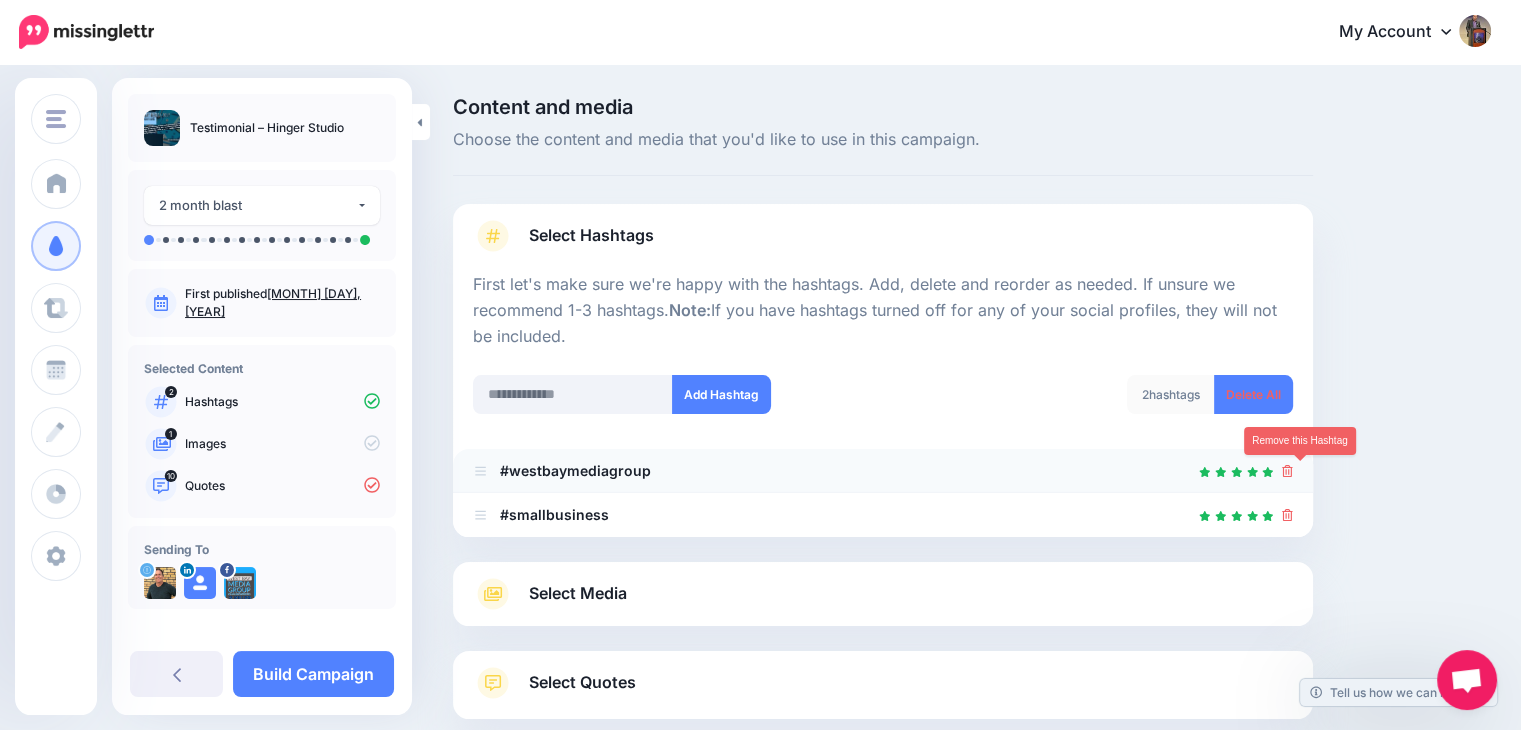 click 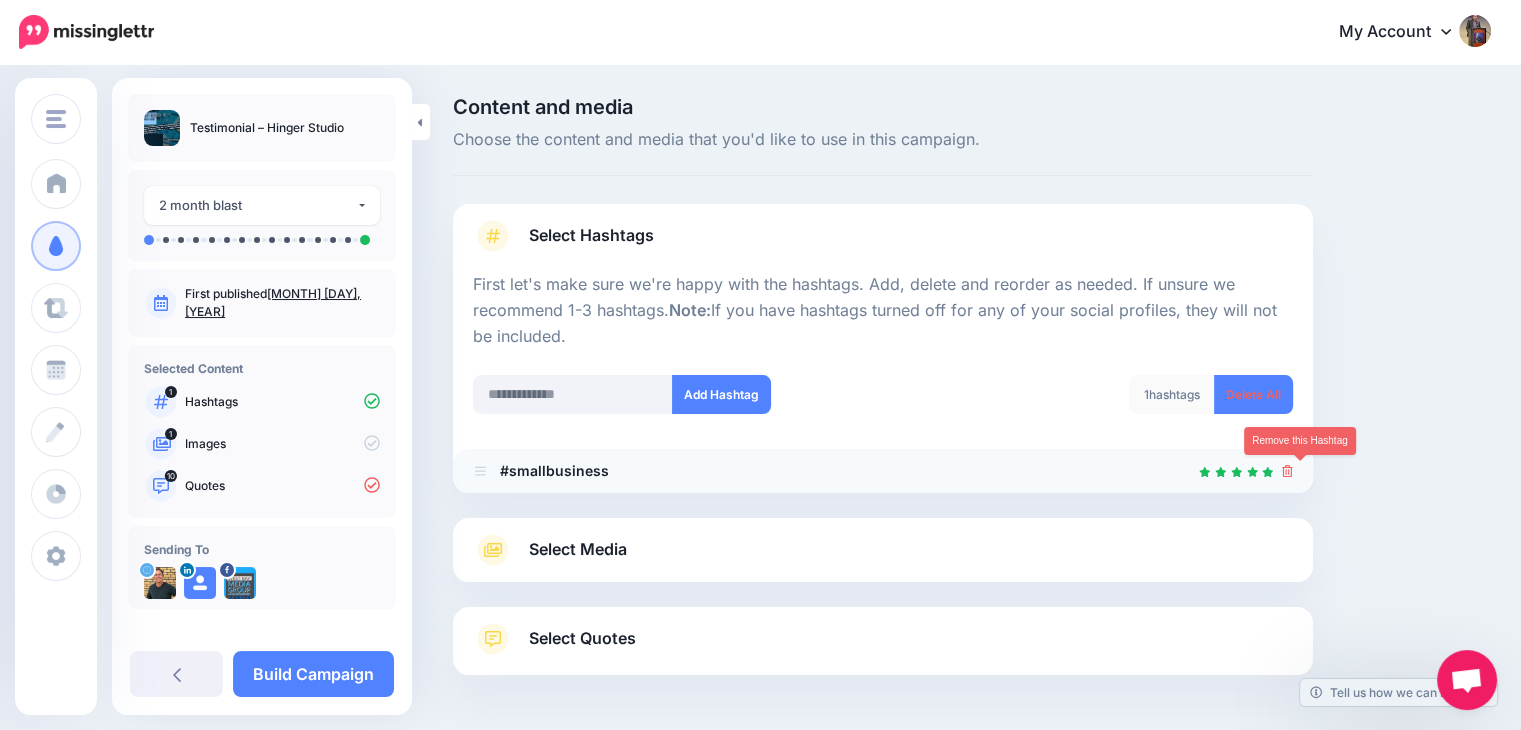 click at bounding box center [1287, 470] 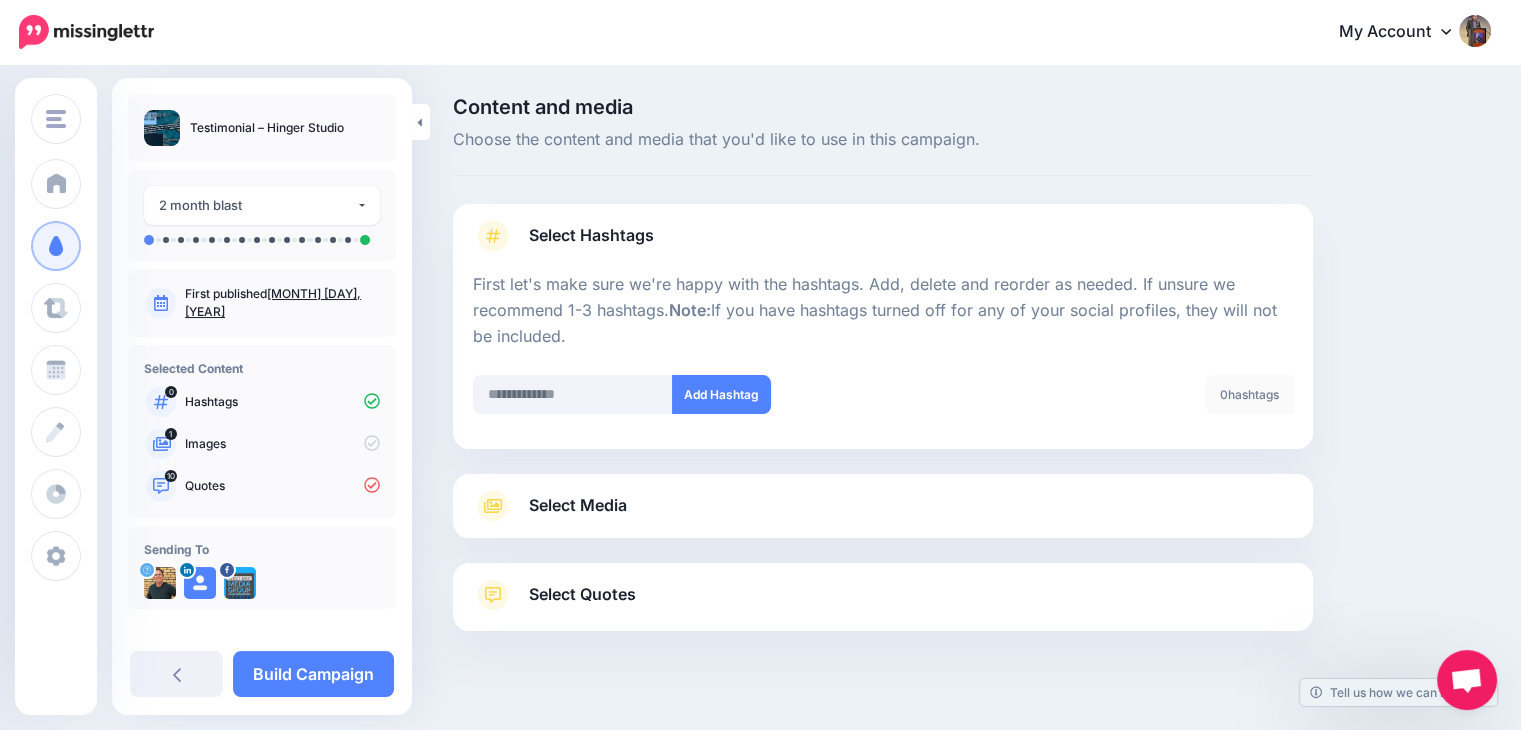 click on "Select Media" at bounding box center [883, 506] 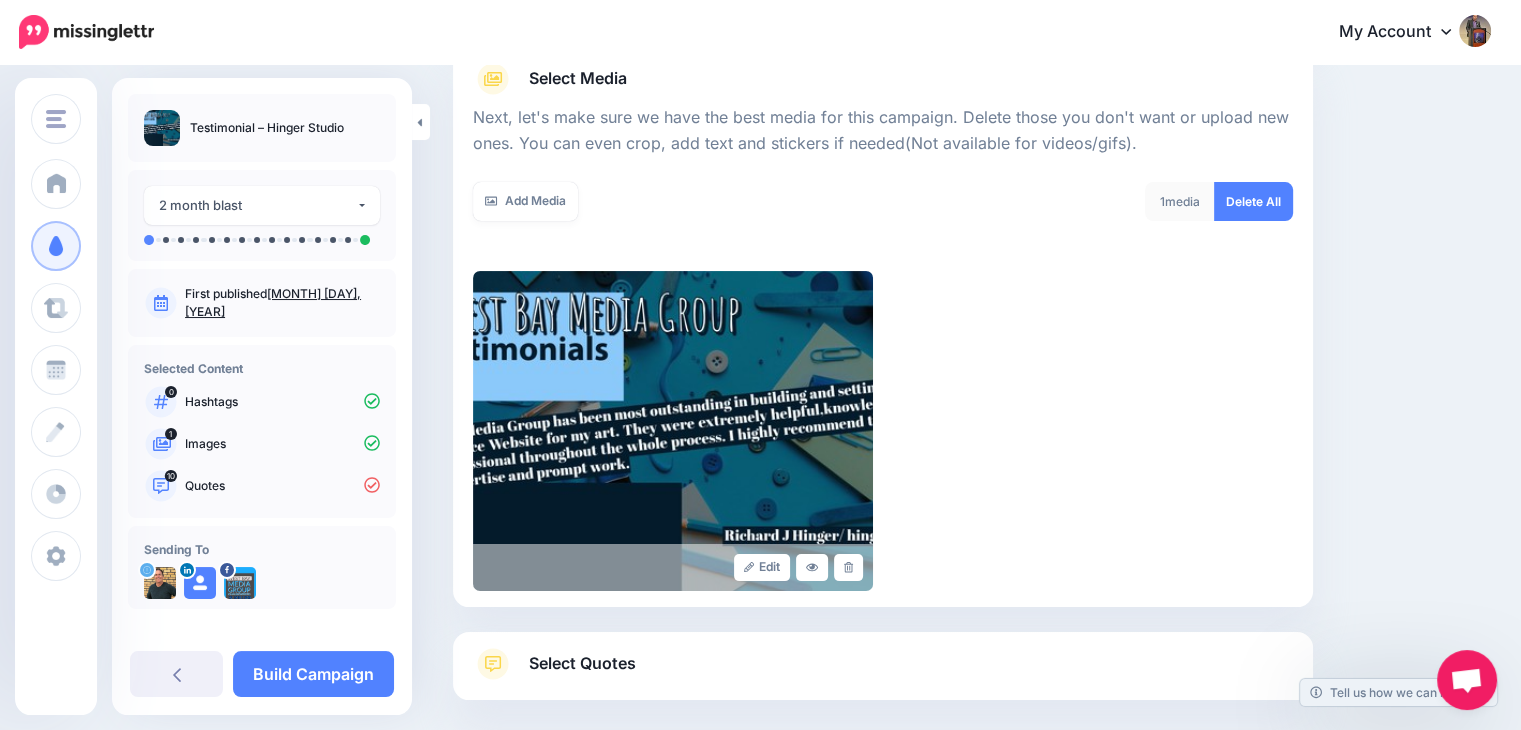 scroll, scrollTop: 349, scrollLeft: 0, axis: vertical 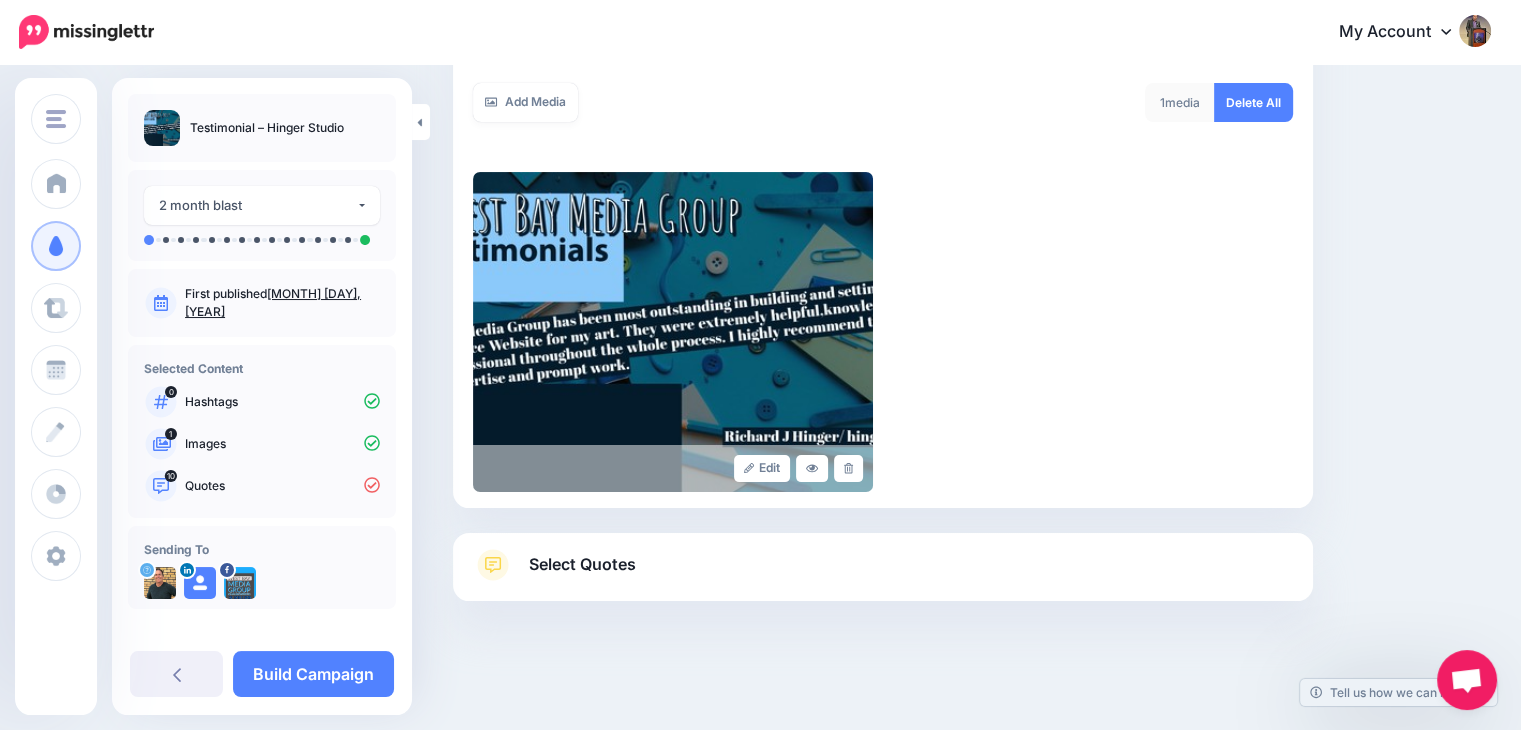 click on "Select Quotes" at bounding box center (883, 575) 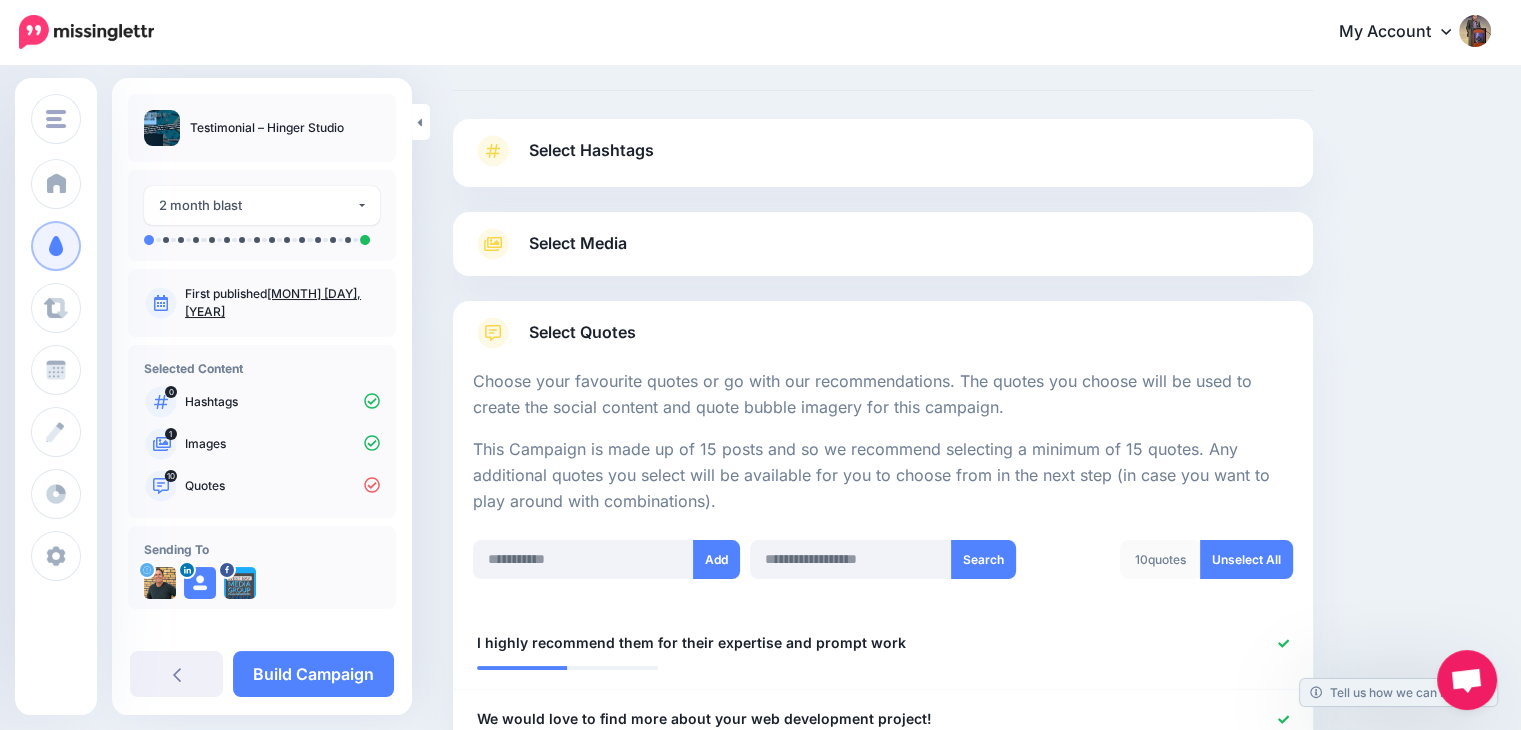 scroll, scrollTop: 67, scrollLeft: 0, axis: vertical 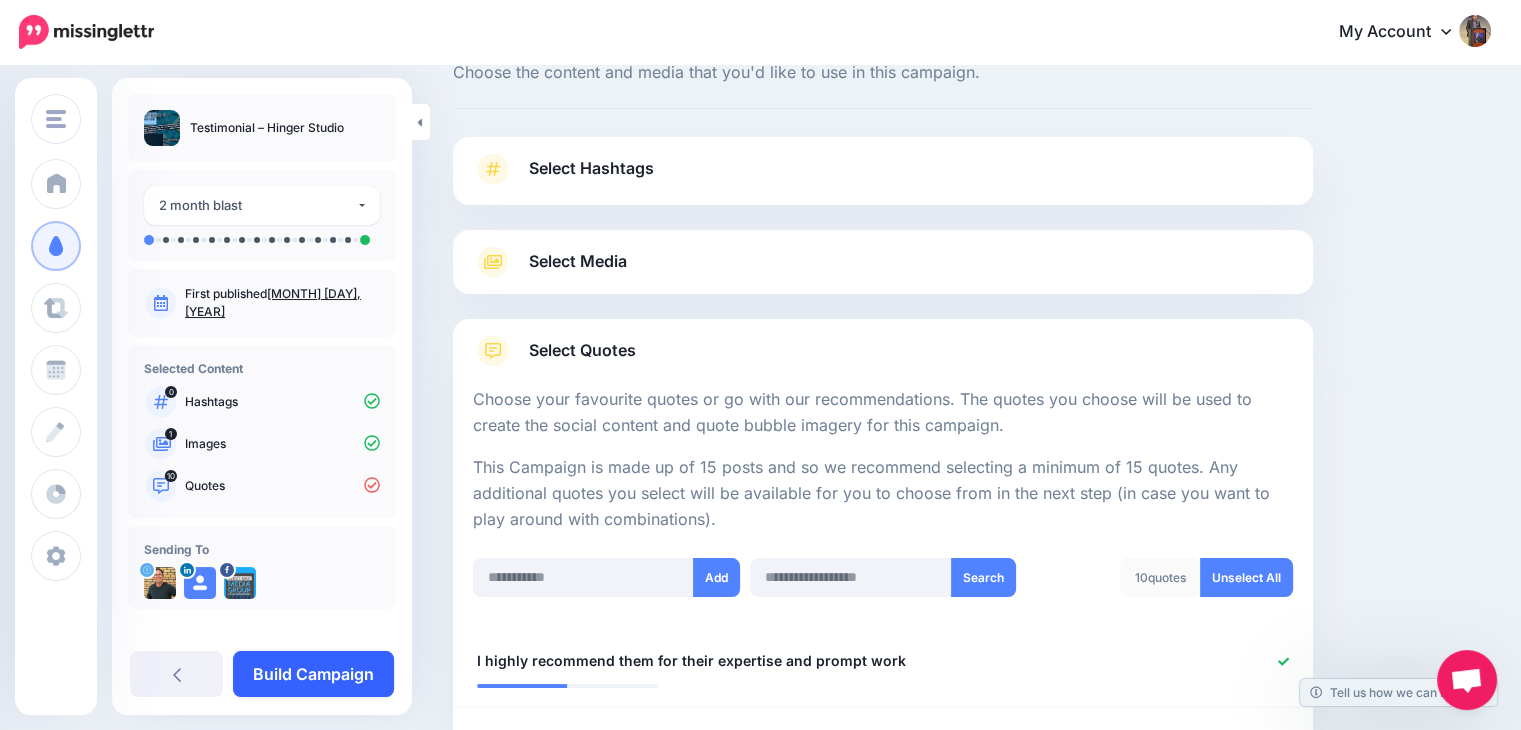 click on "Build Campaign" at bounding box center (313, 674) 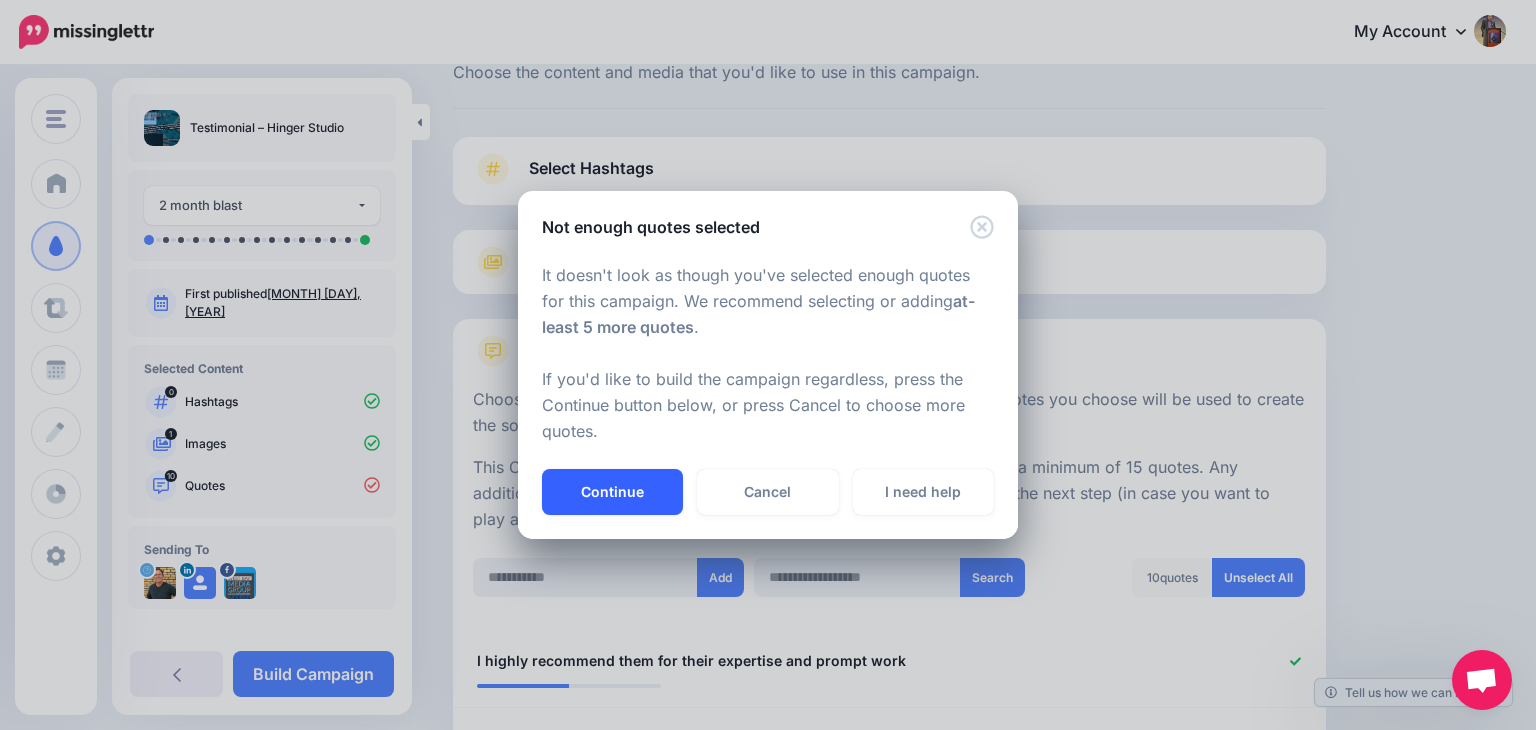 click on "Continue" at bounding box center [612, 492] 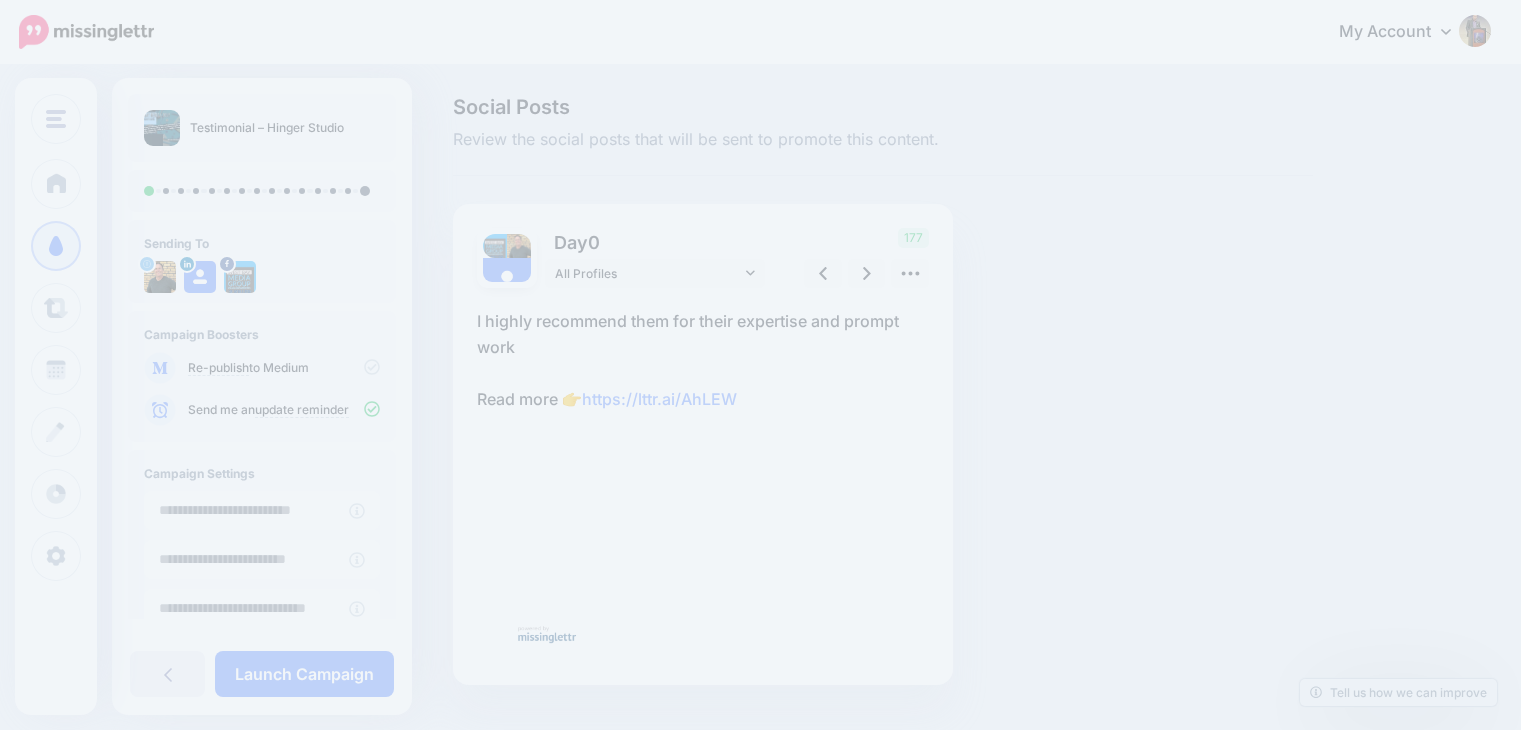 scroll, scrollTop: 0, scrollLeft: 0, axis: both 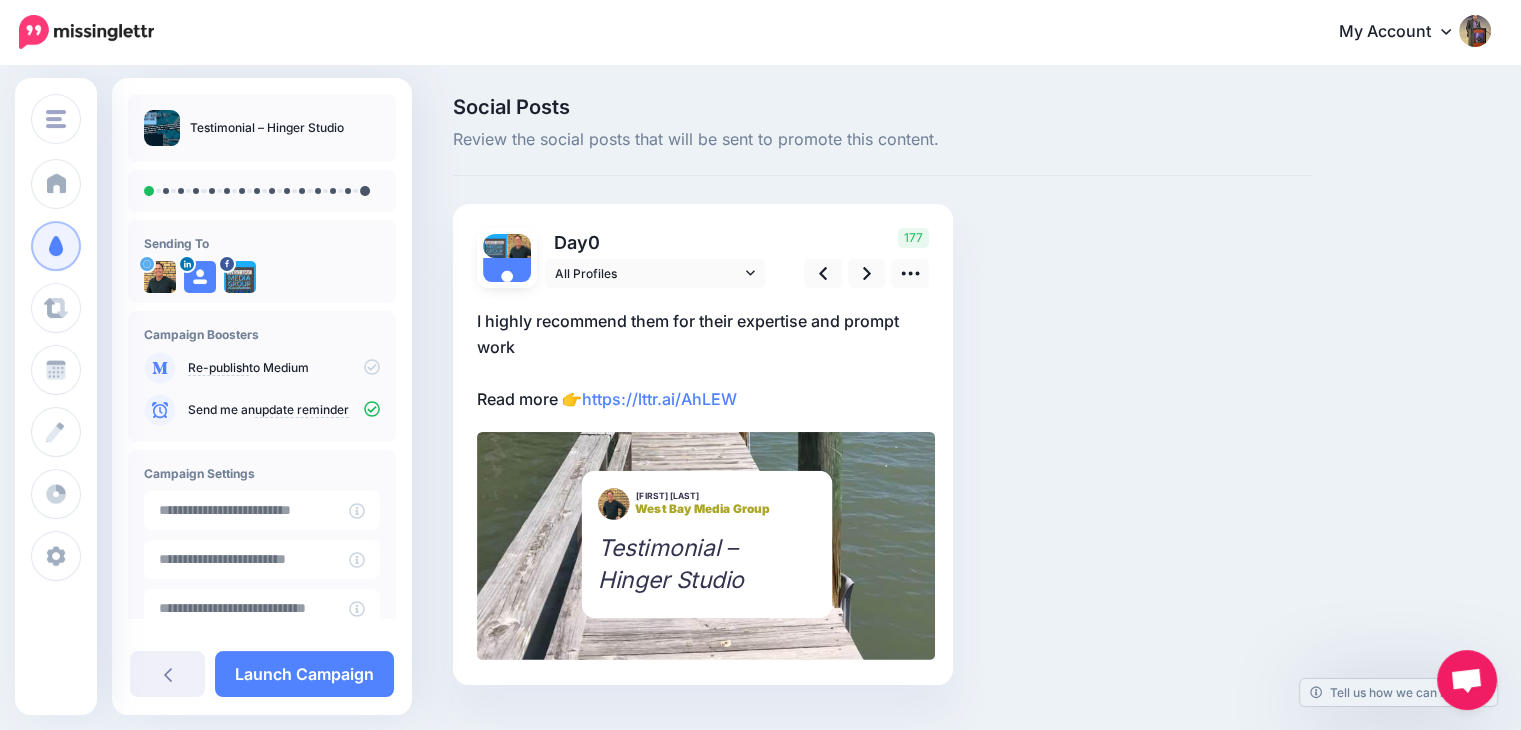 click on "I highly recommend them for their expertise and prompt work Read more 👉  https://lttr.ai/AhLEW" at bounding box center [703, 360] 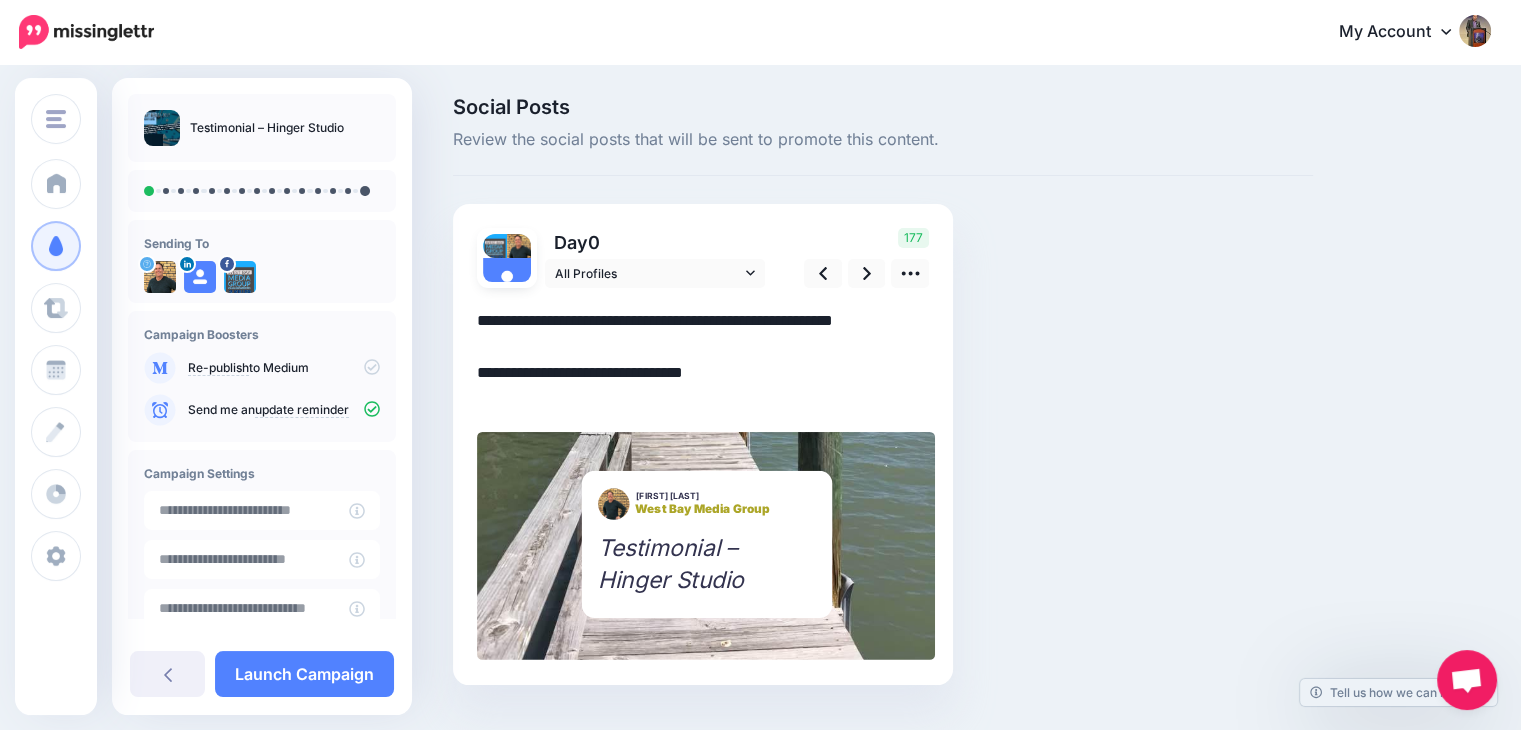 scroll, scrollTop: 0, scrollLeft: 0, axis: both 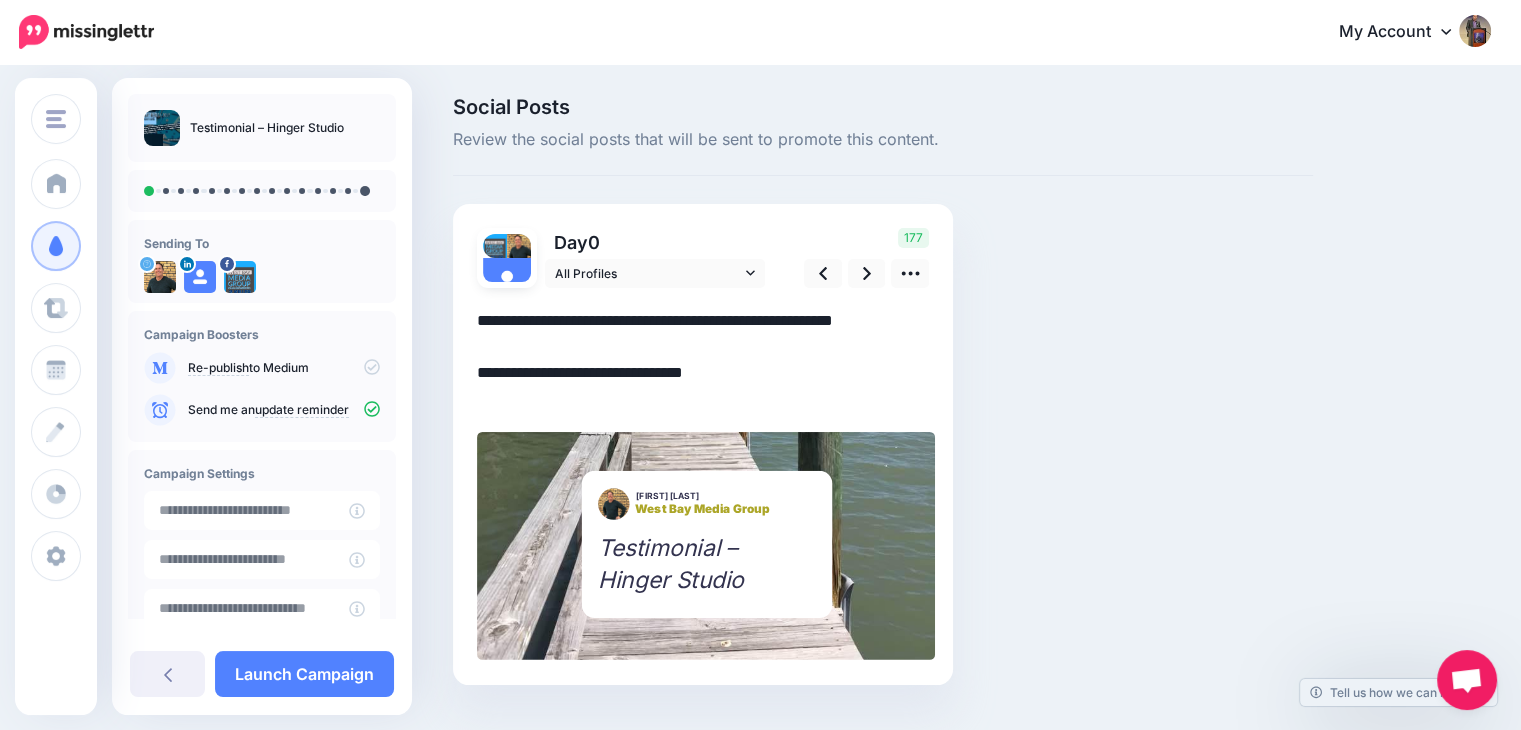 drag, startPoint x: 560, startPoint y: 397, endPoint x: 453, endPoint y: 408, distance: 107.563934 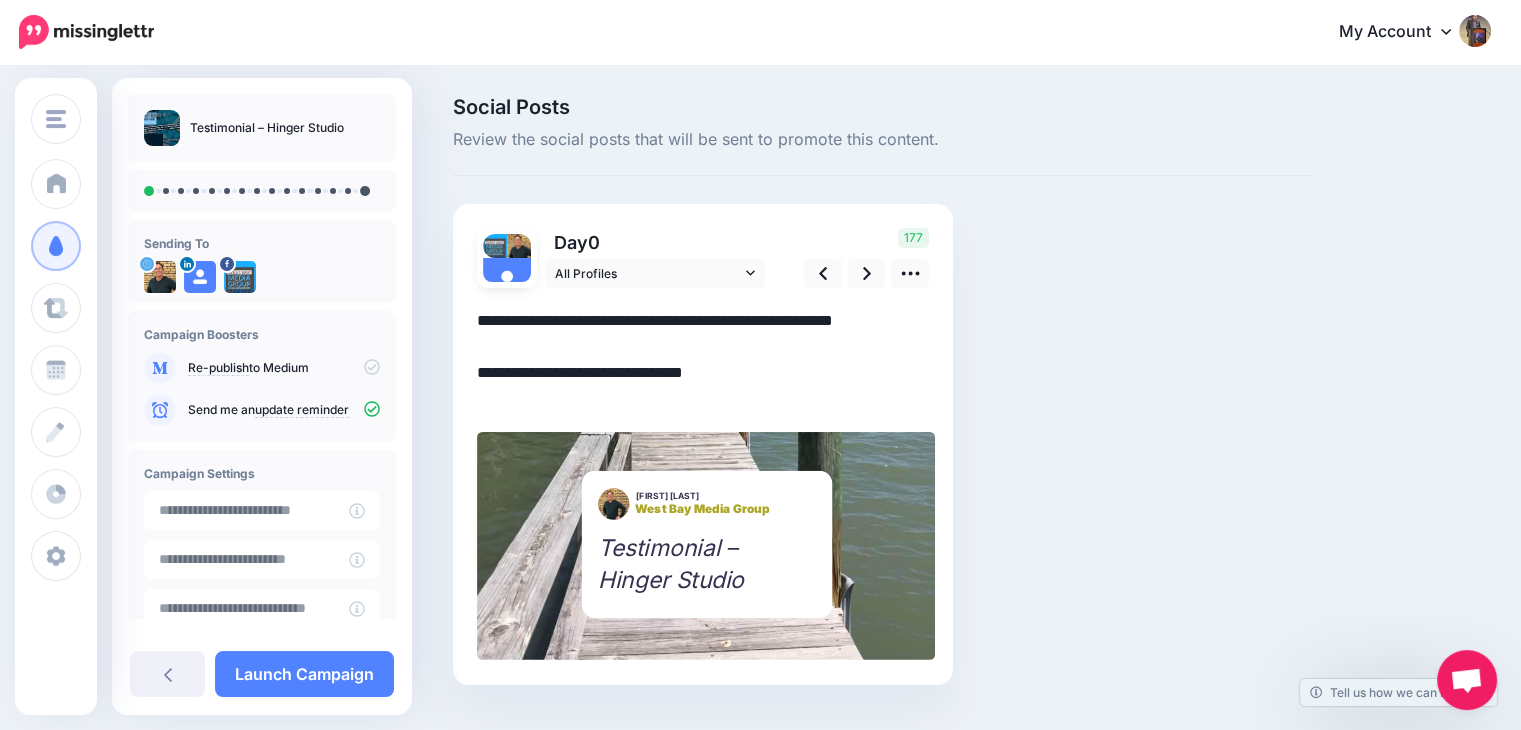 click on "Day  0
All
Profiles" at bounding box center [703, 444] 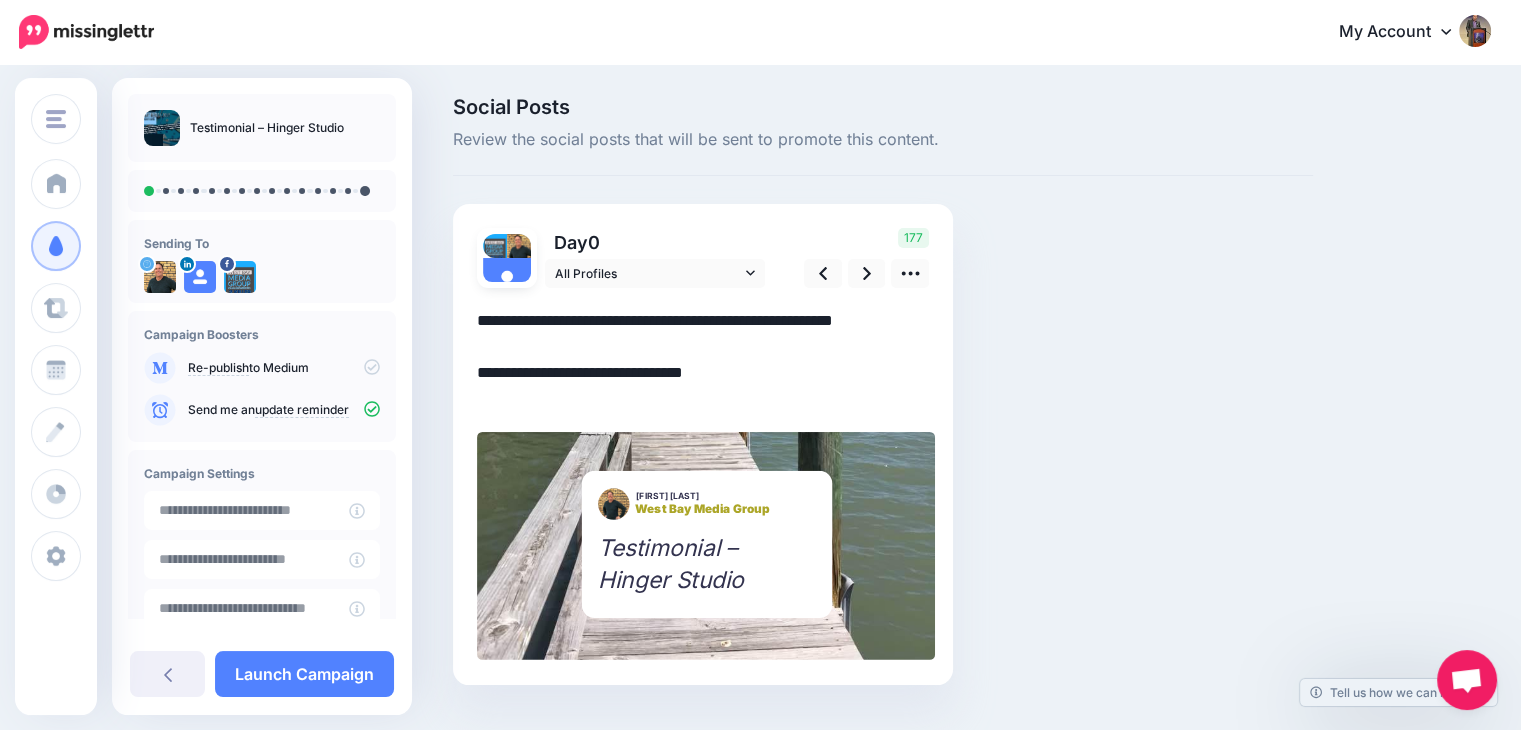 click on "**********" at bounding box center (703, 360) 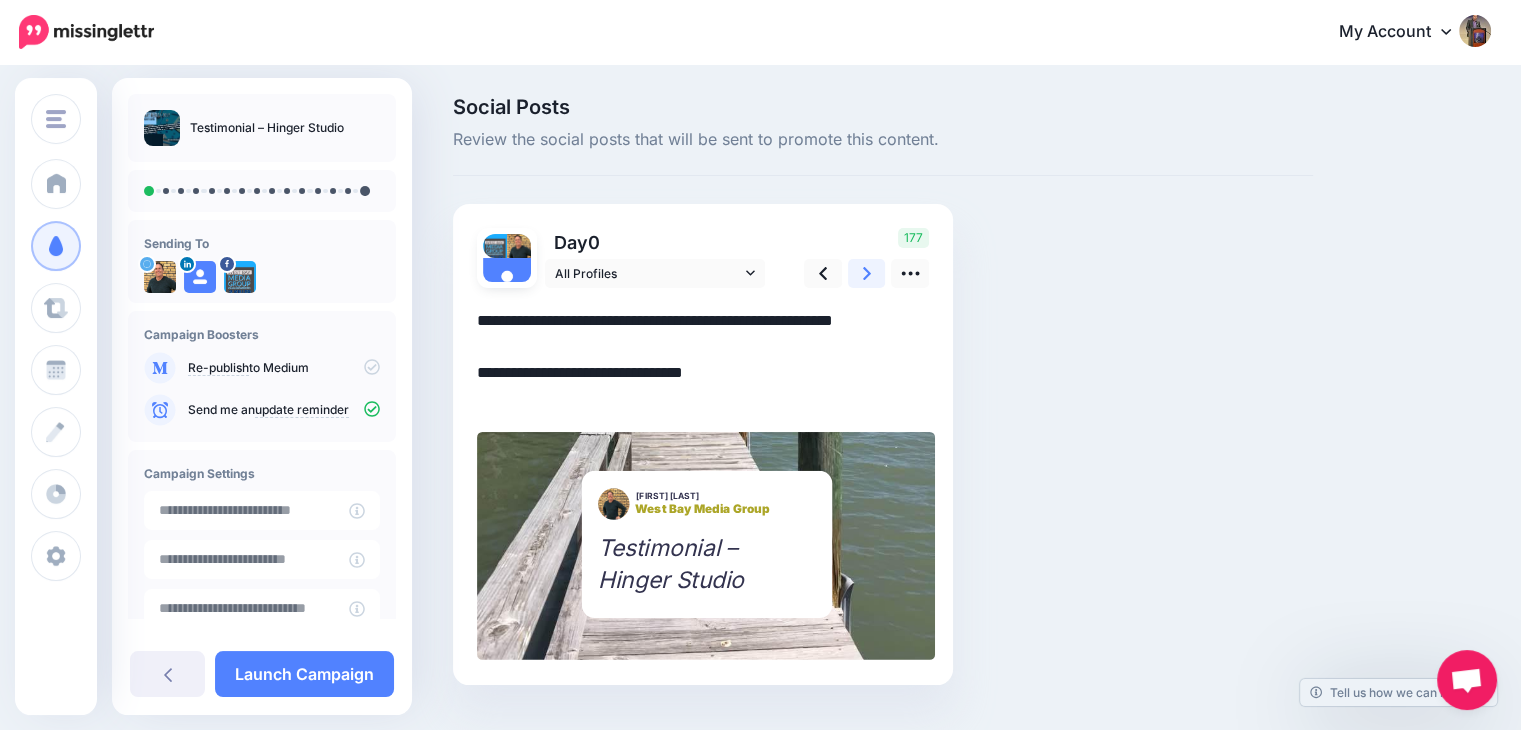 click at bounding box center [867, 273] 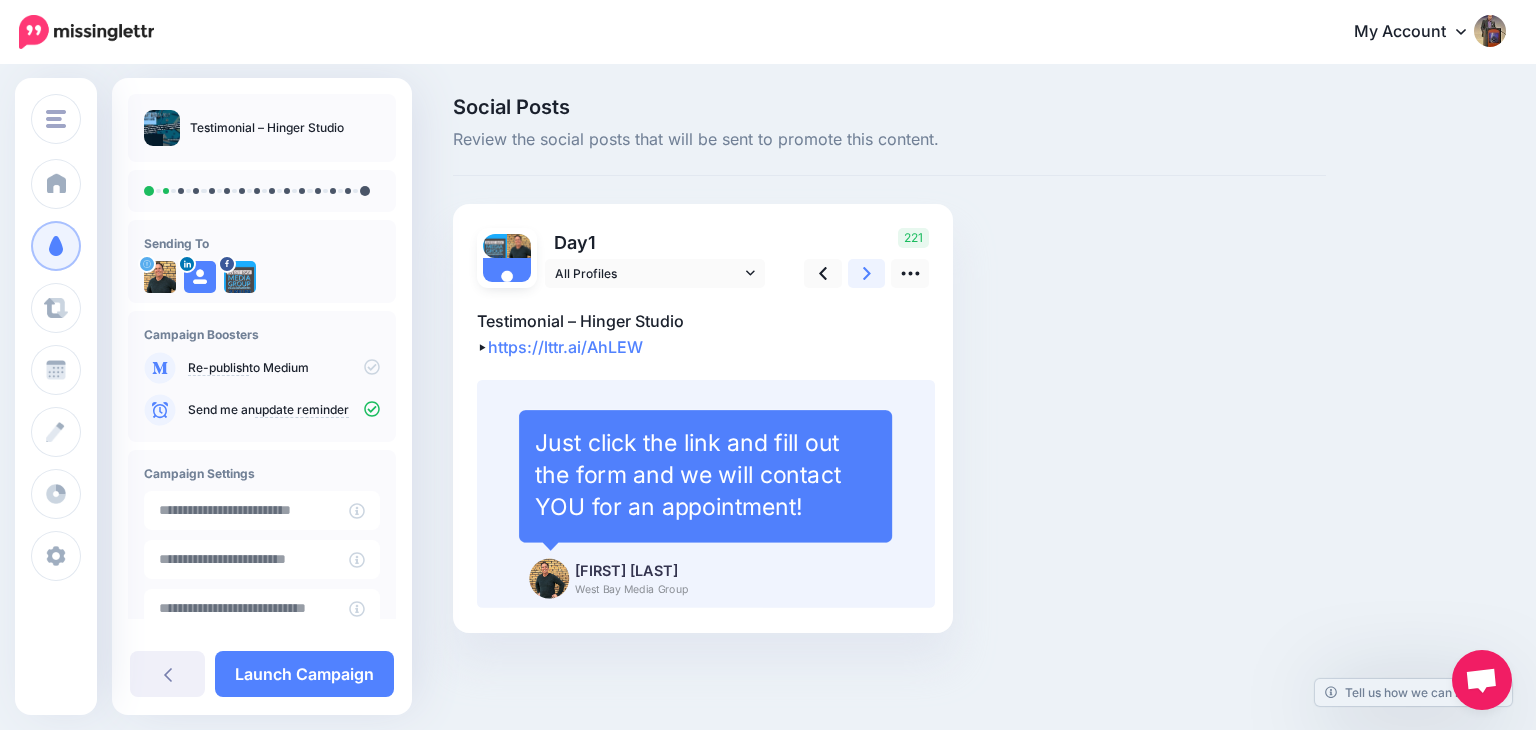 click 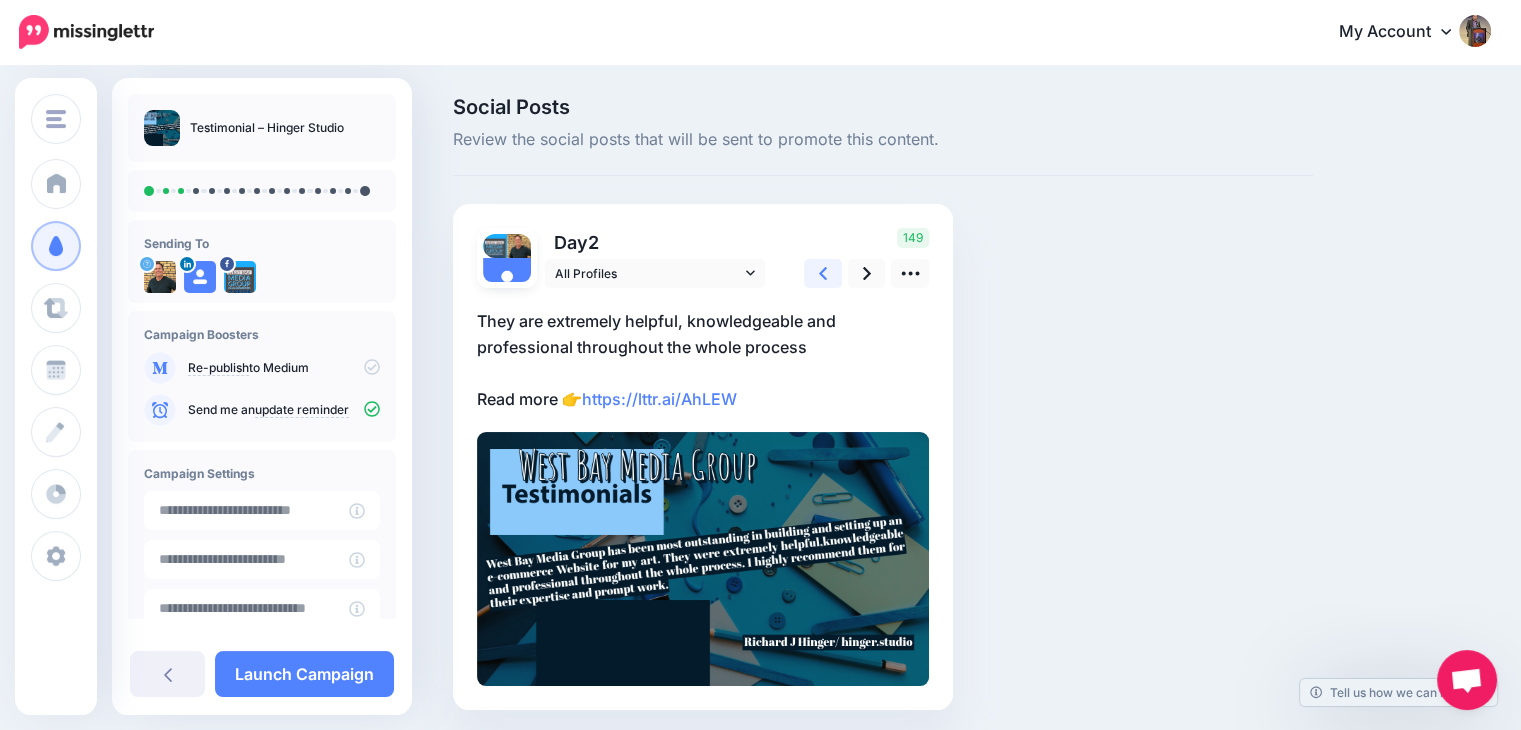 click 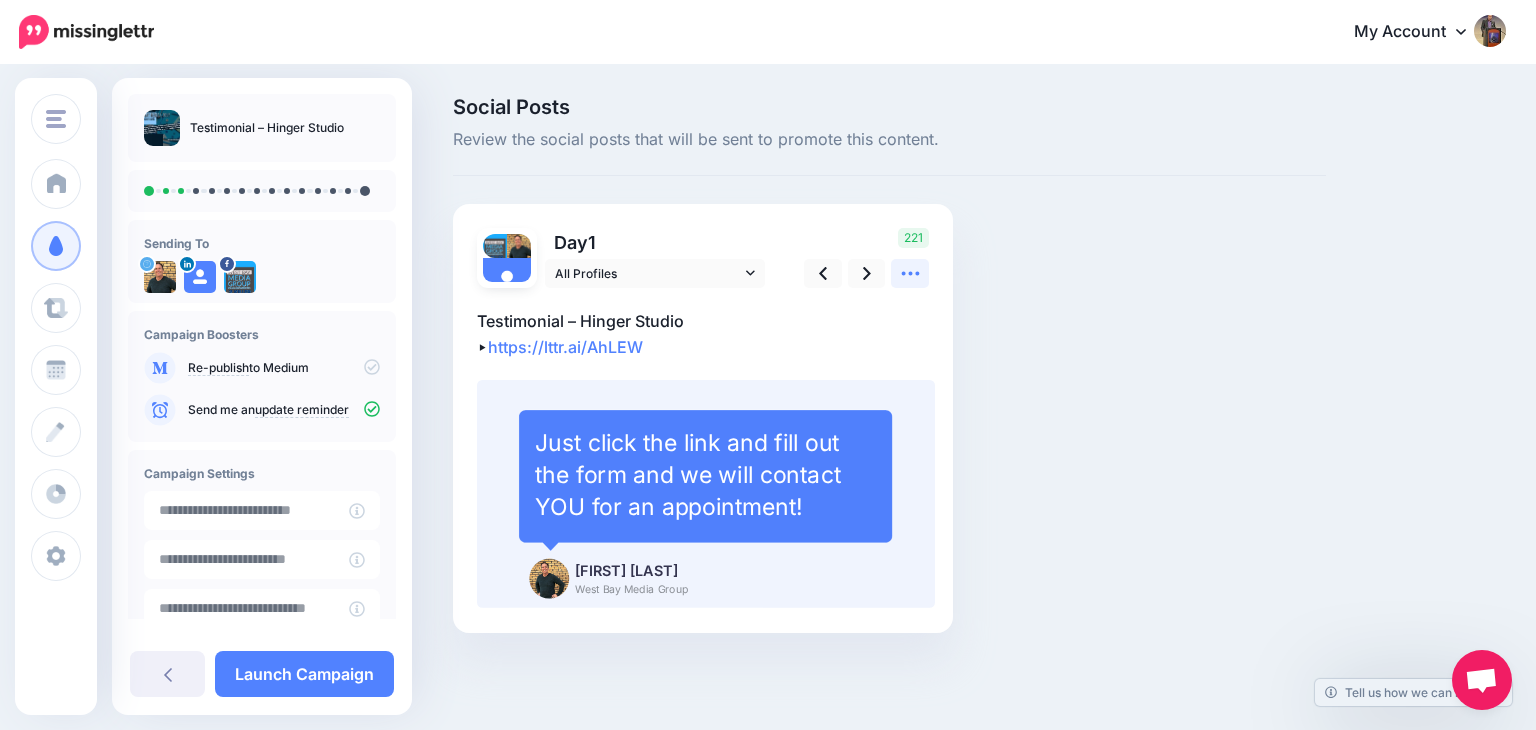 click 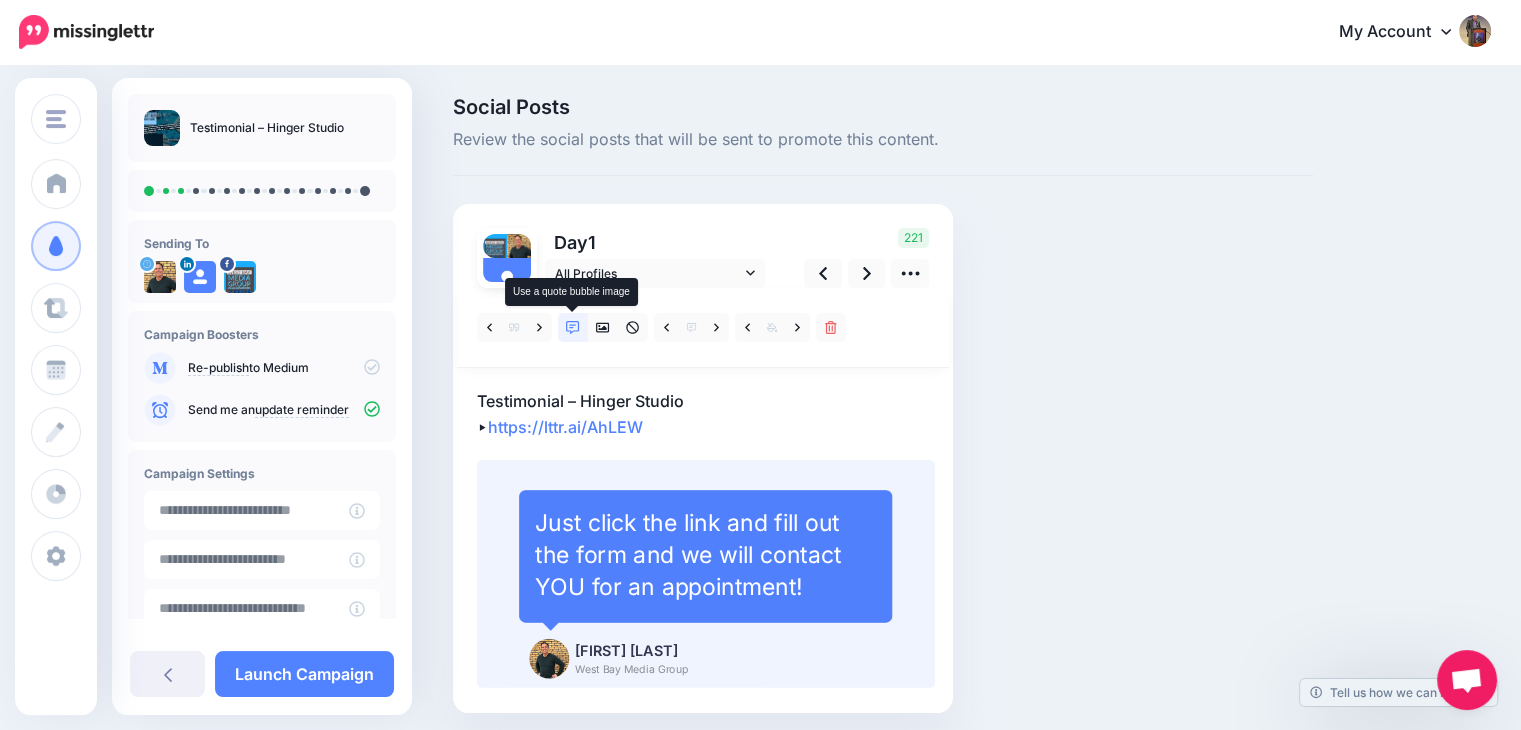 click 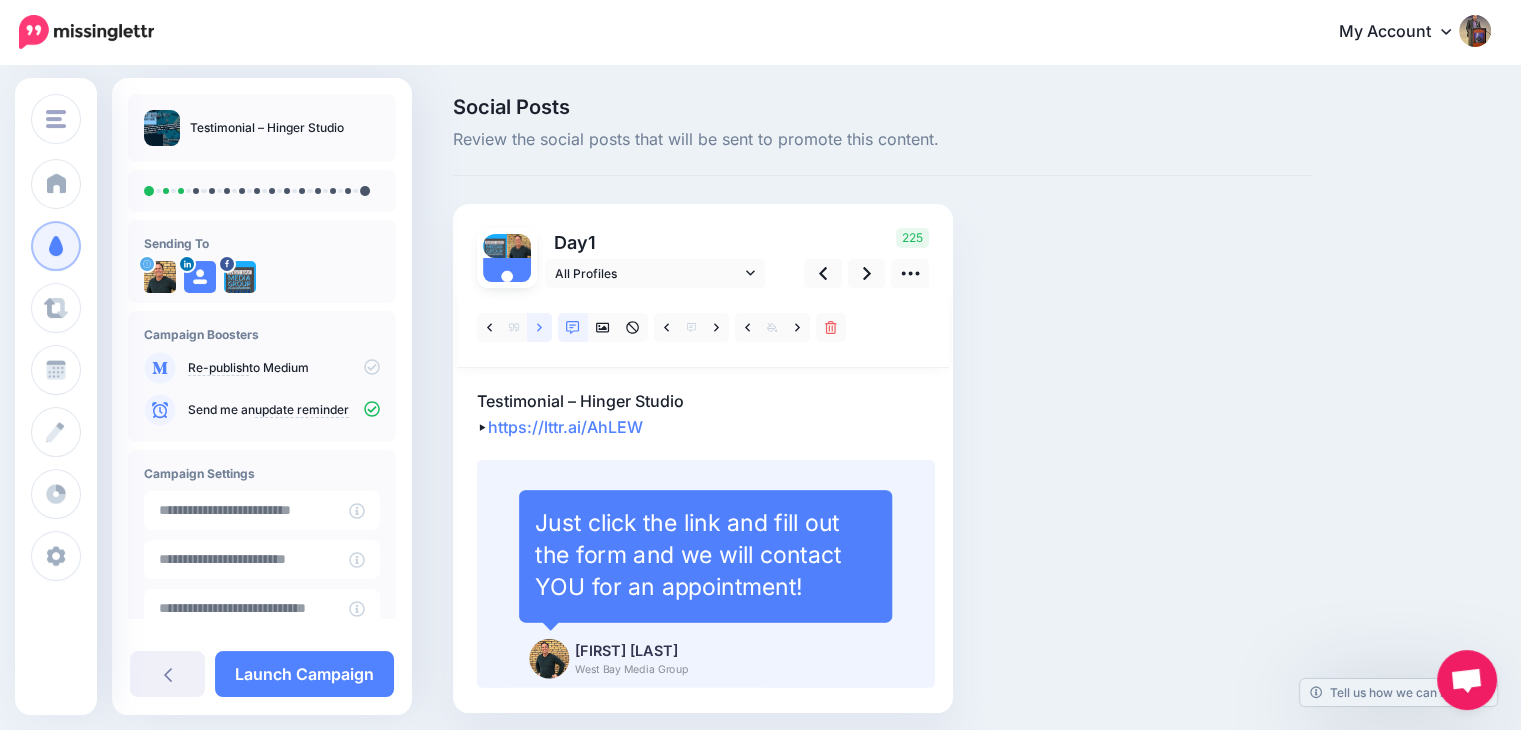 click 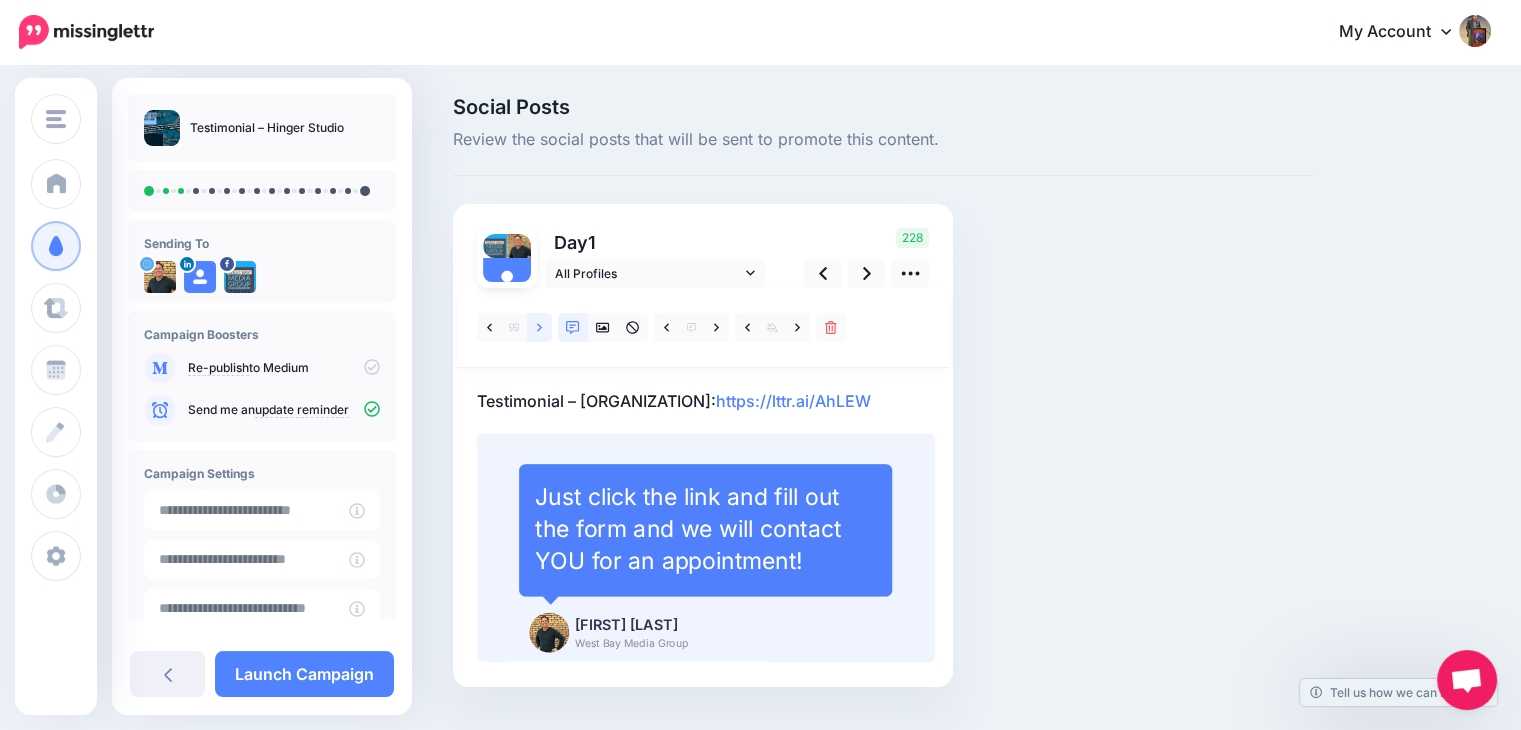 click 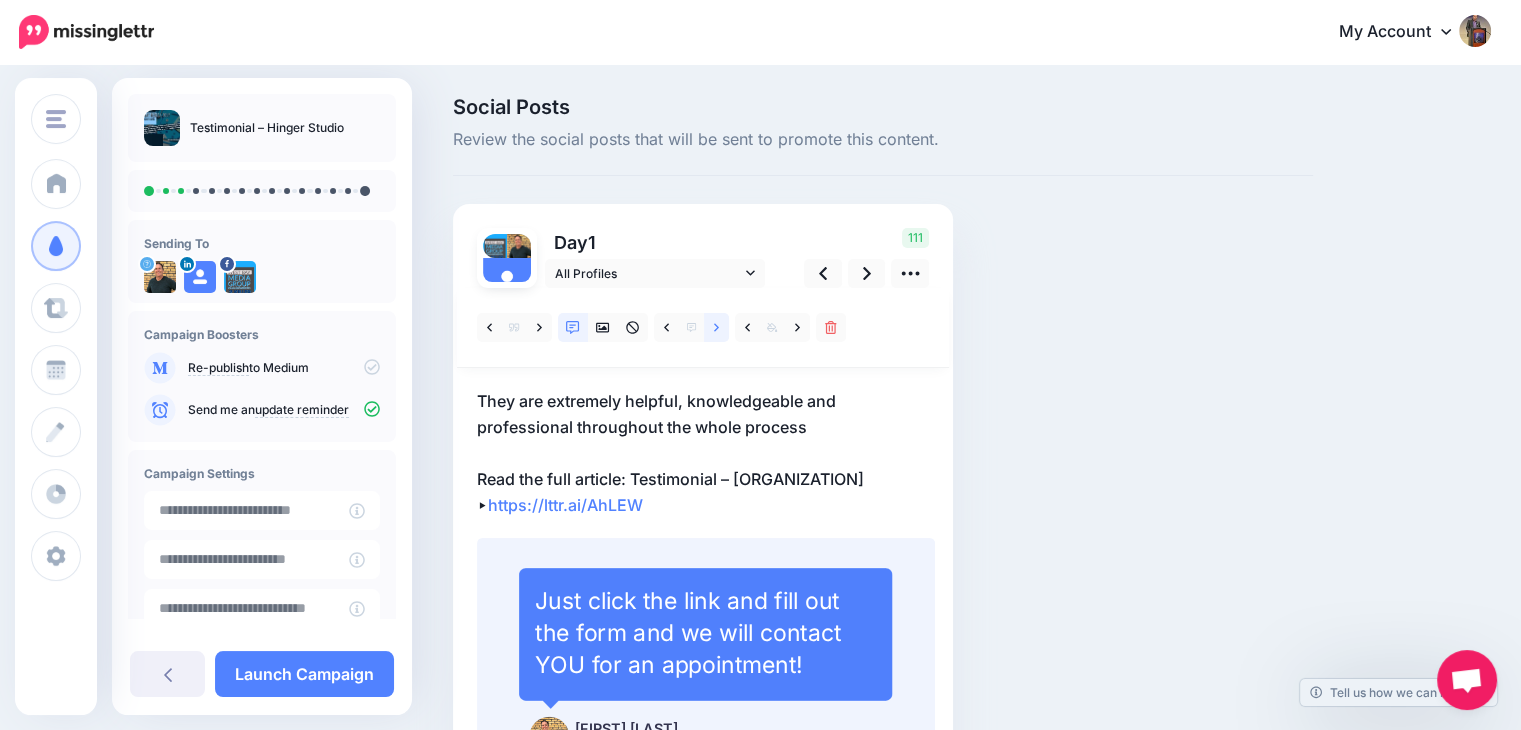 click 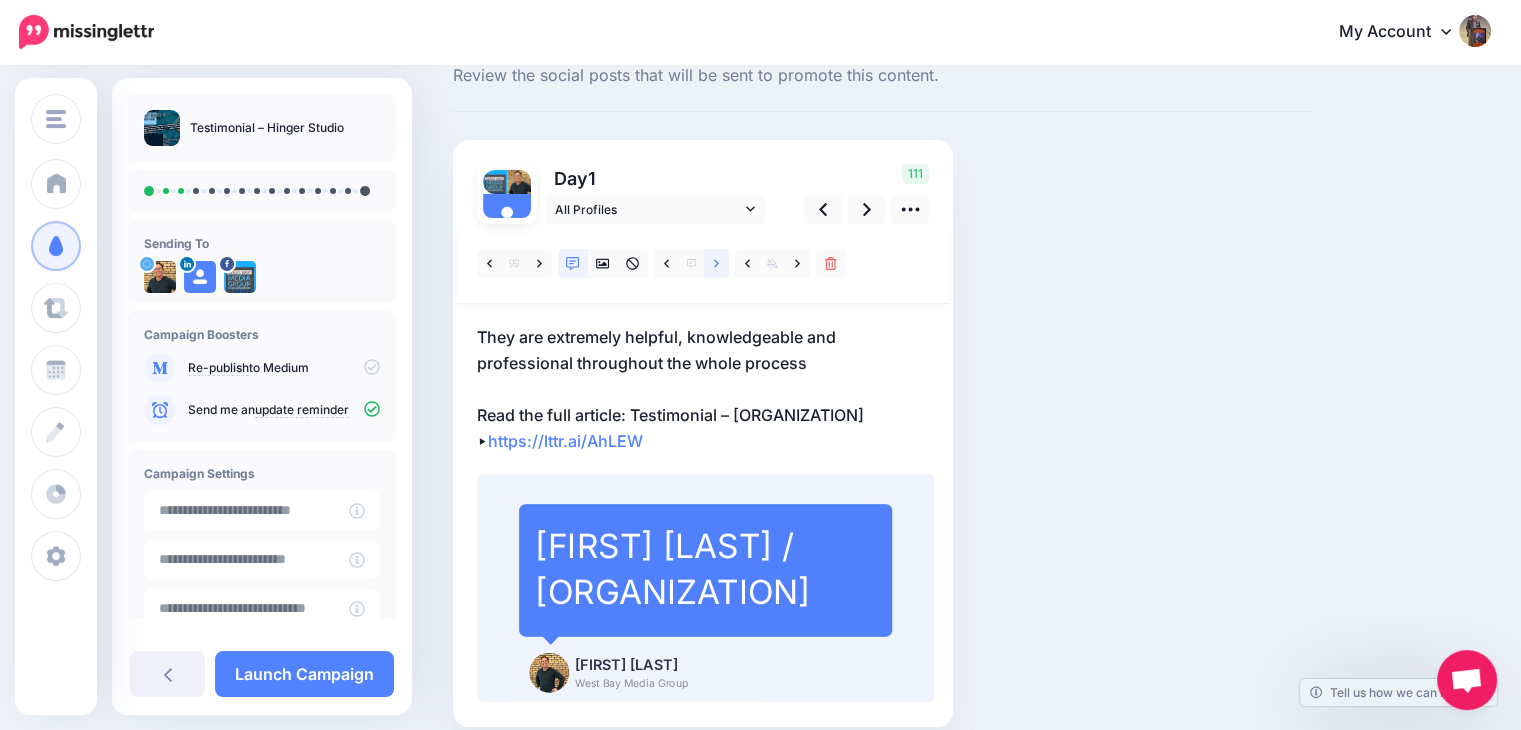 scroll, scrollTop: 0, scrollLeft: 0, axis: both 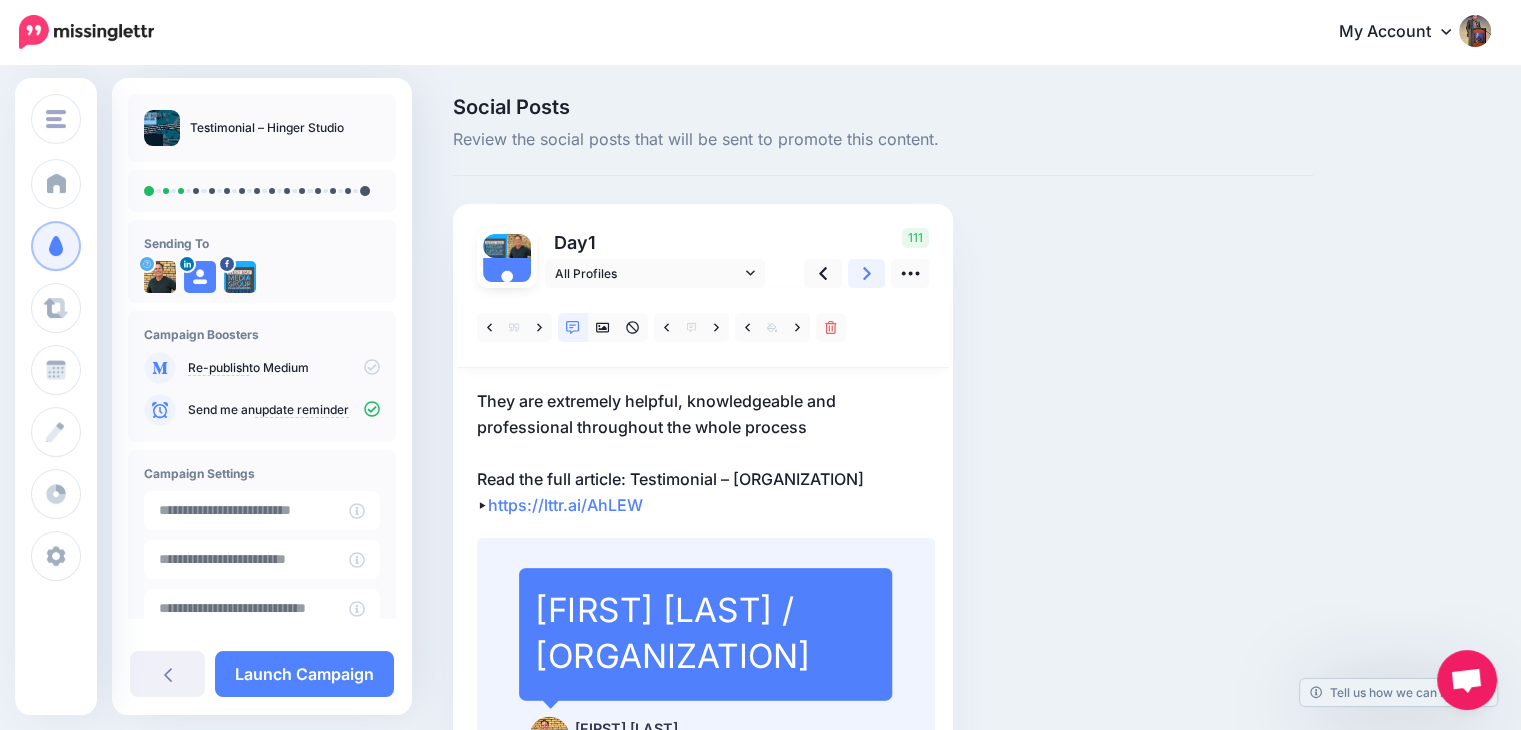 click 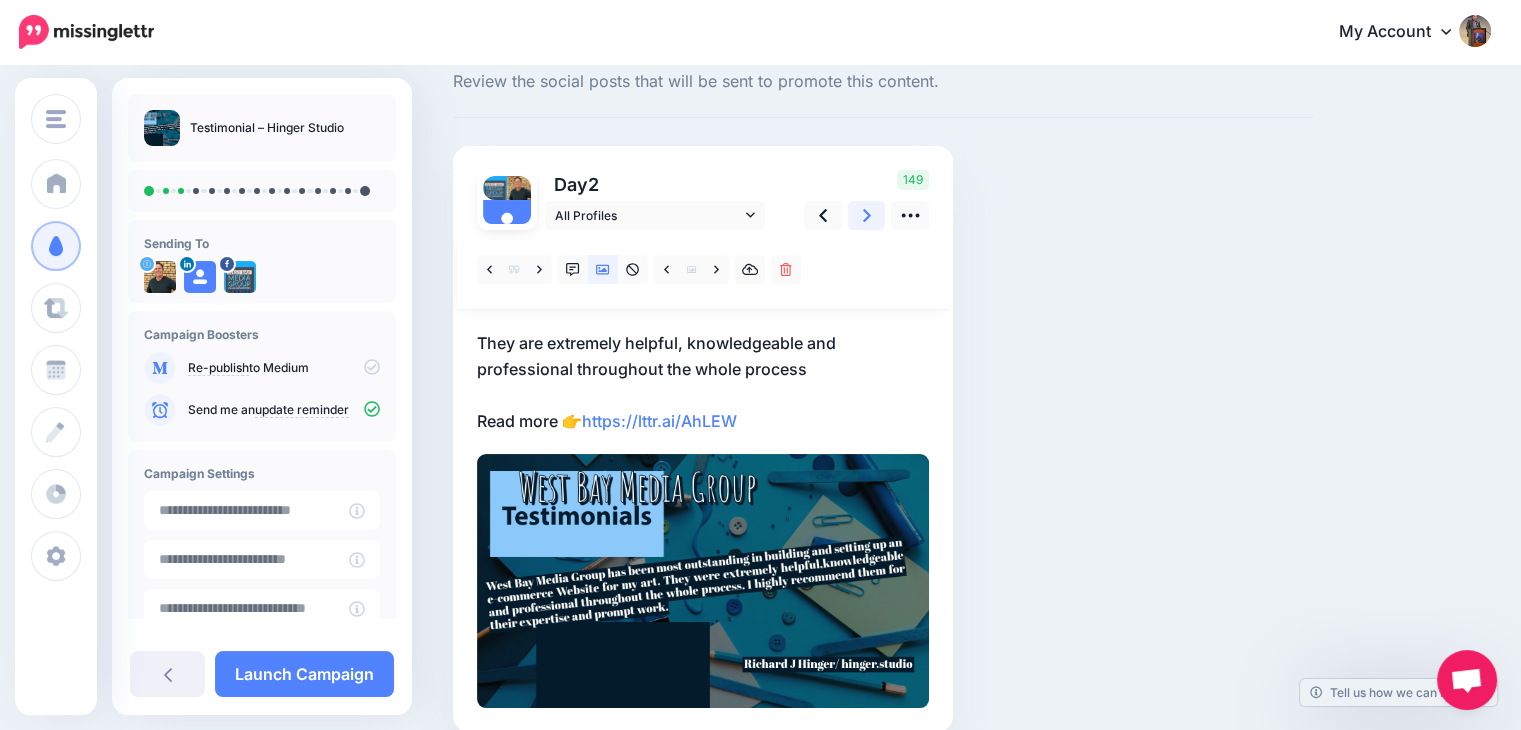 scroll, scrollTop: 150, scrollLeft: 0, axis: vertical 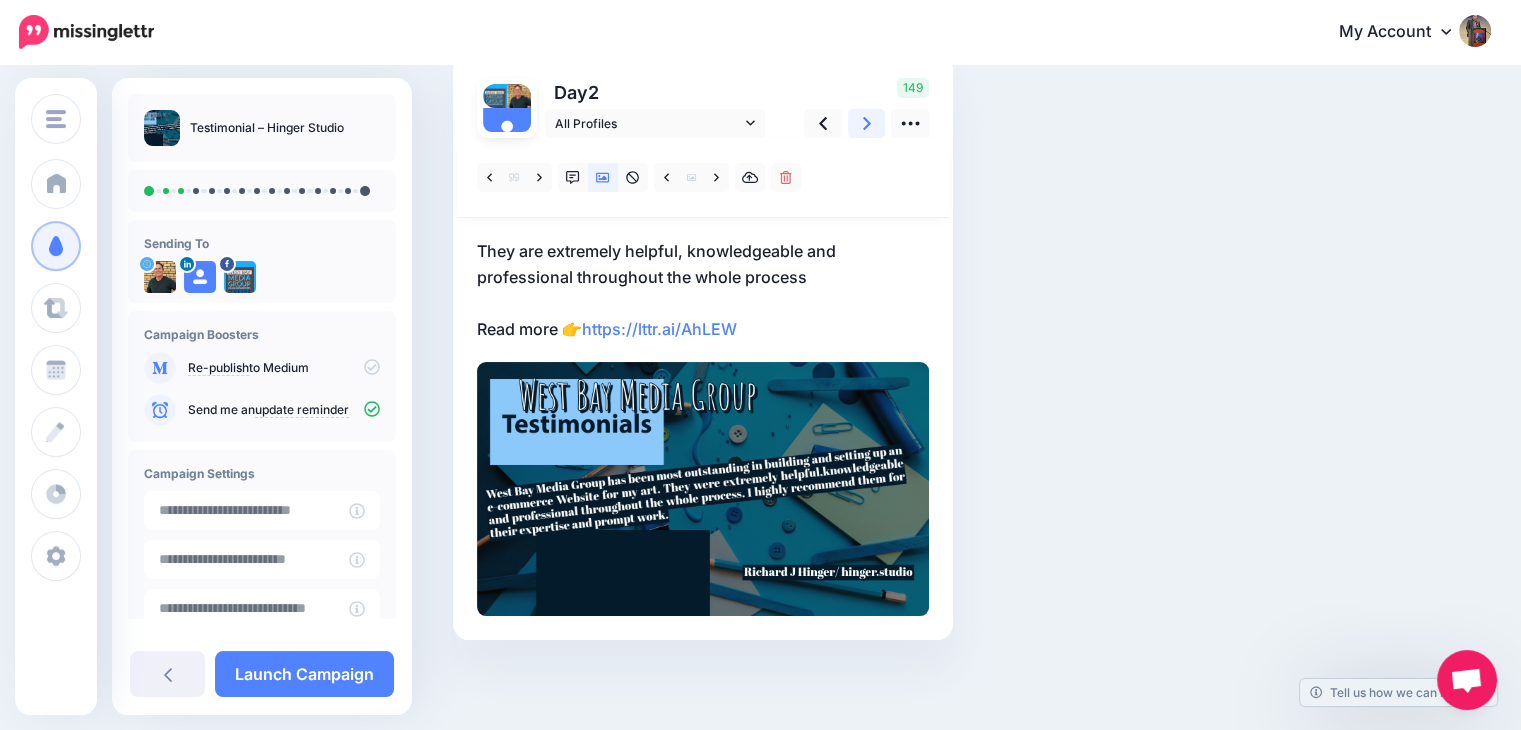 click at bounding box center (867, 123) 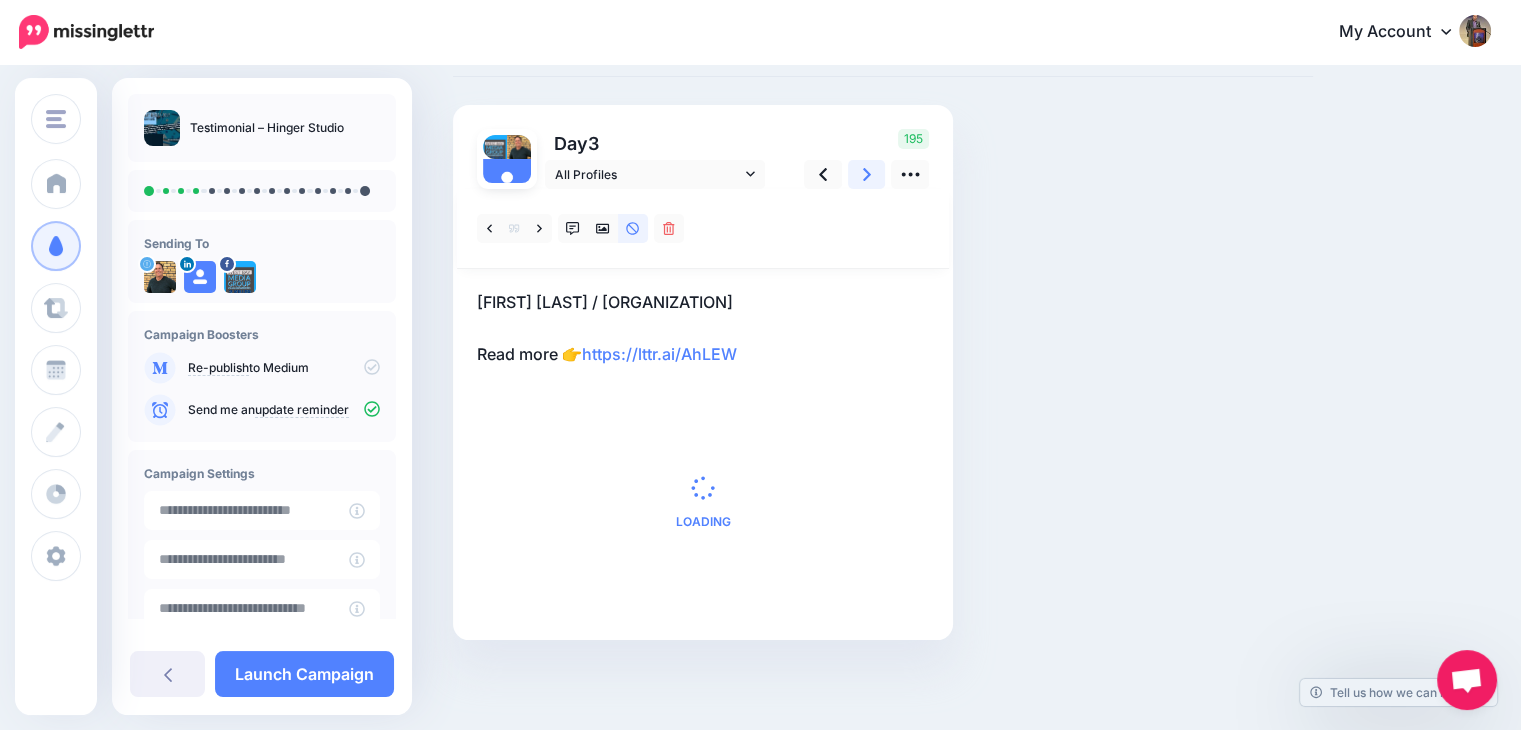 scroll, scrollTop: 0, scrollLeft: 0, axis: both 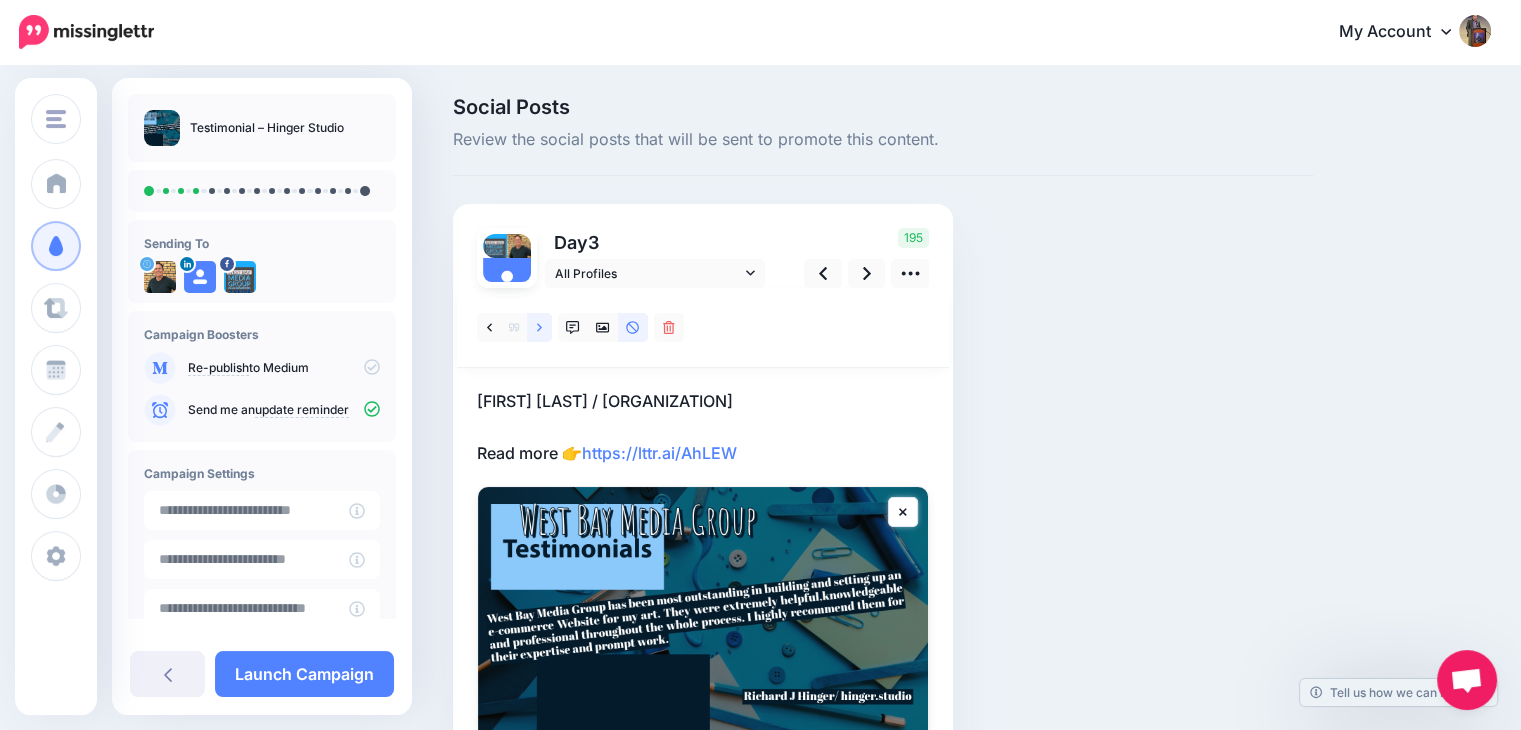 click at bounding box center (539, 327) 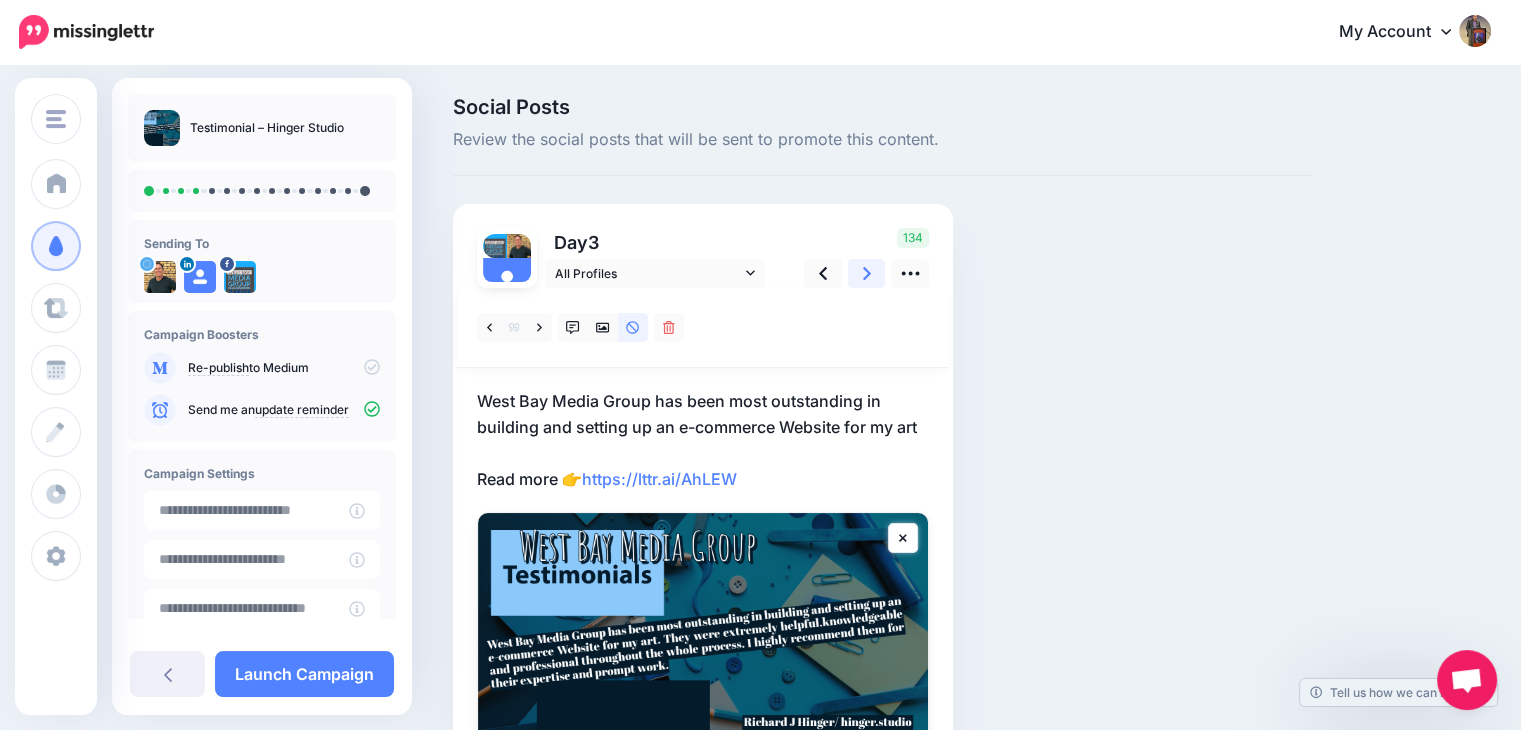 click 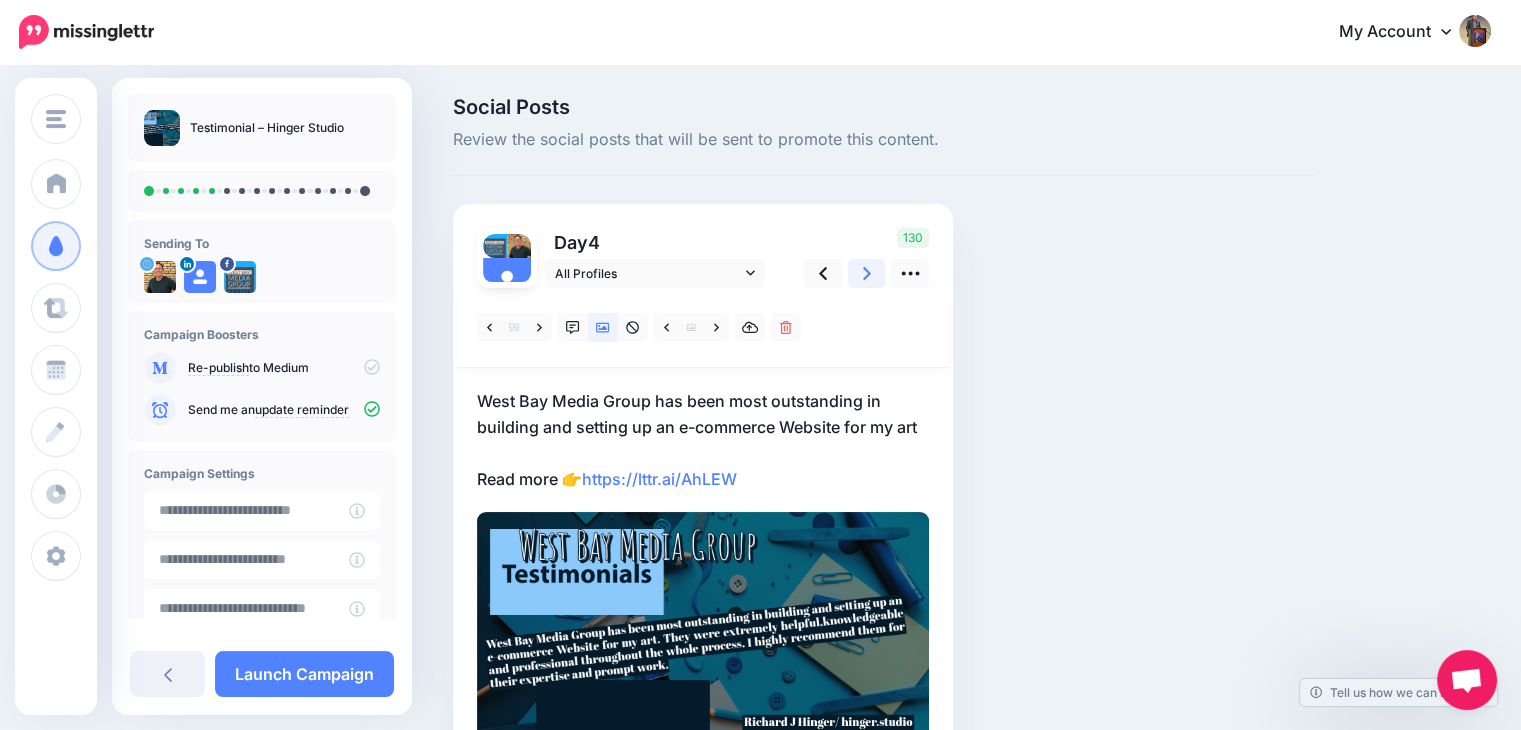 click 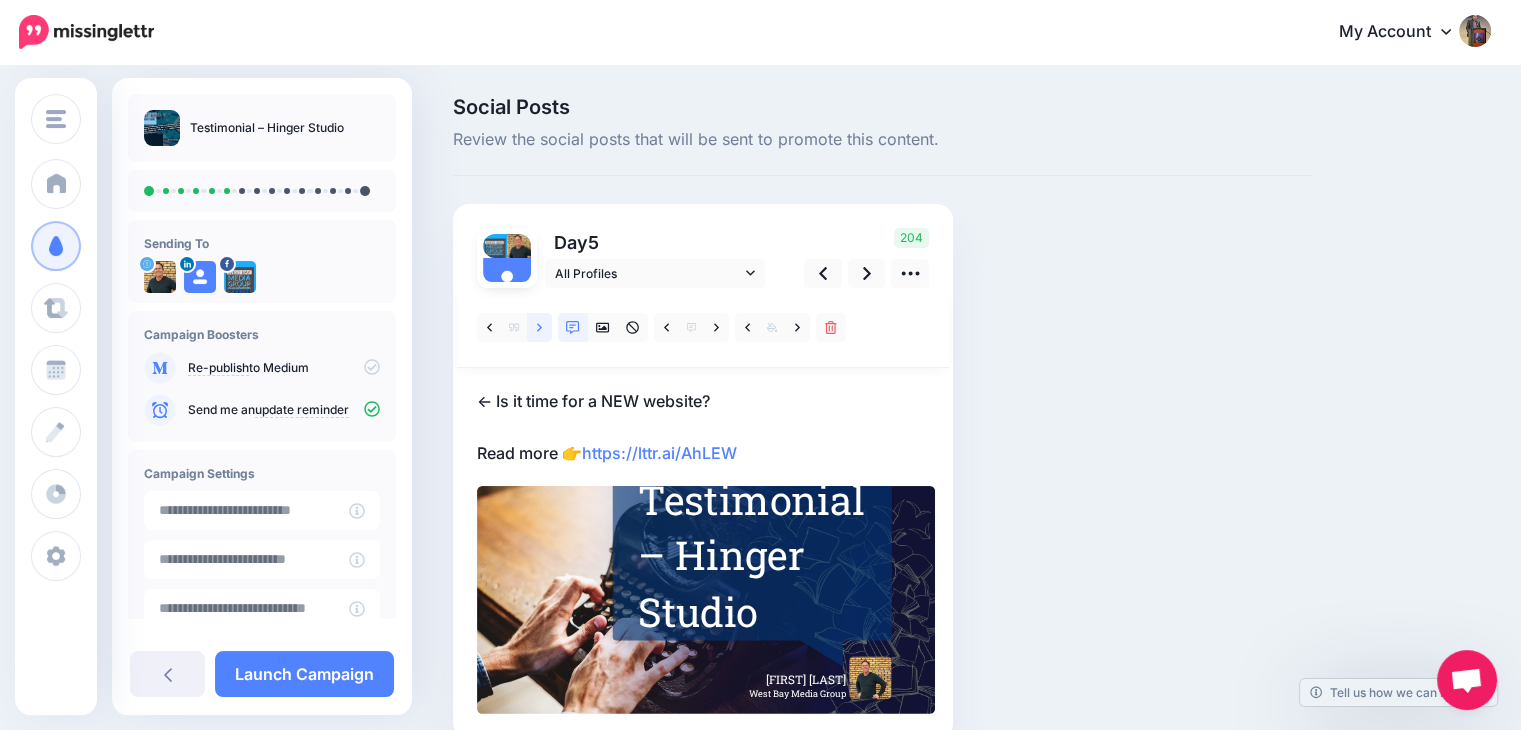 click at bounding box center (539, 327) 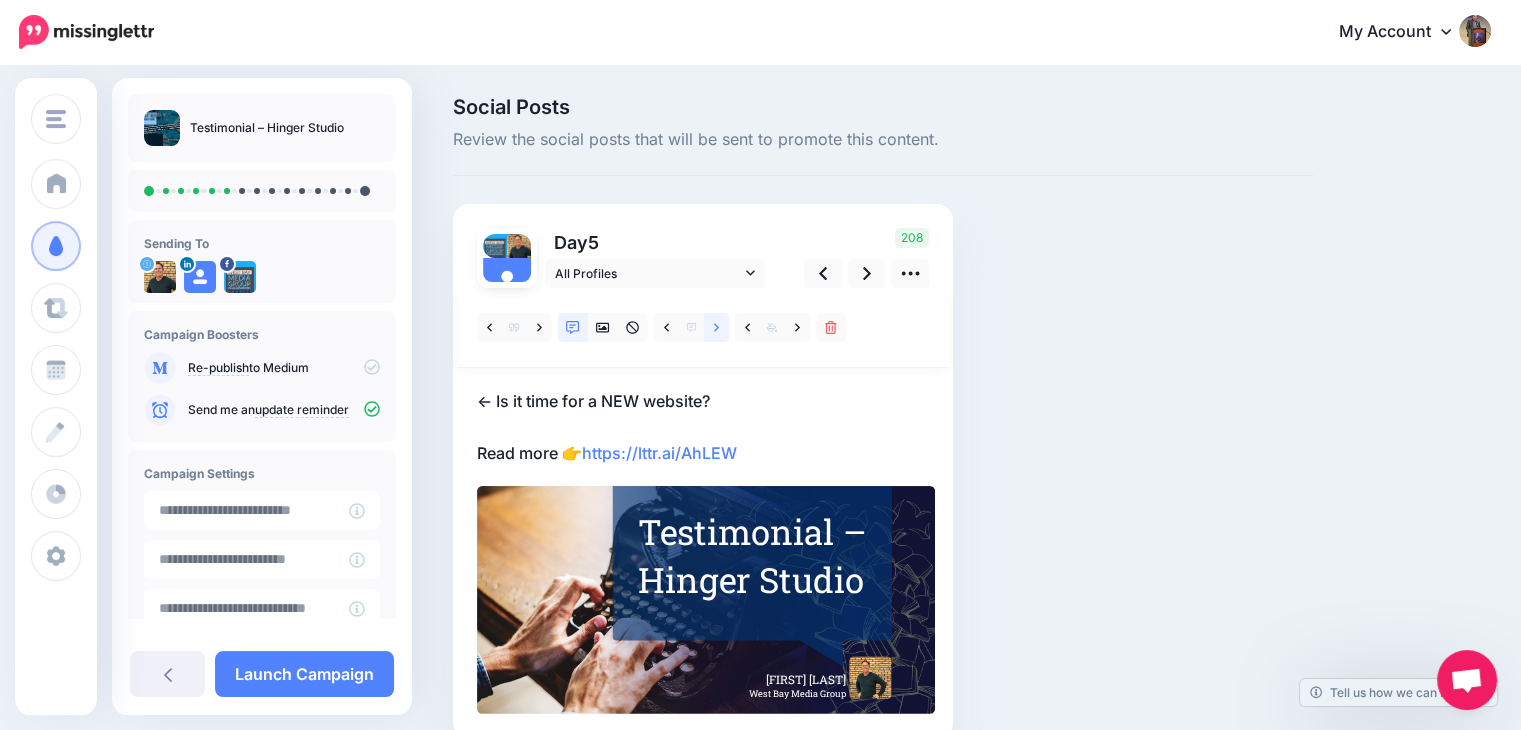 click at bounding box center [716, 327] 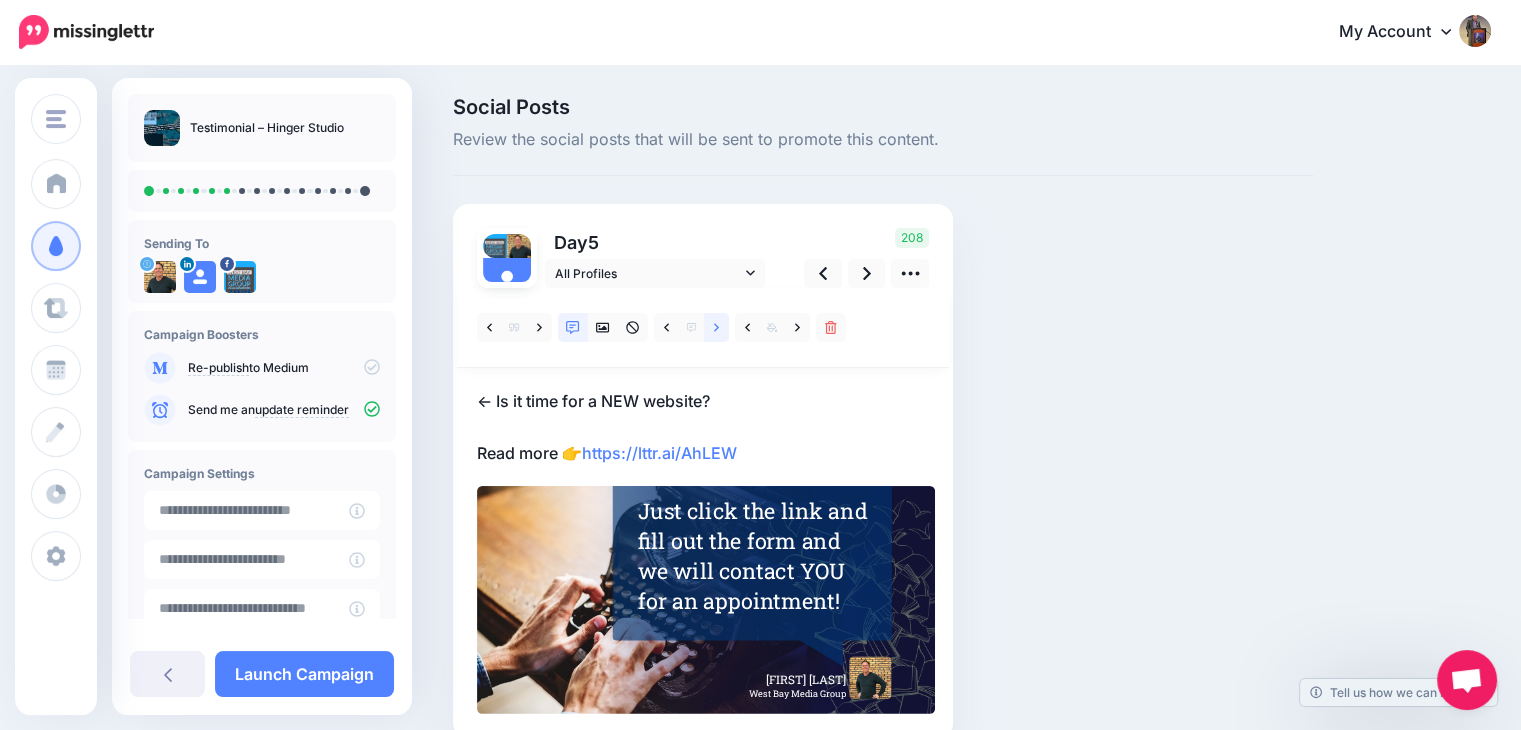 click at bounding box center (716, 327) 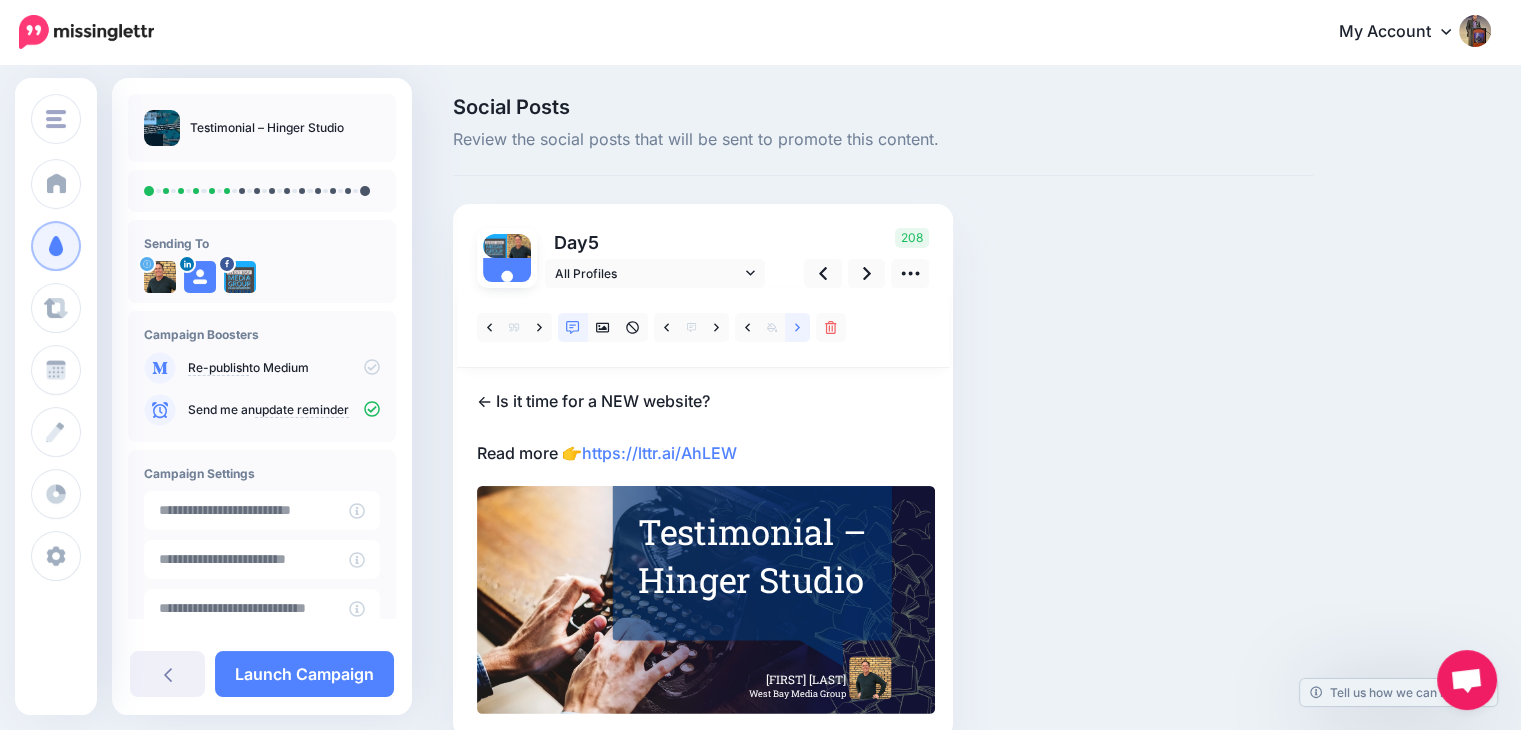 click at bounding box center [797, 327] 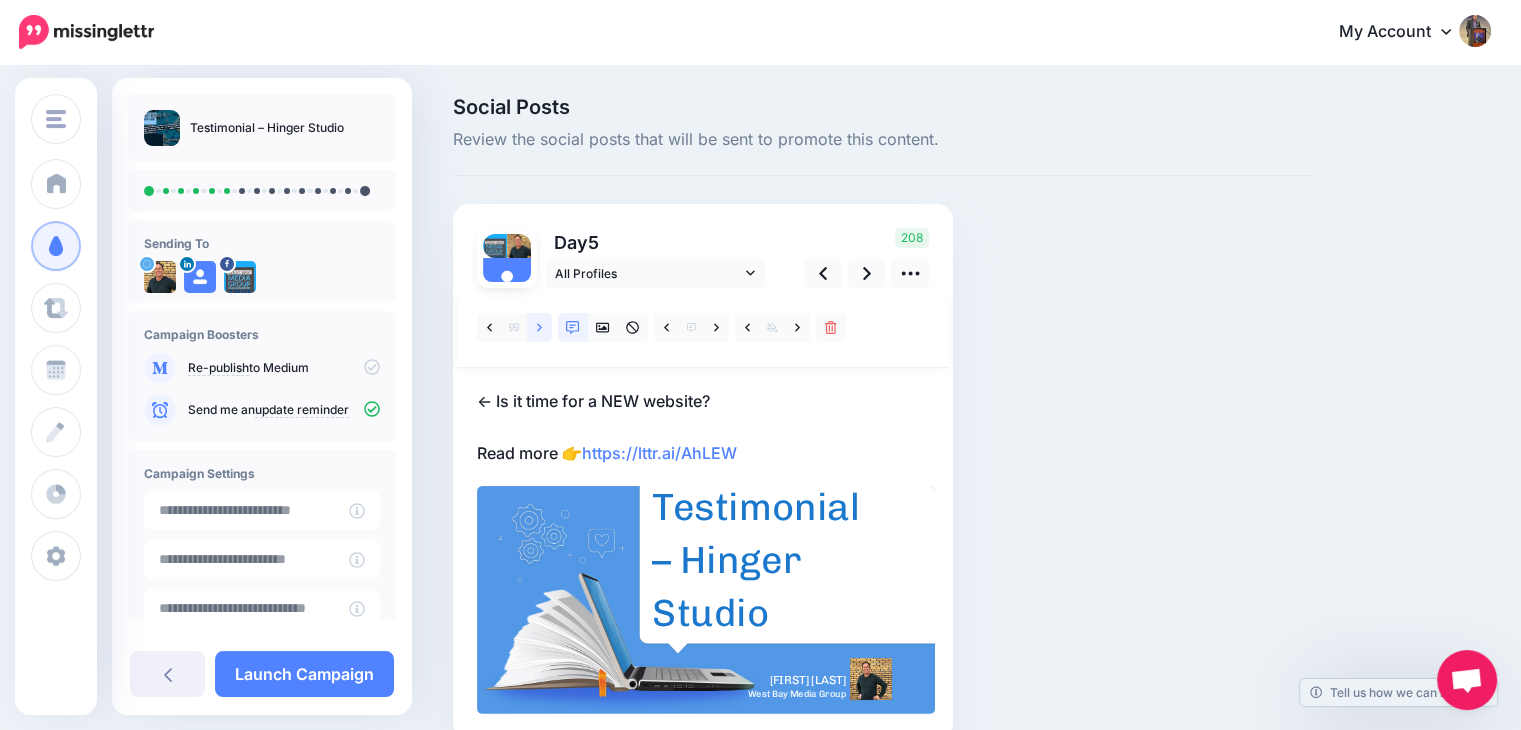 click at bounding box center (539, 327) 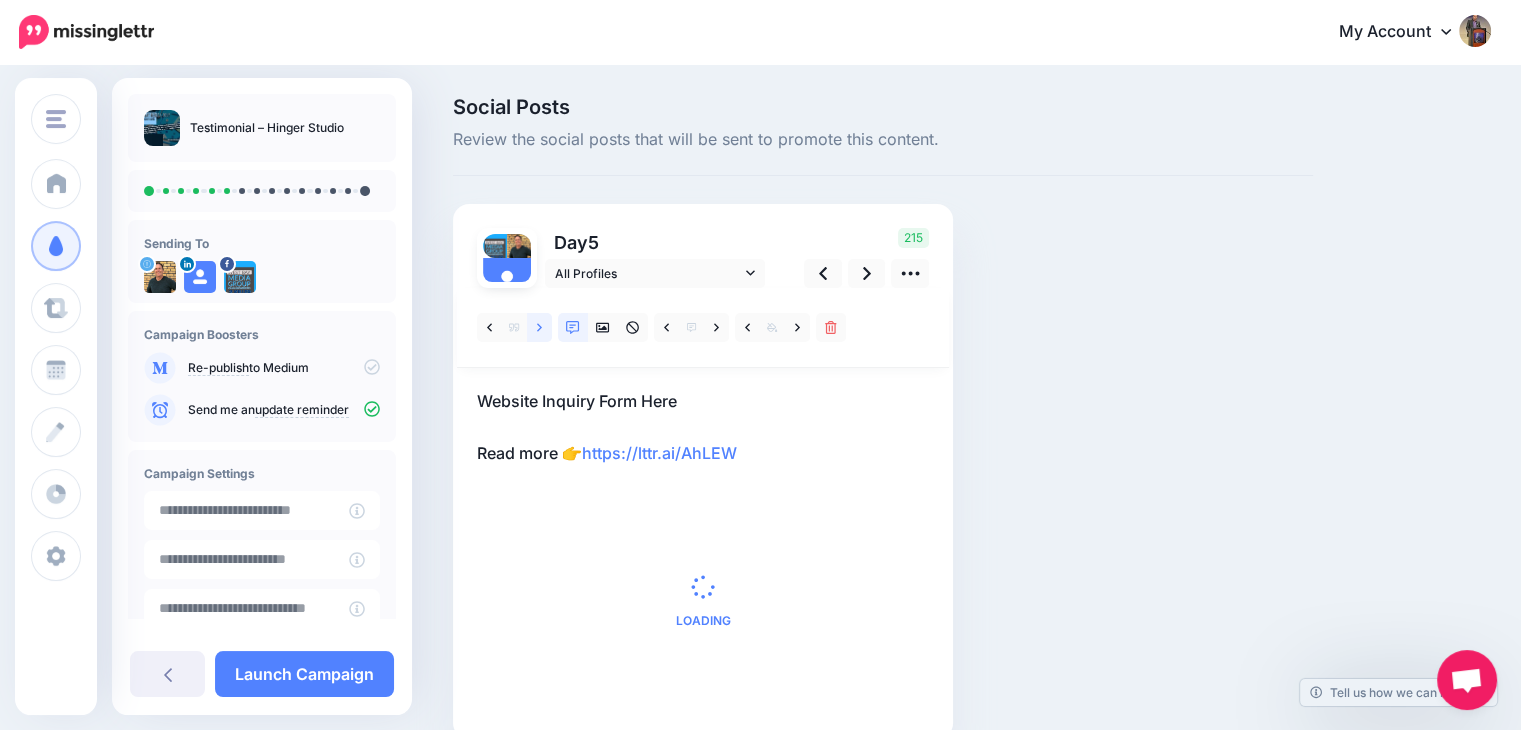 click at bounding box center (539, 327) 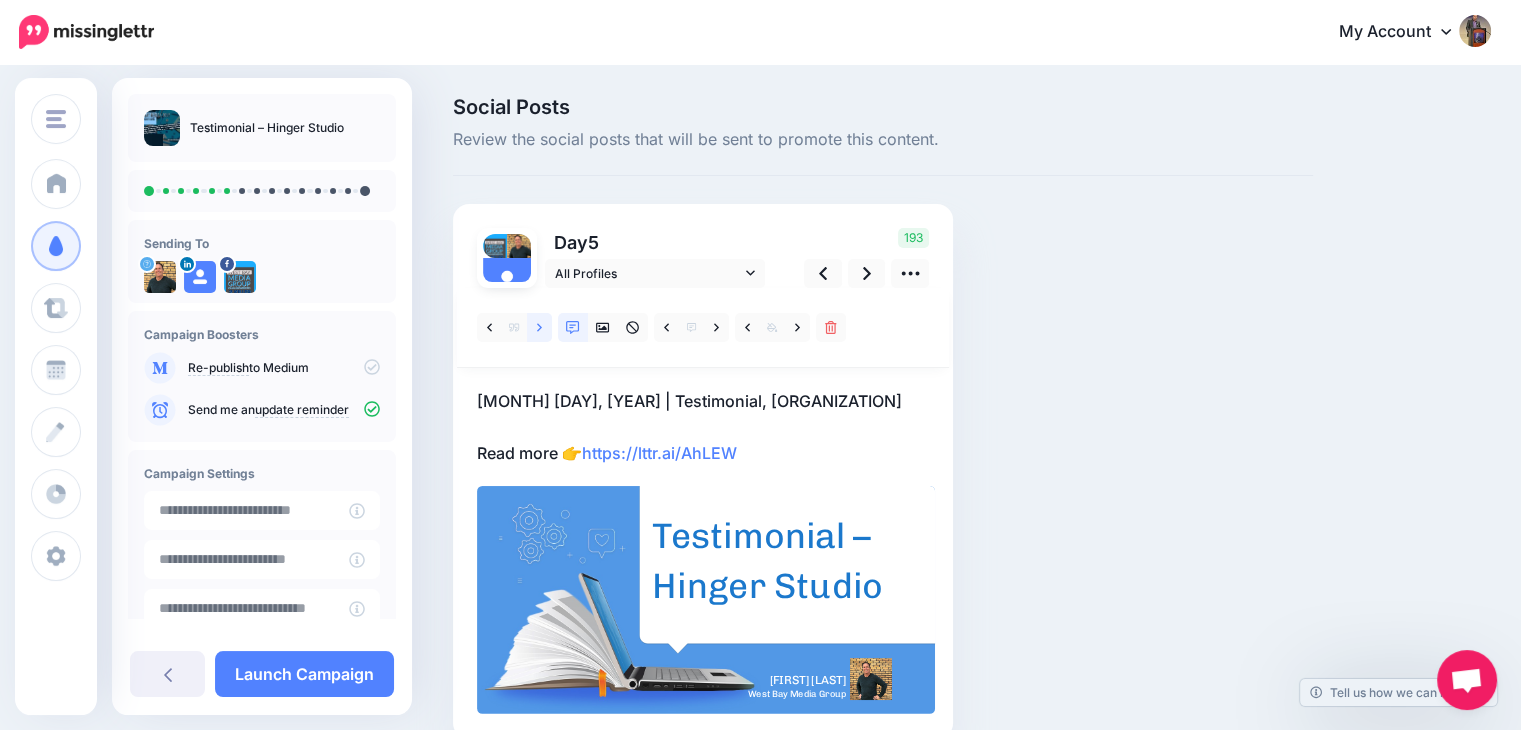 click at bounding box center [539, 327] 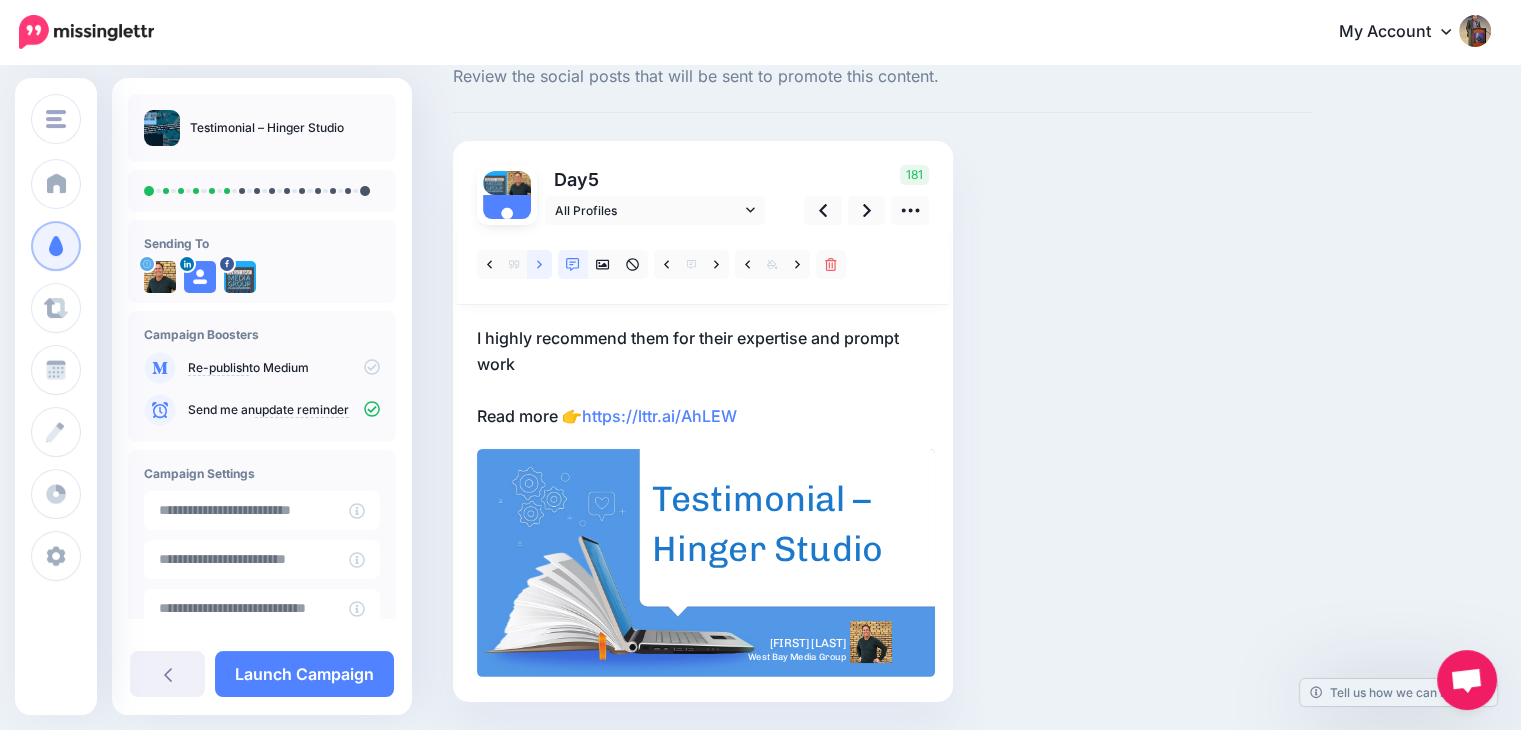 scroll, scrollTop: 0, scrollLeft: 0, axis: both 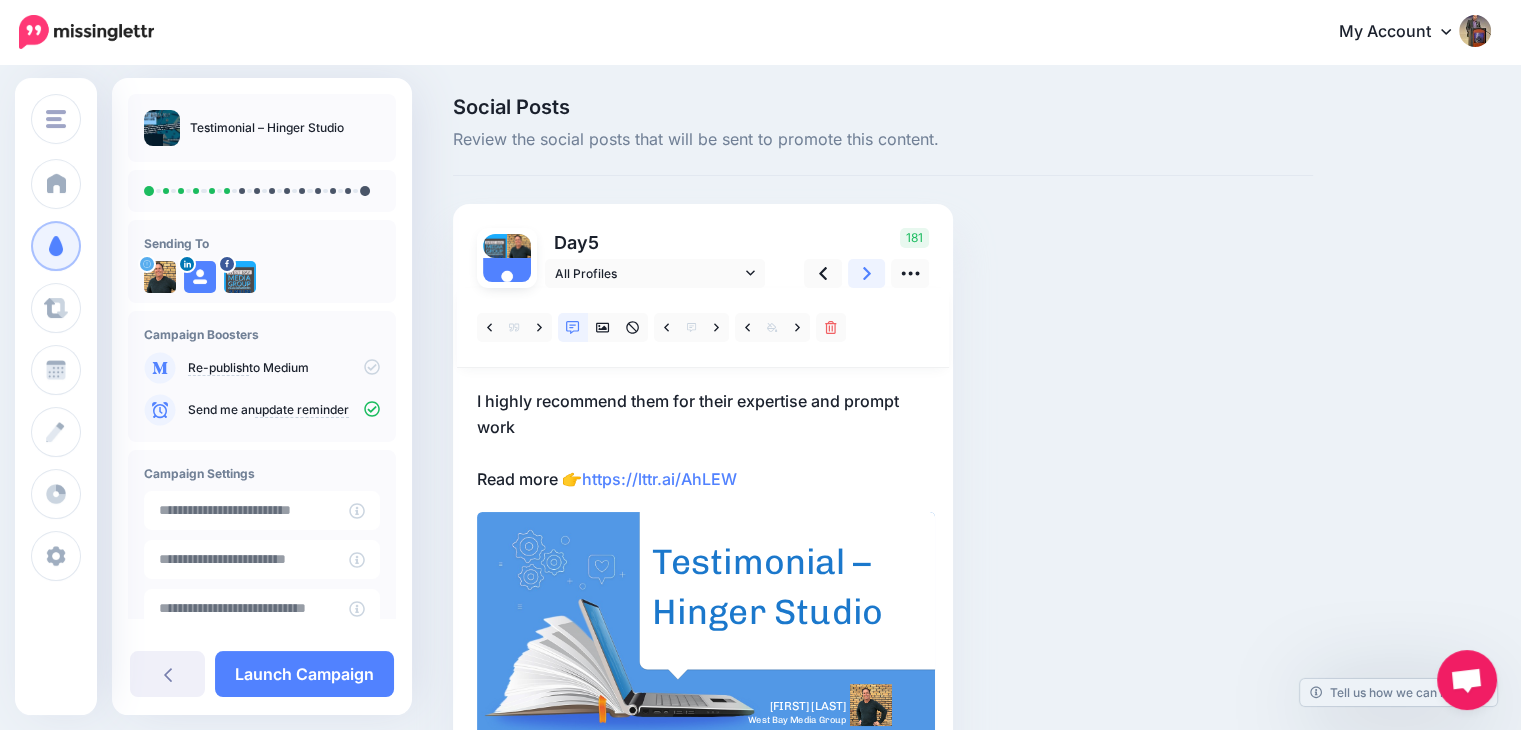 click 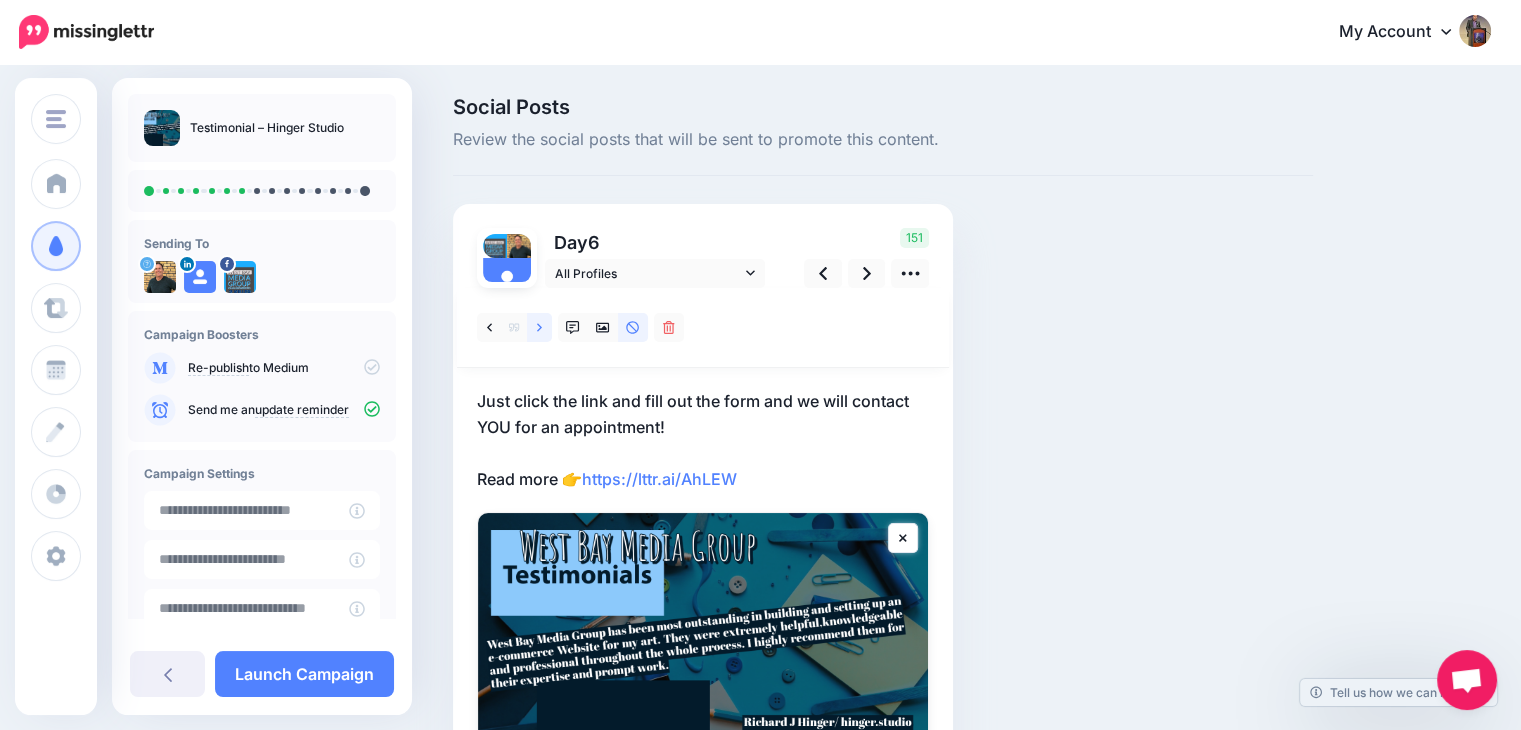 click at bounding box center [539, 327] 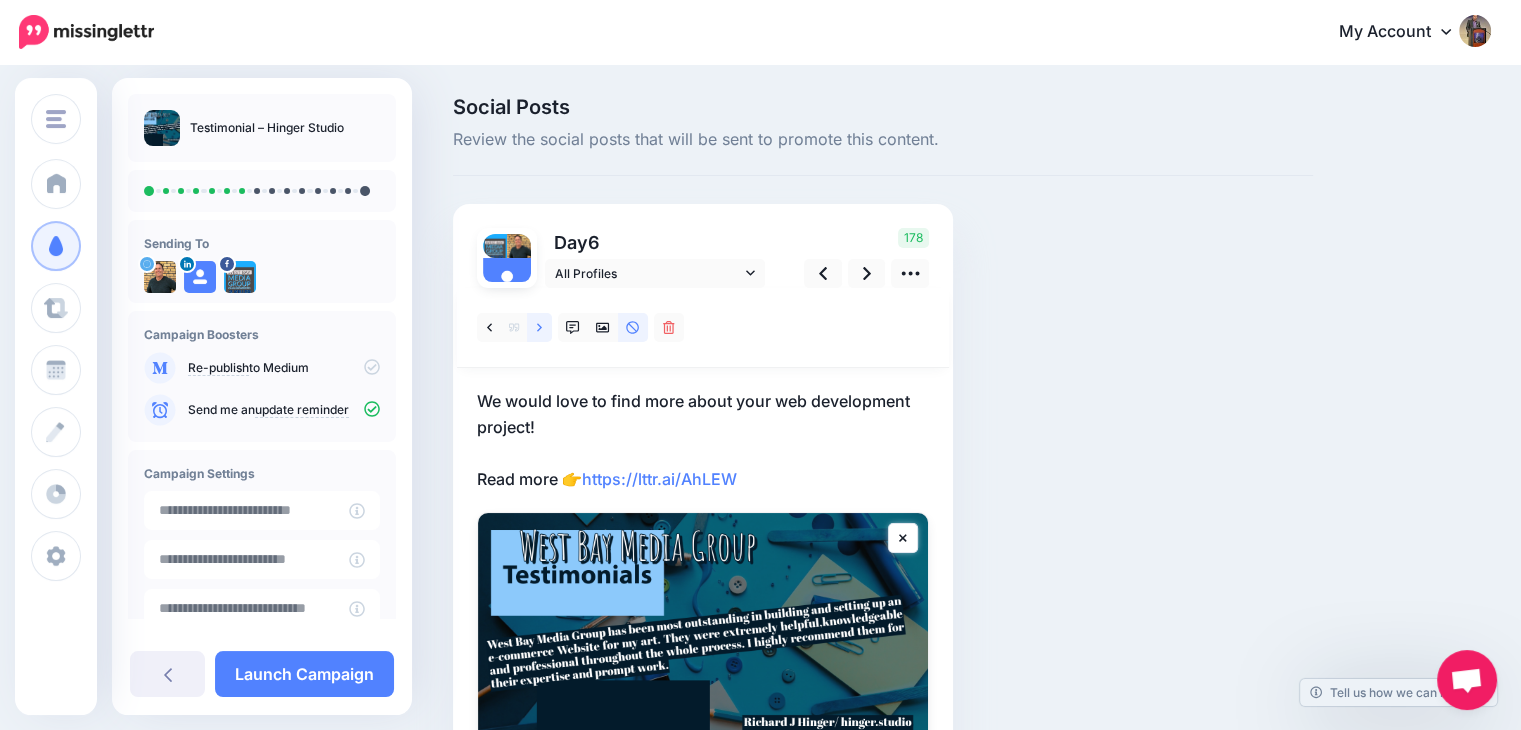 click 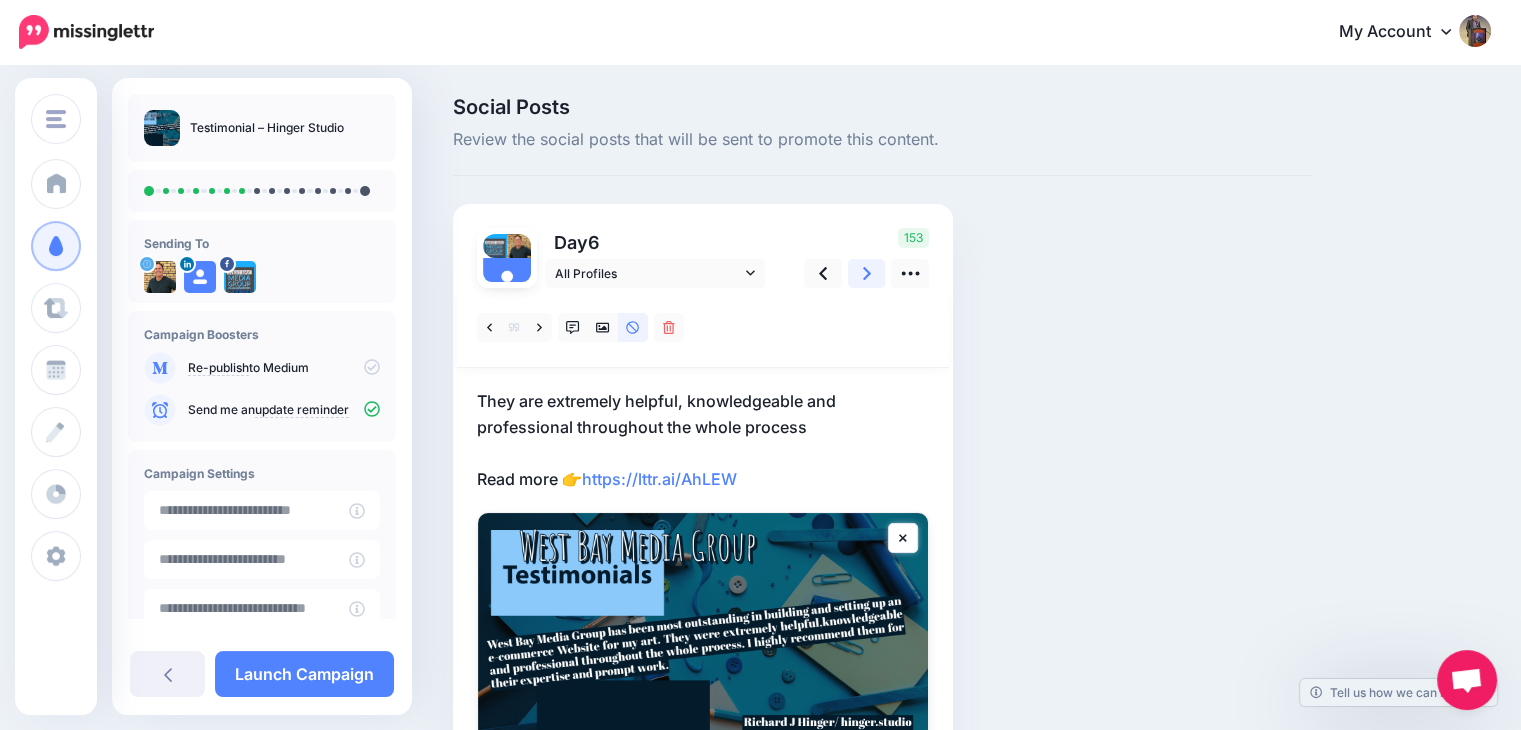 click 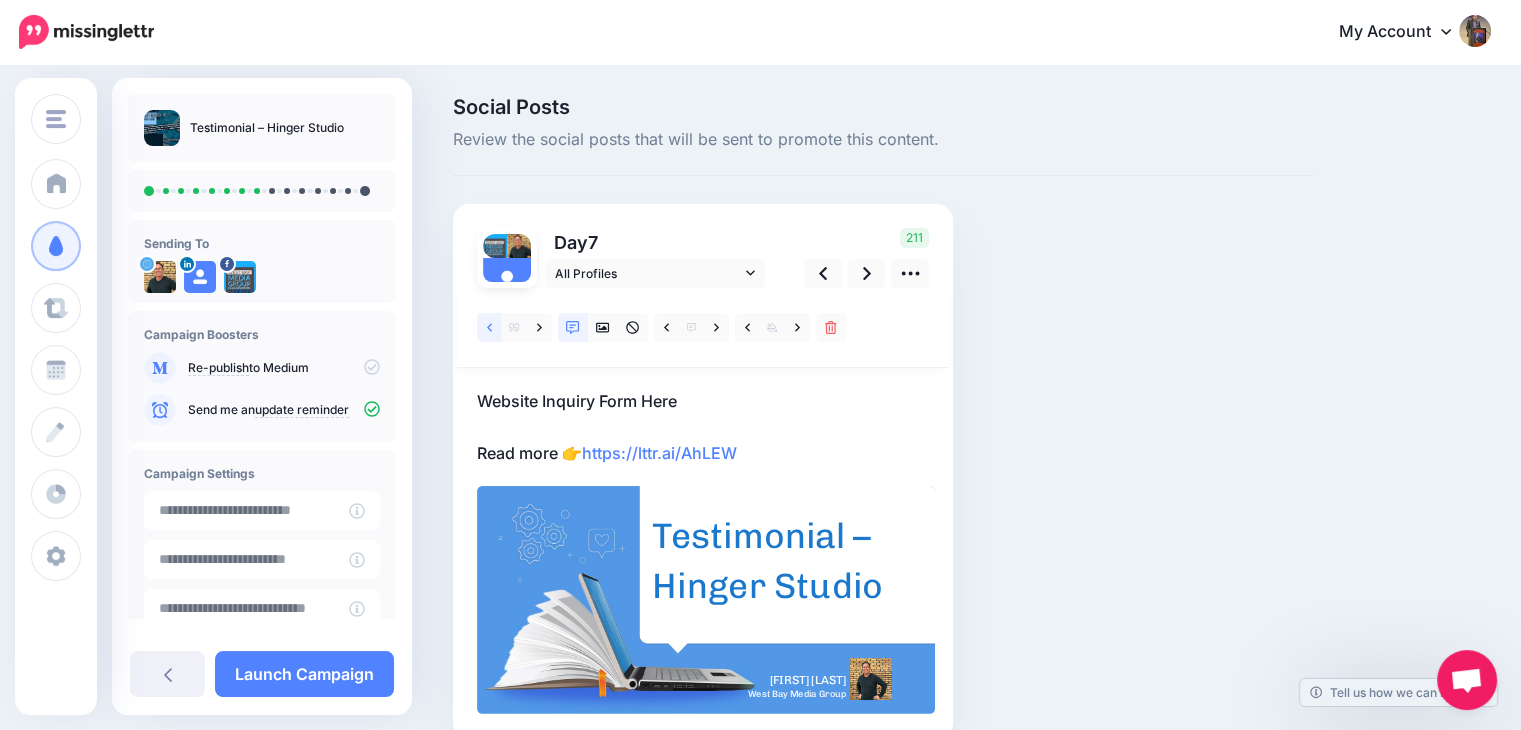 click at bounding box center (489, 327) 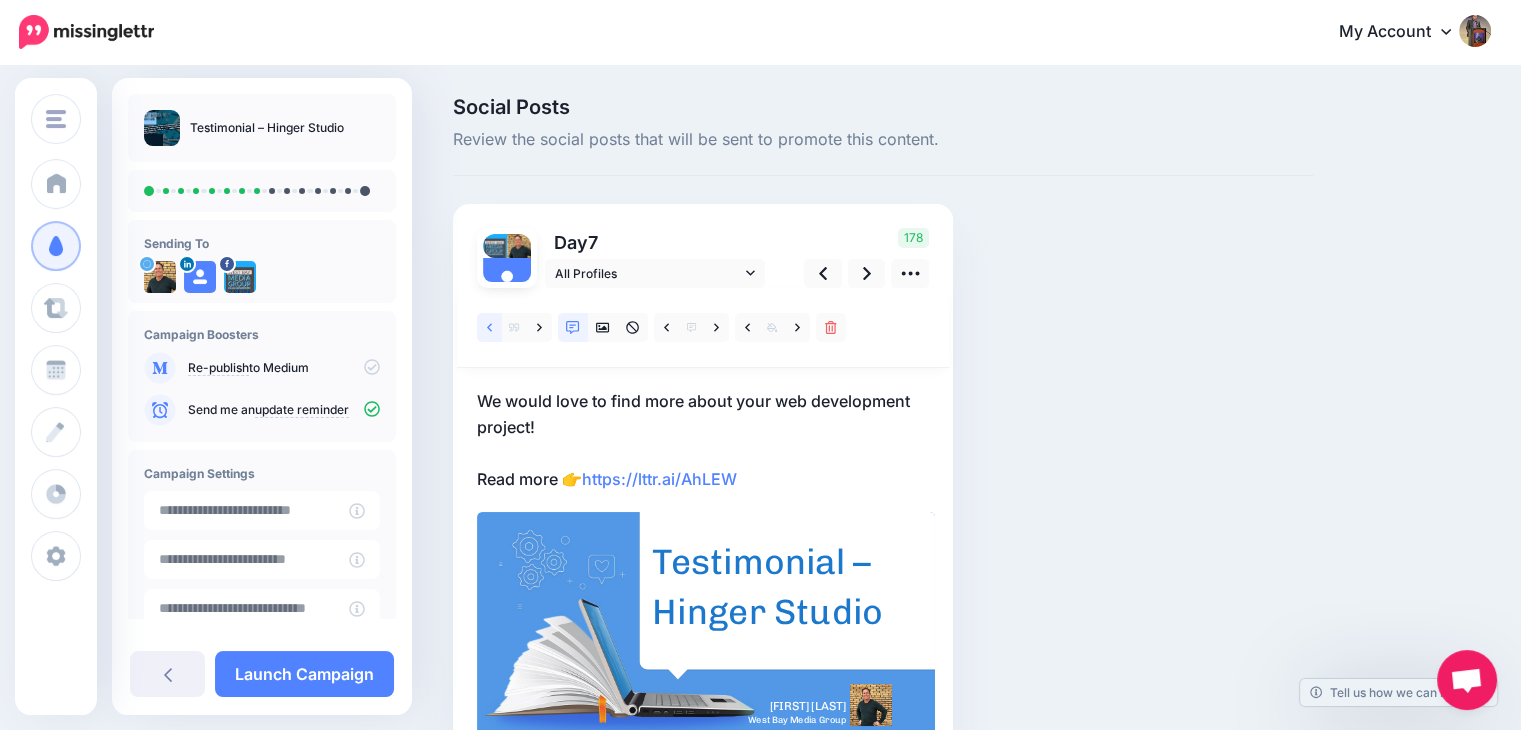 click at bounding box center [489, 327] 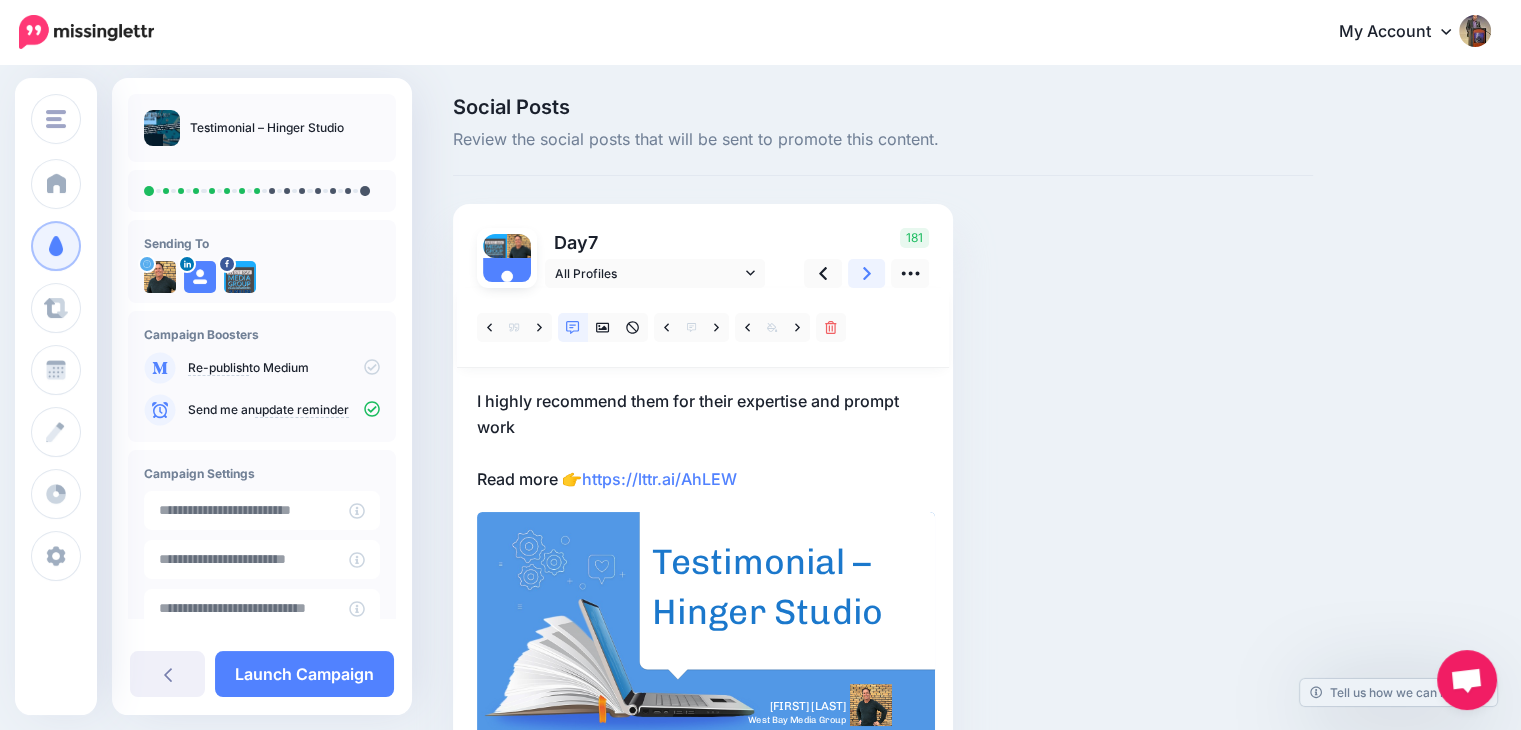 click 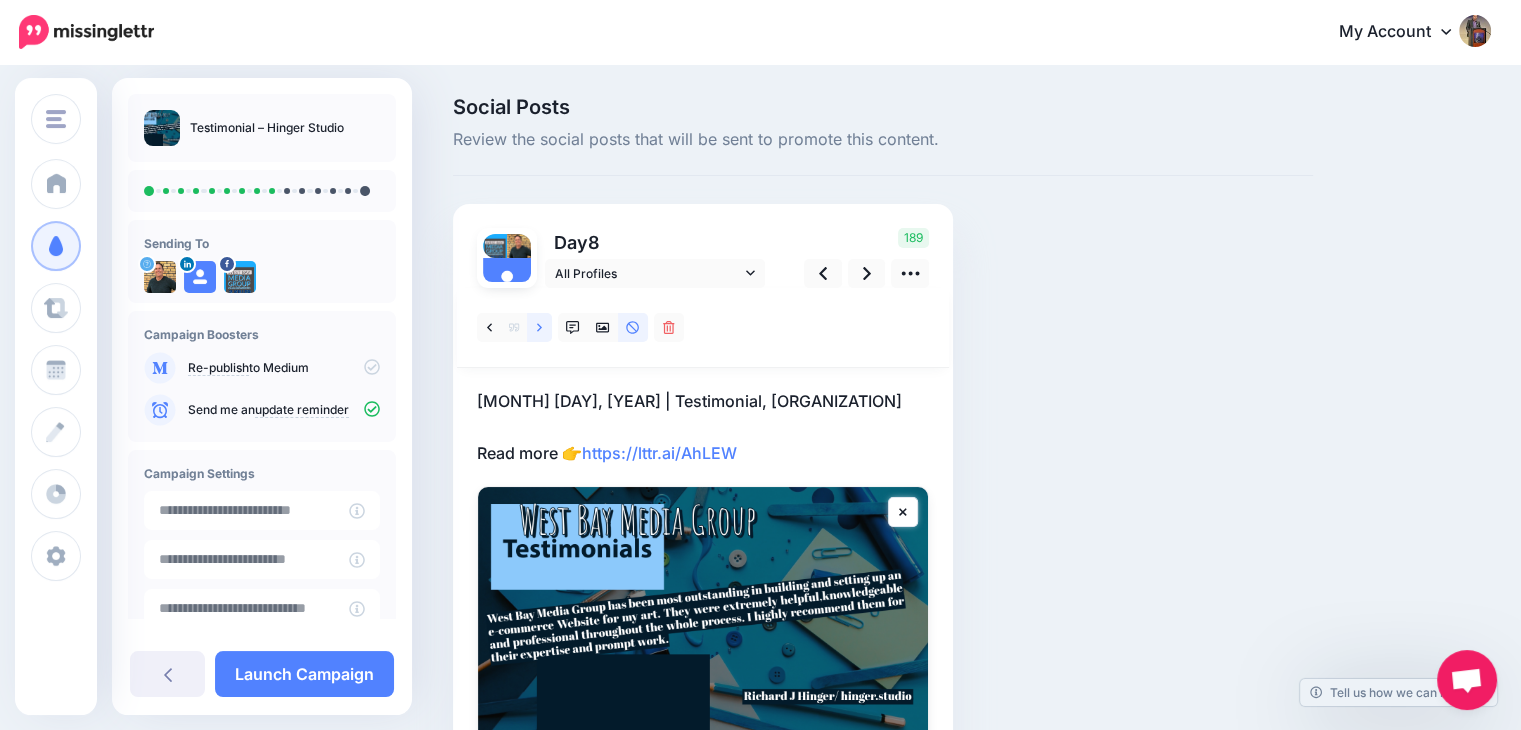 click 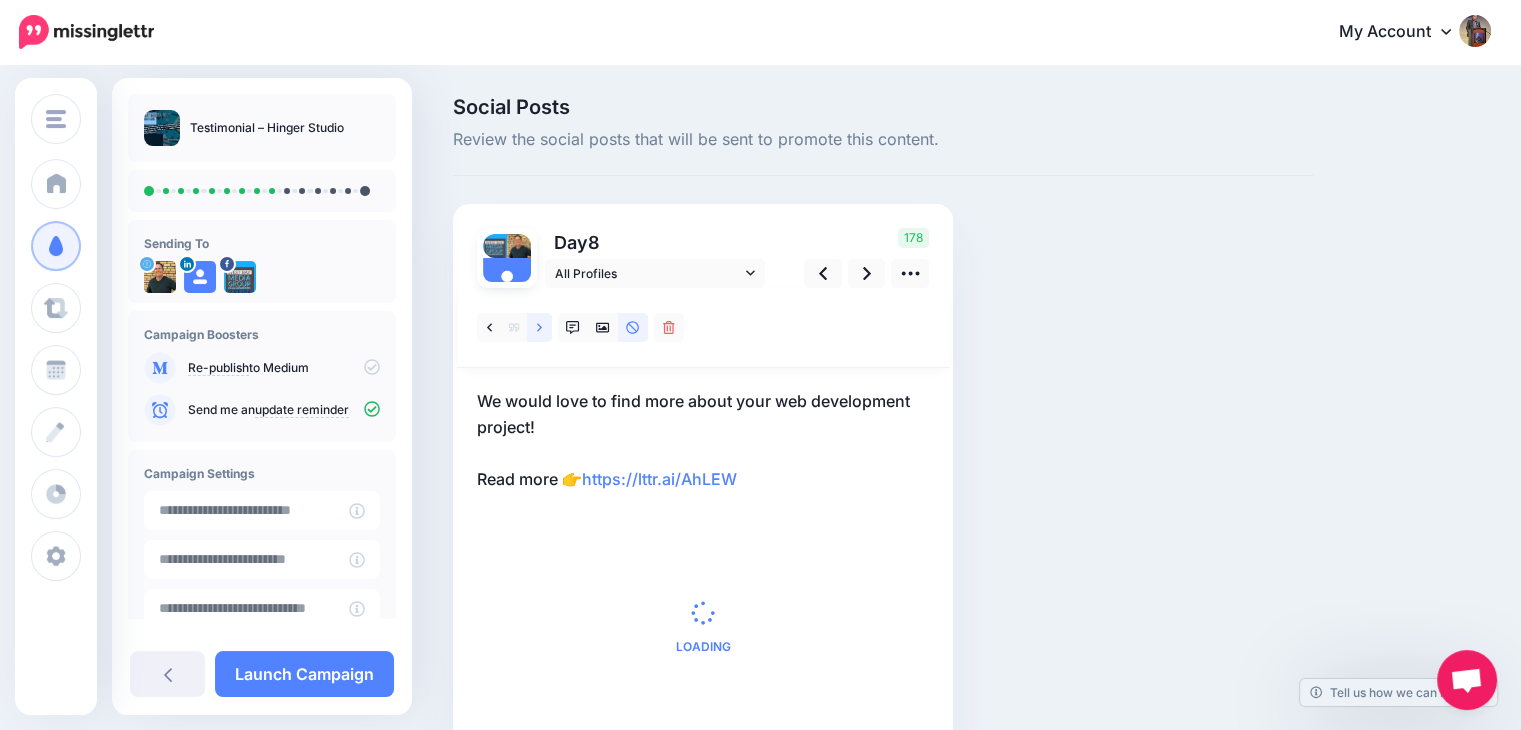 click 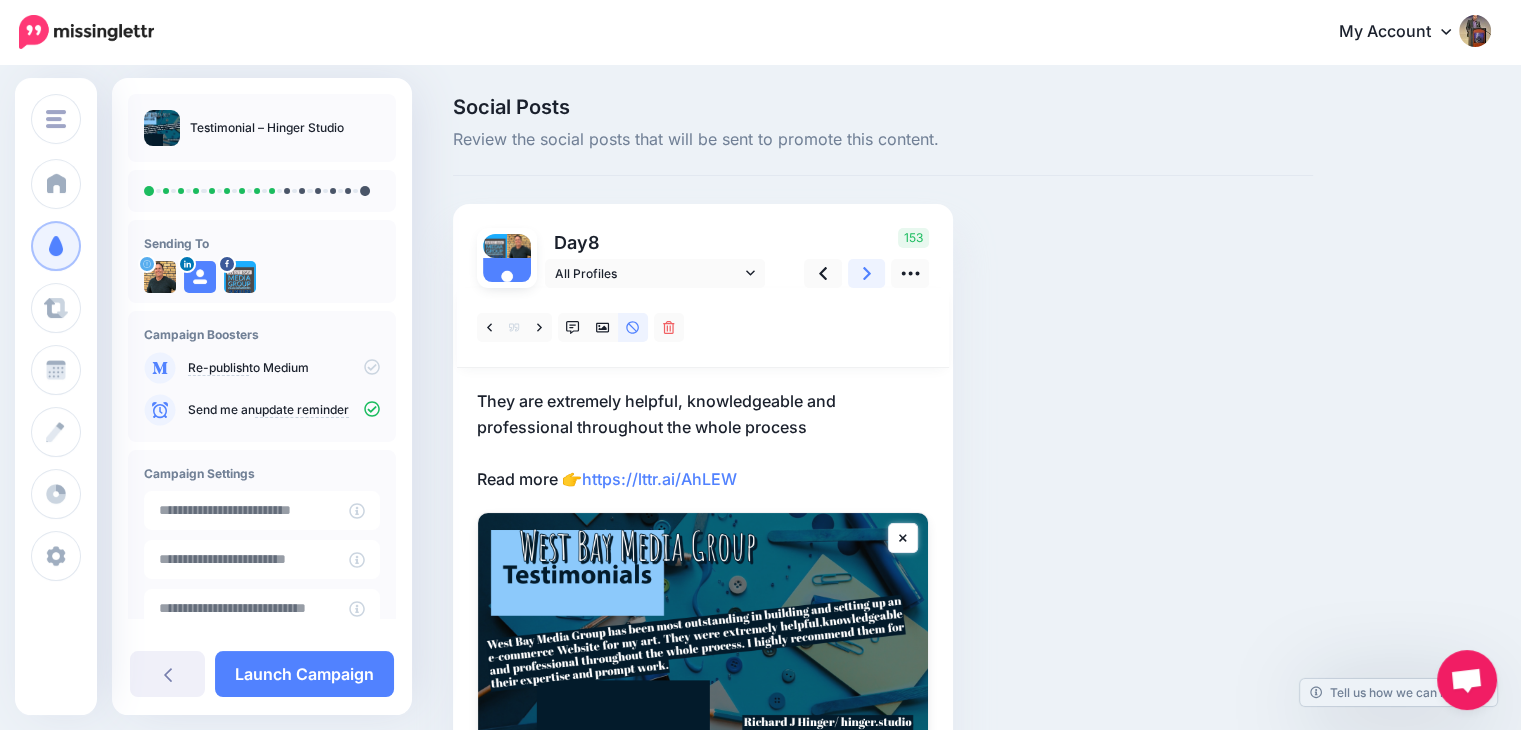 click 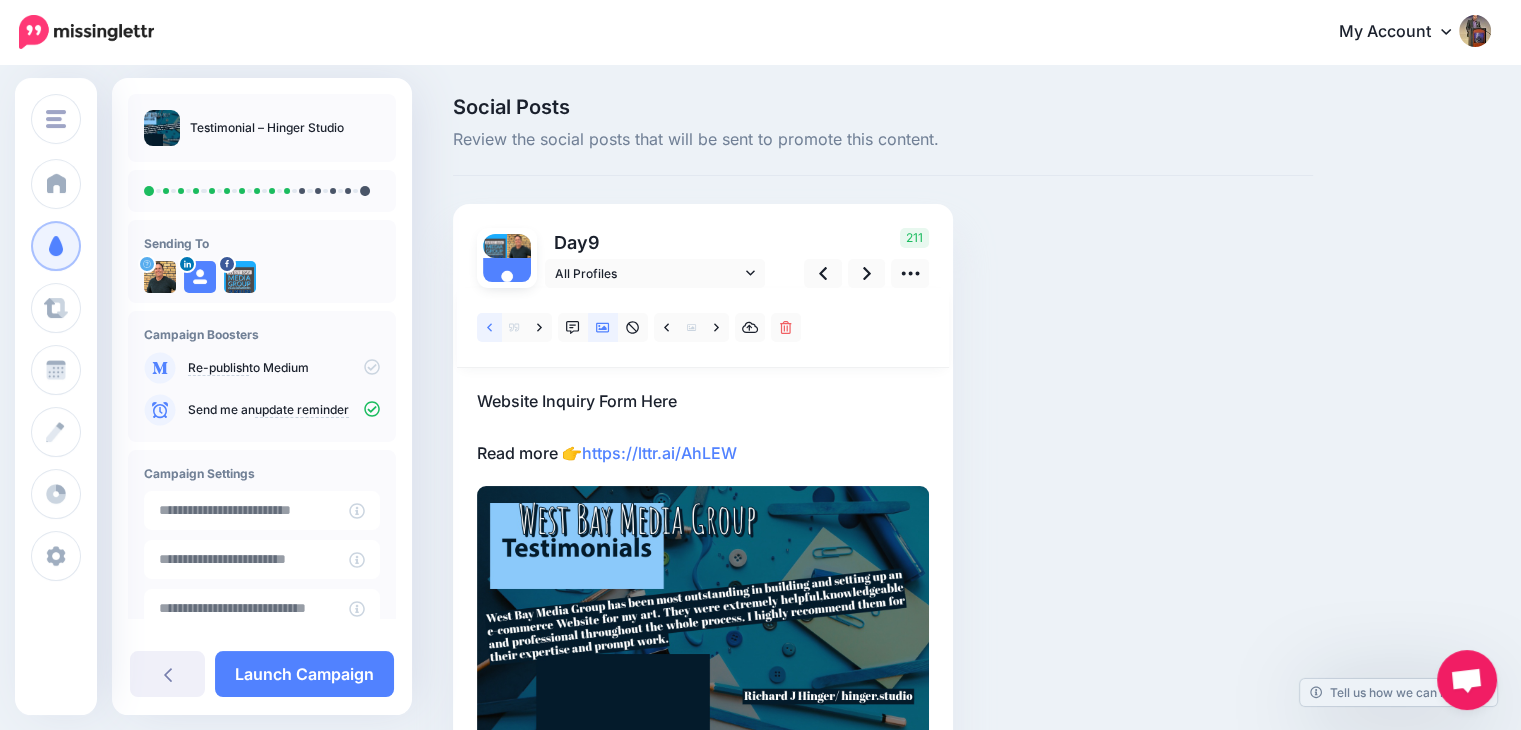click 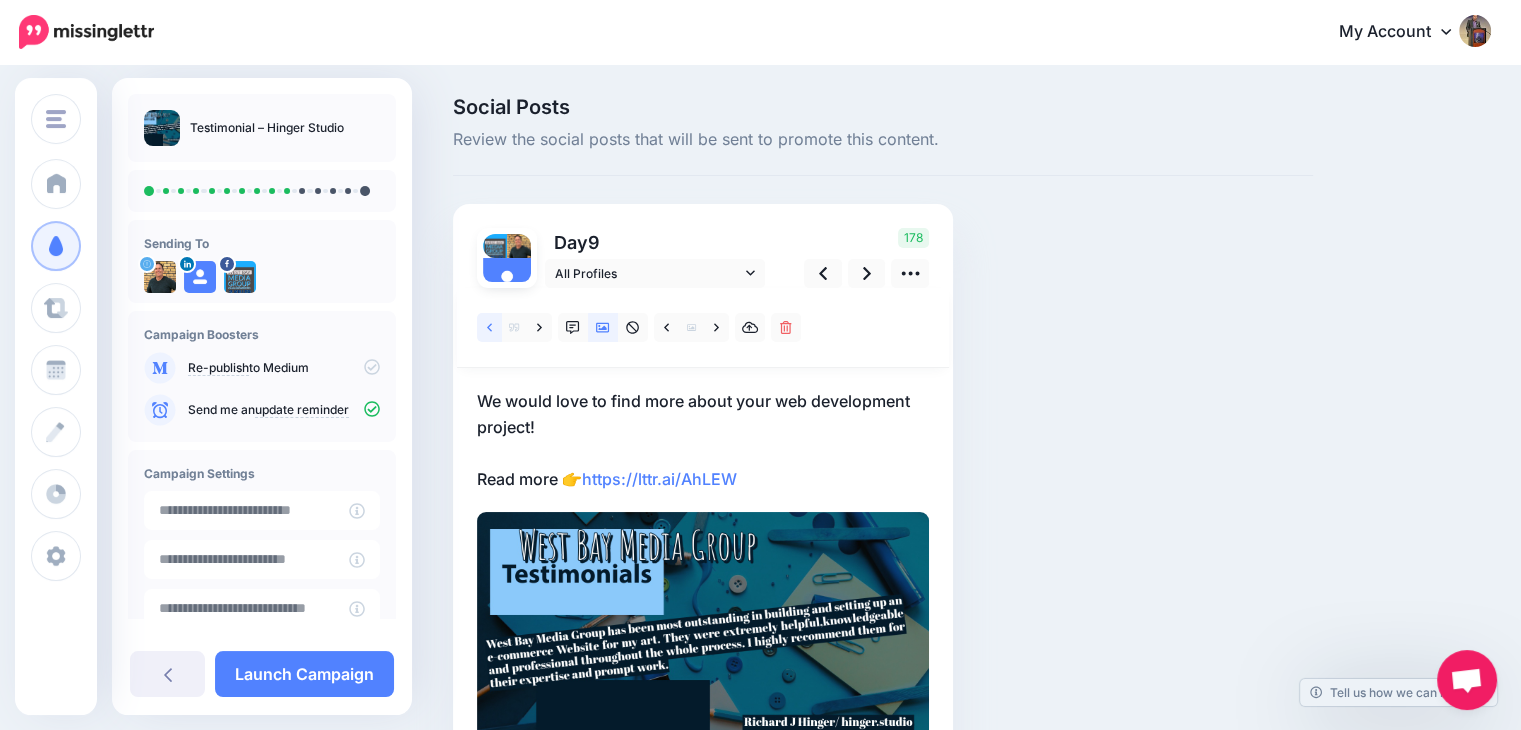 click 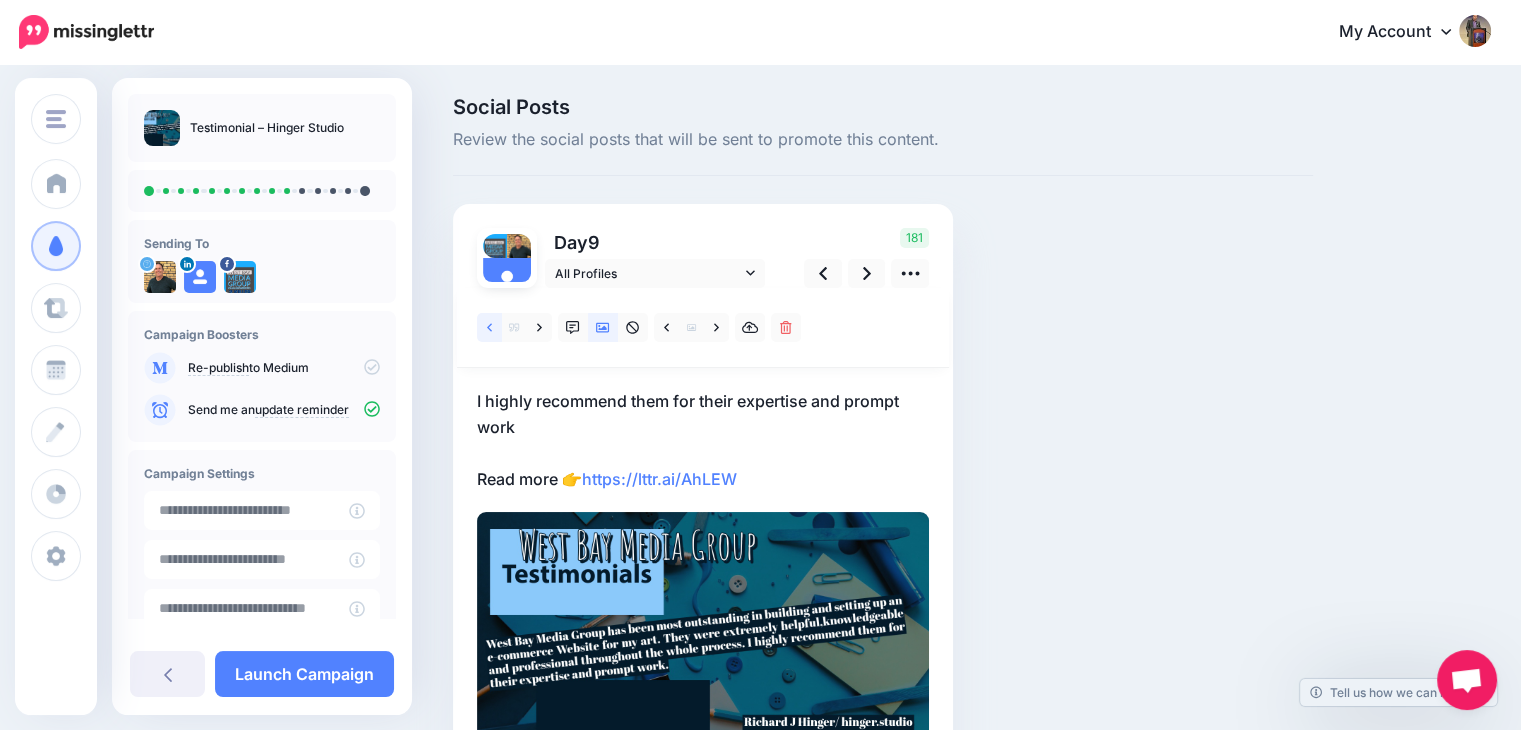 click 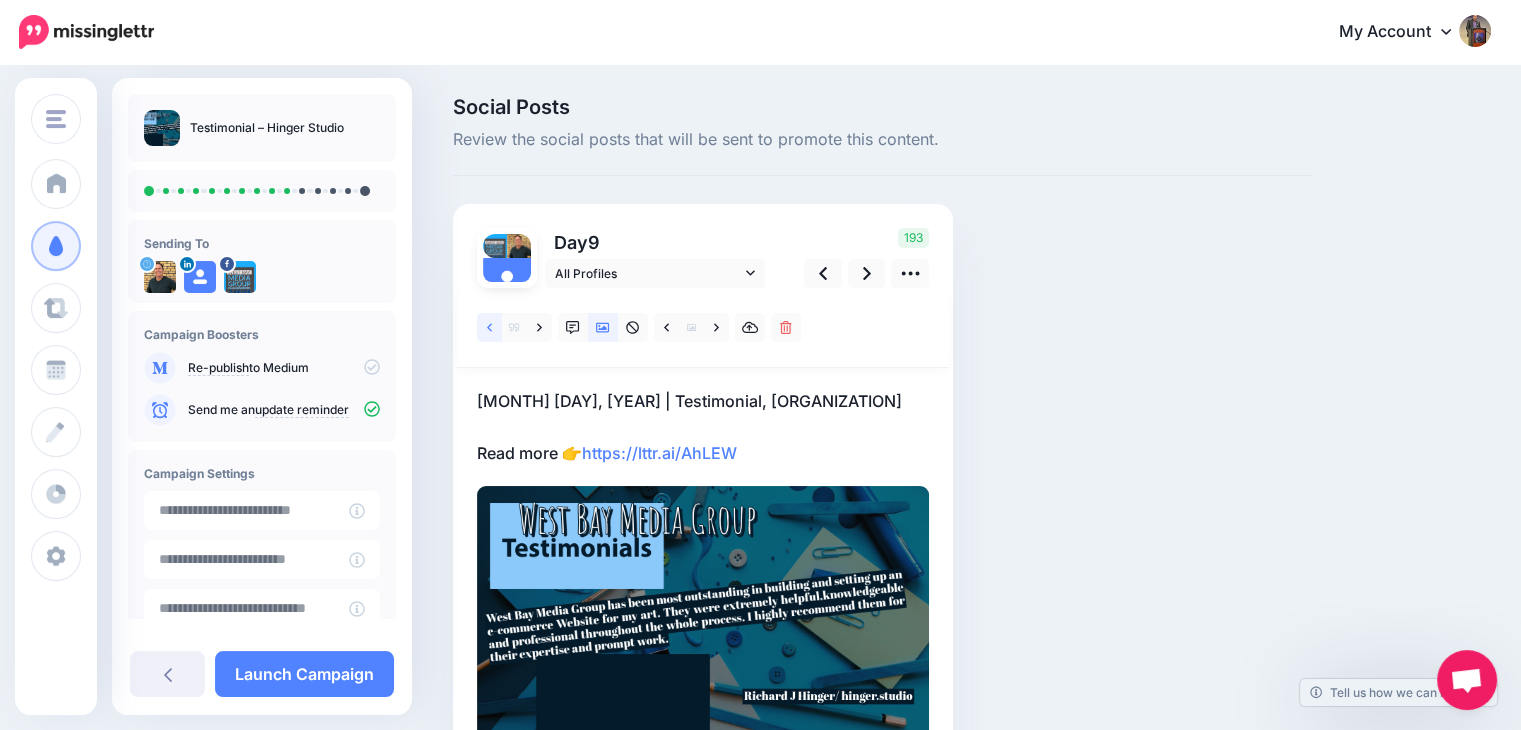 click 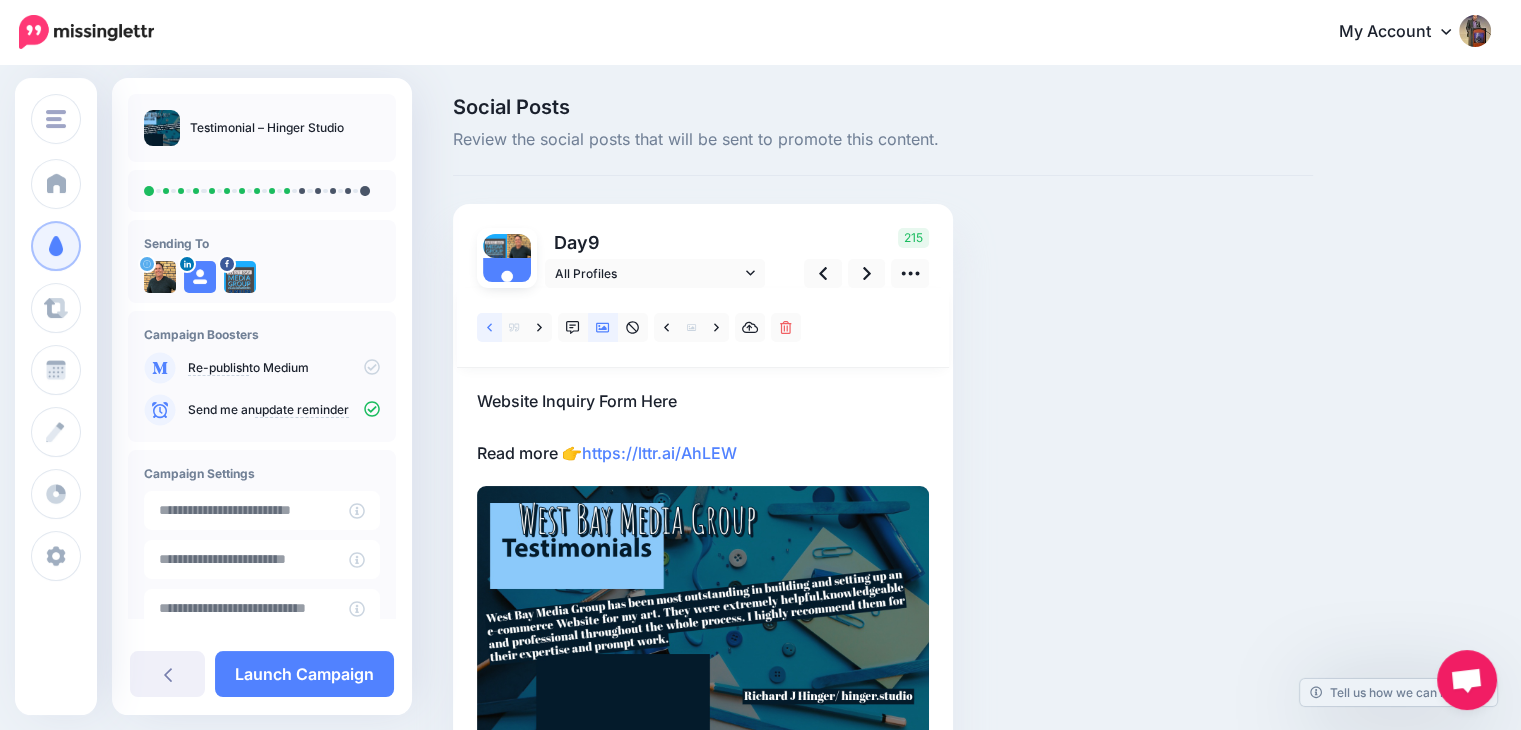 click 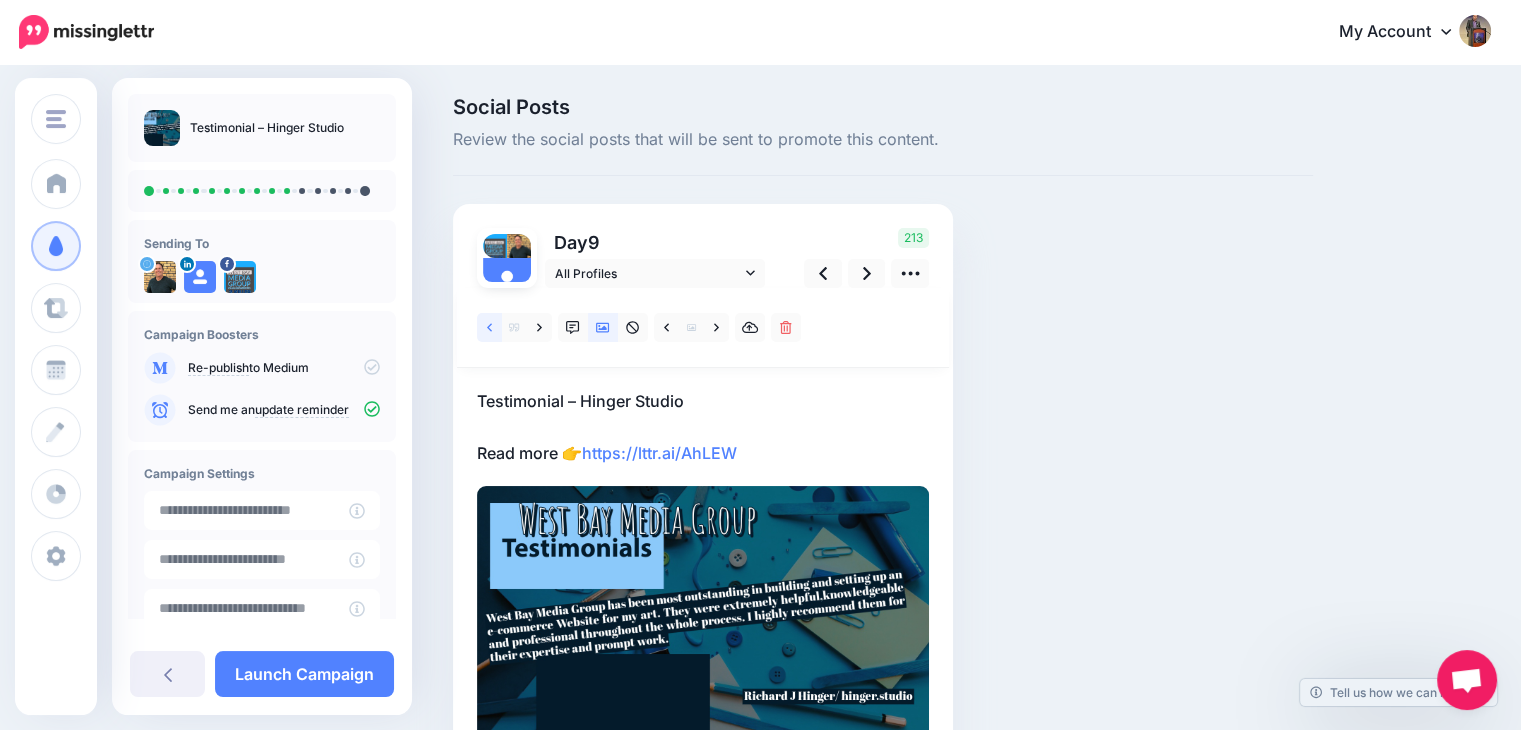 click 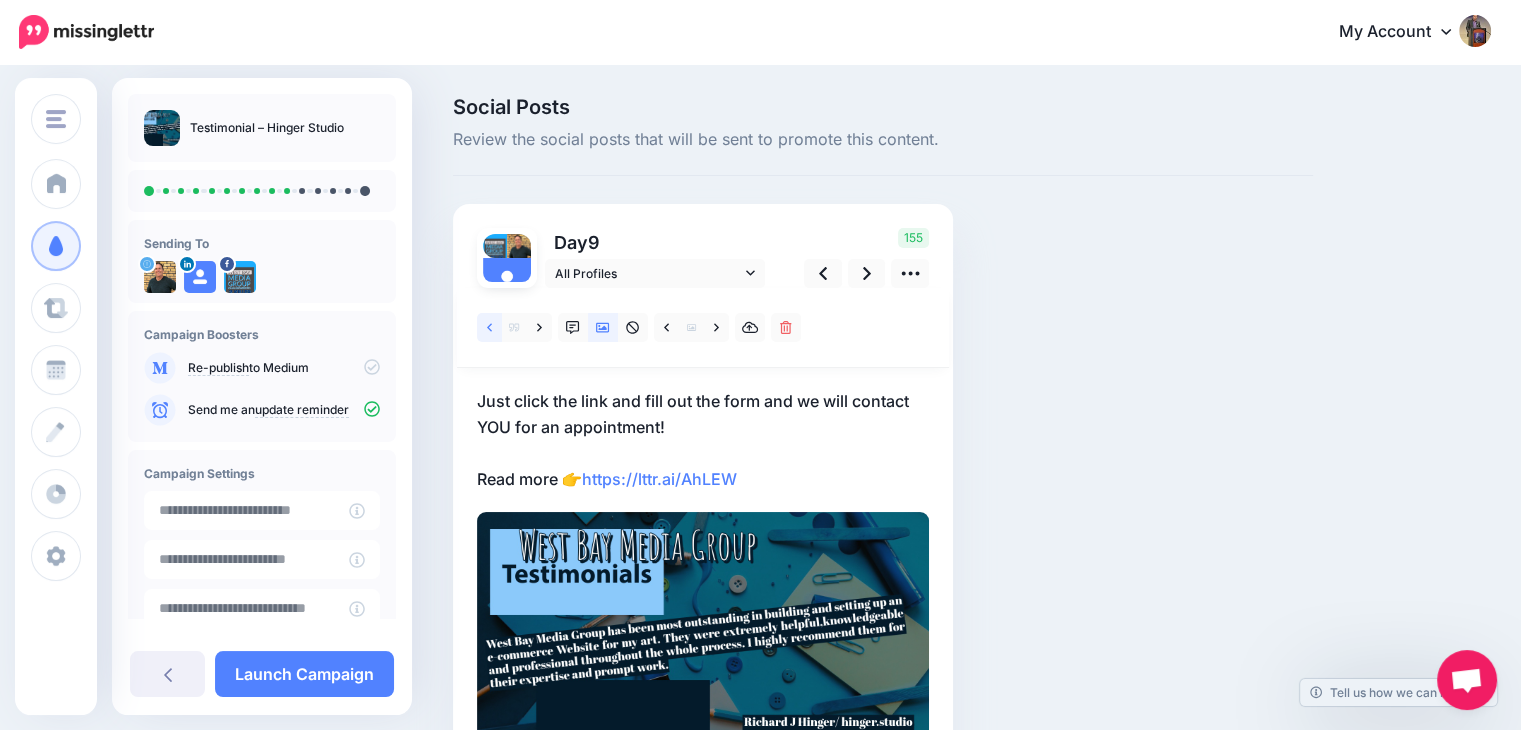 click 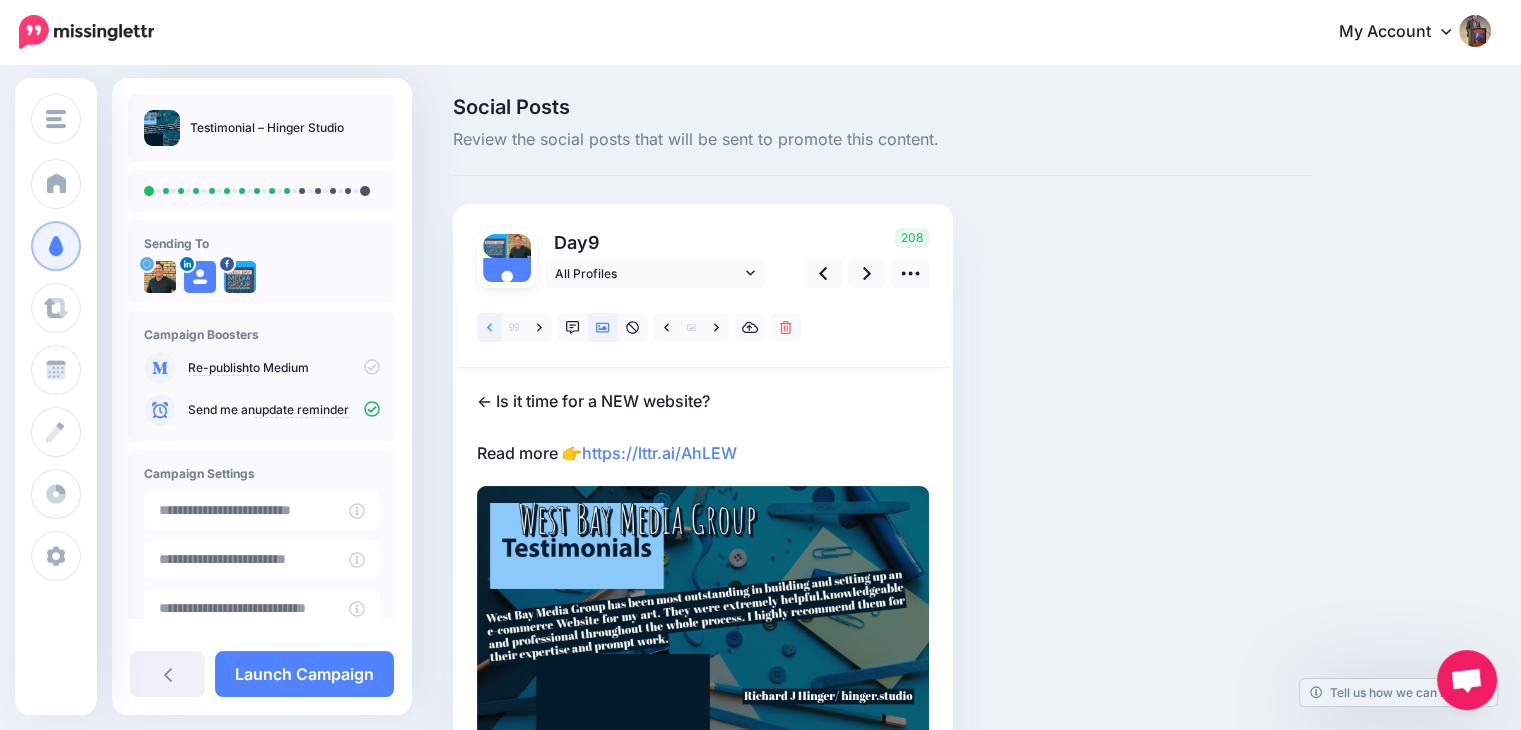 click 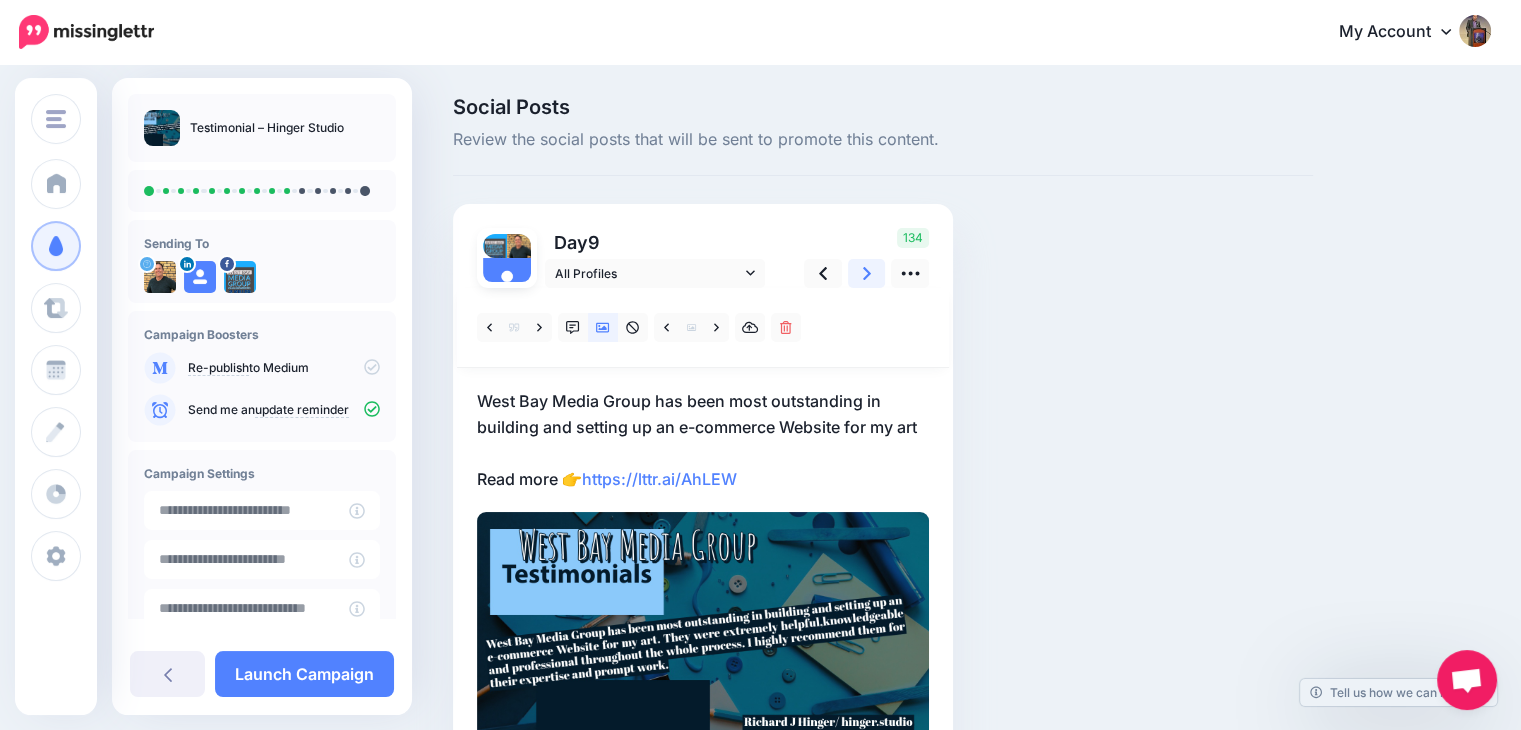 click at bounding box center [867, 273] 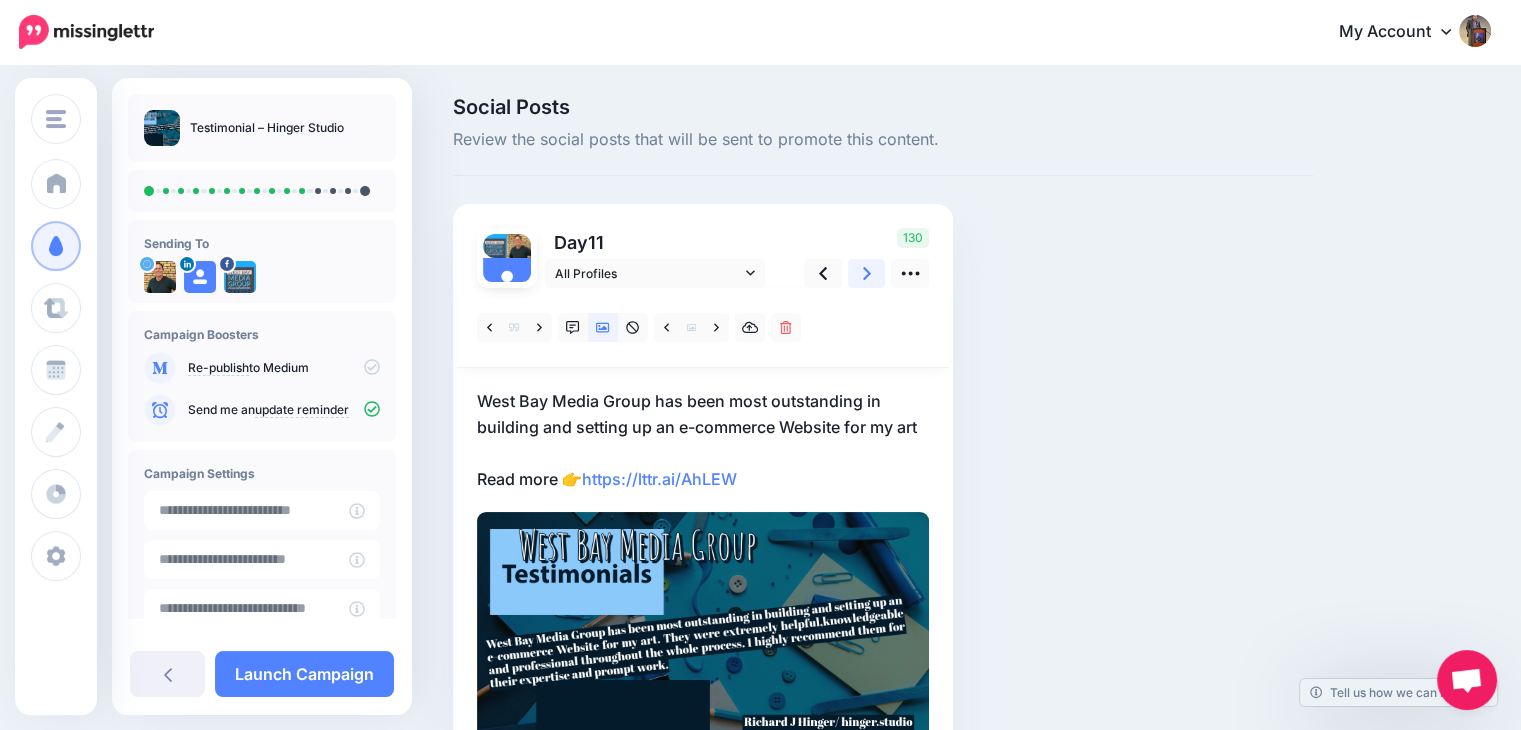 click at bounding box center [867, 273] 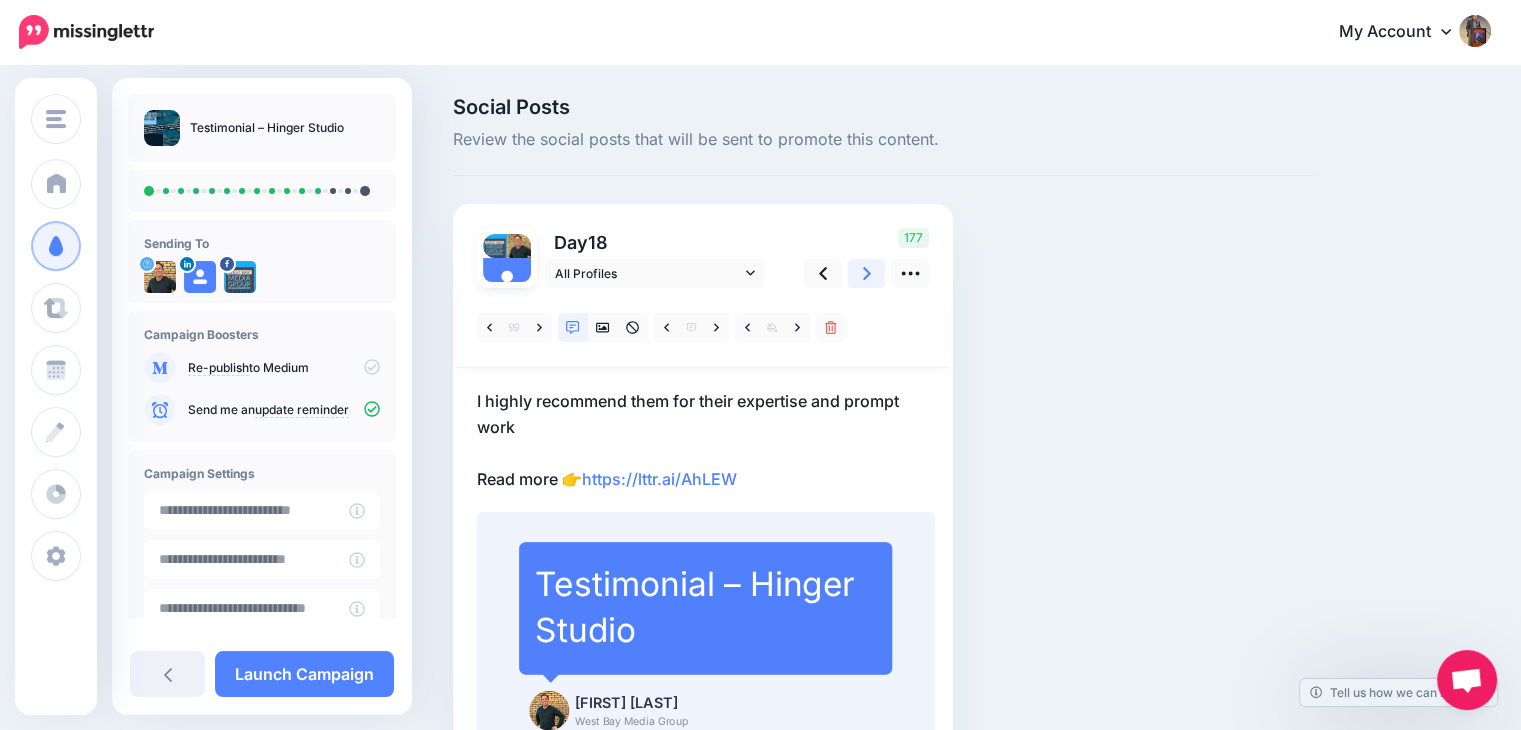 click at bounding box center [867, 273] 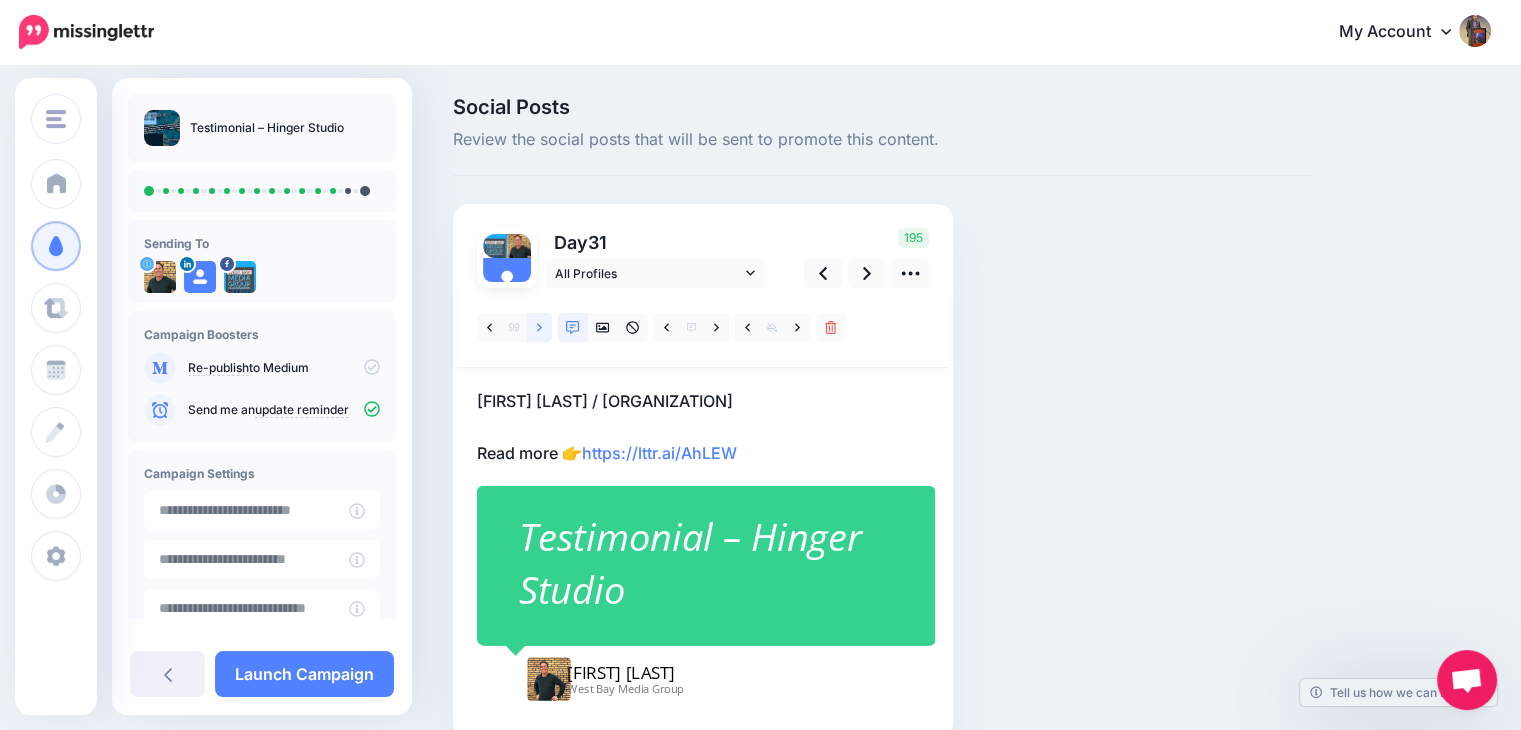 click 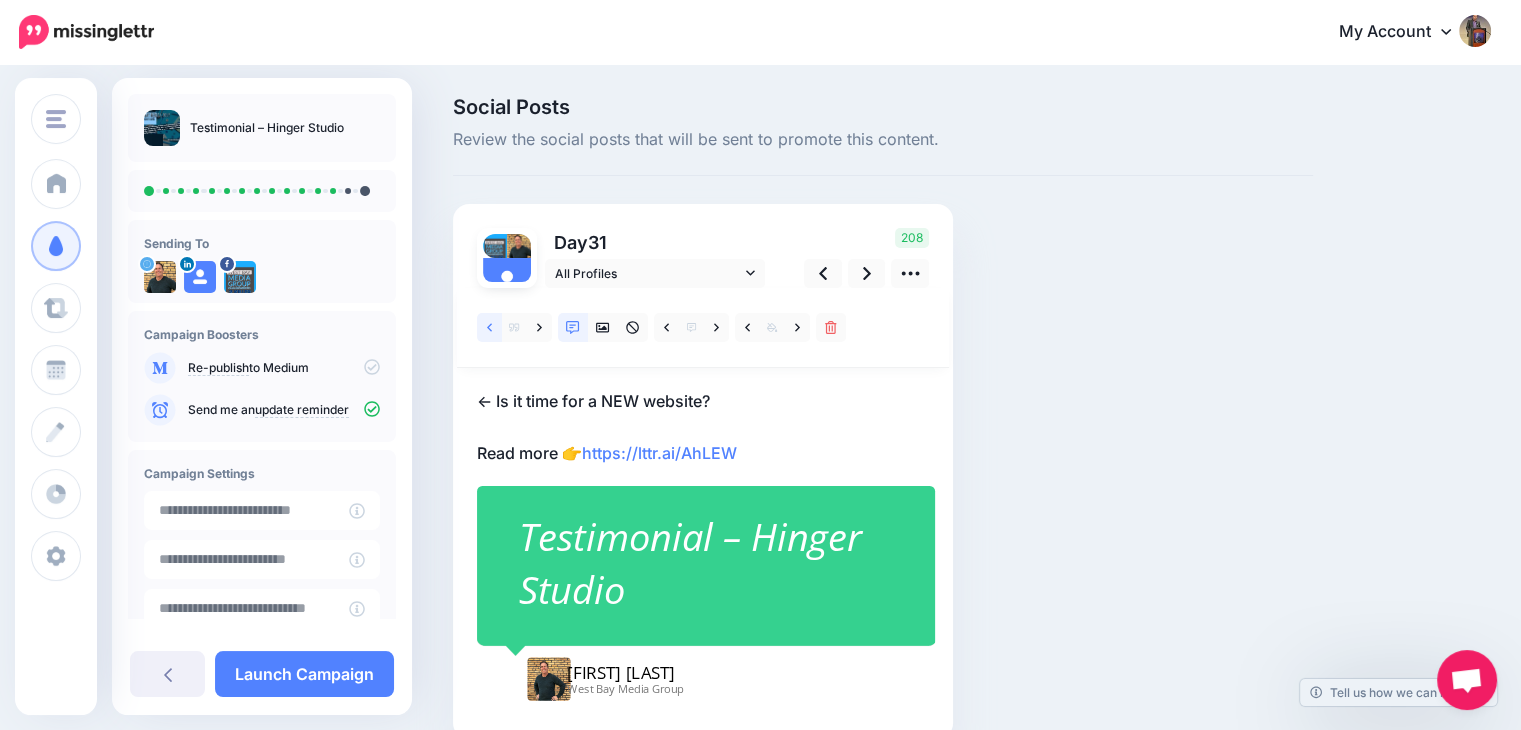 click 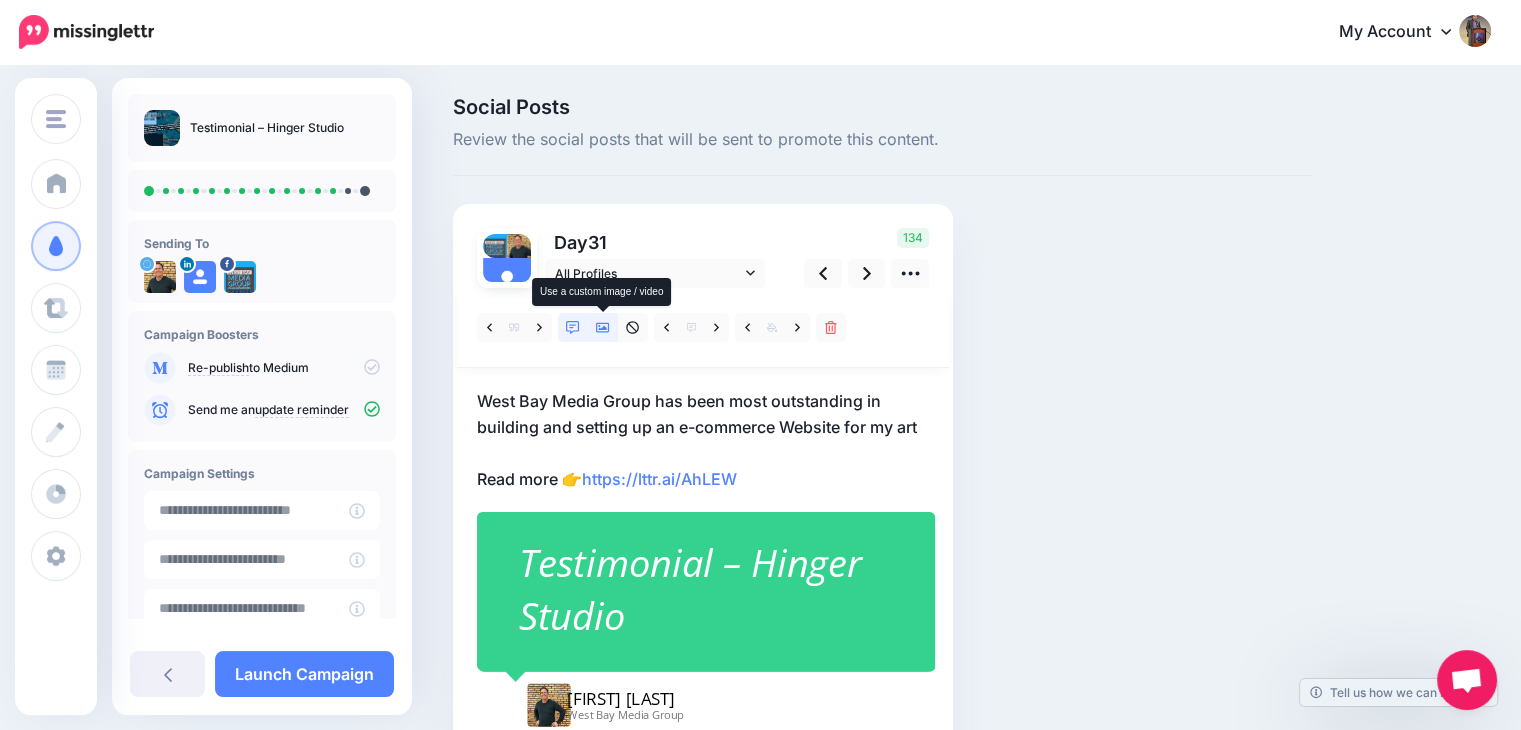 click 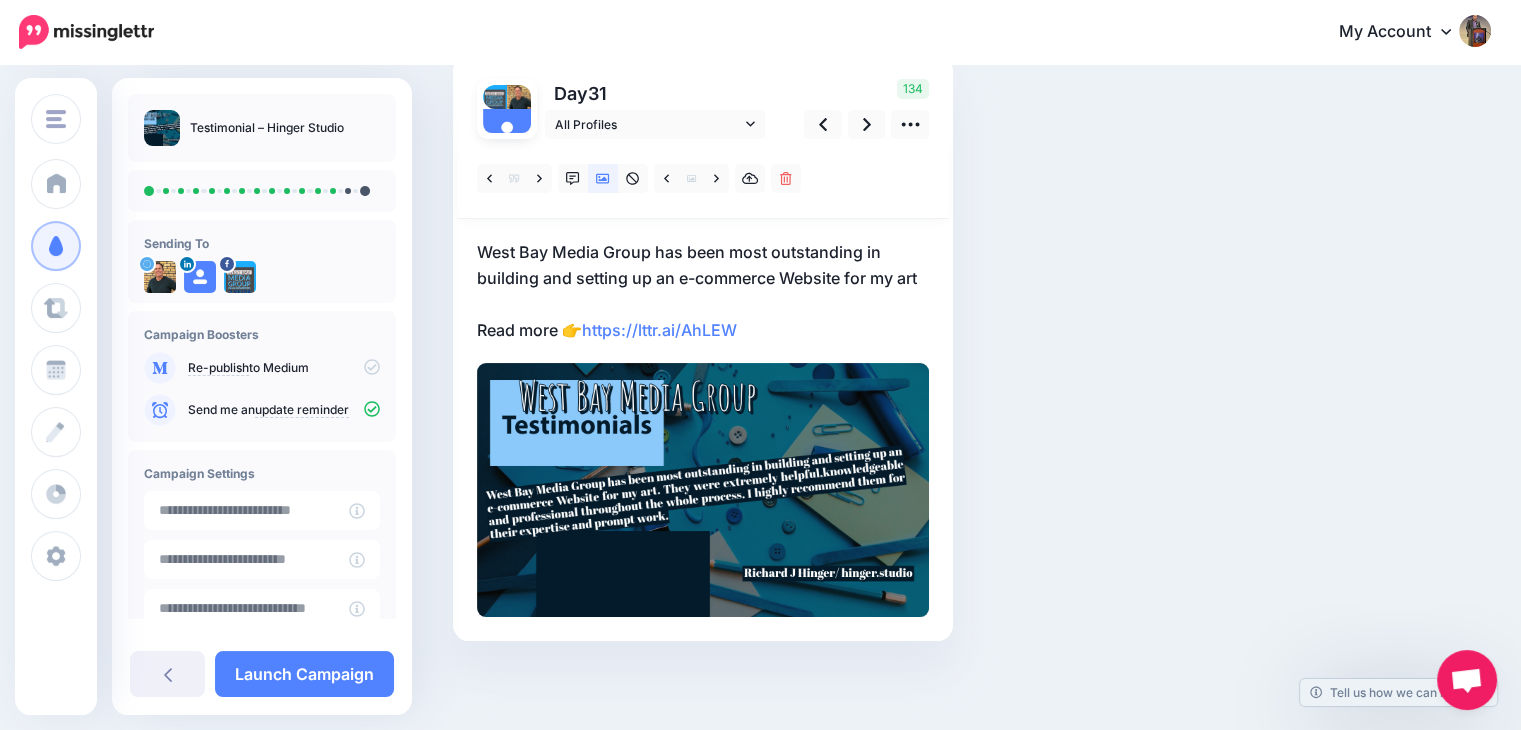 scroll, scrollTop: 150, scrollLeft: 0, axis: vertical 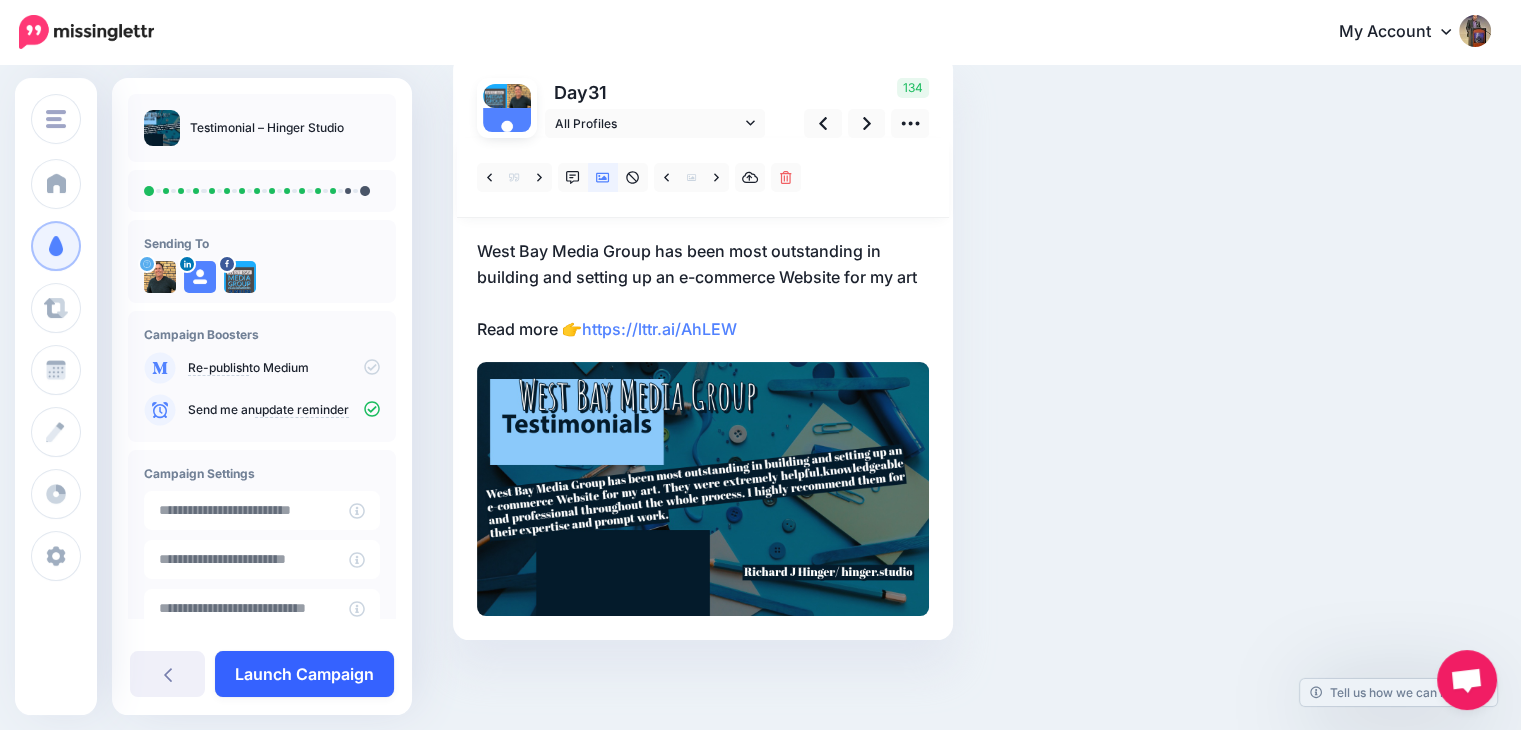 click on "Launch Campaign" at bounding box center [304, 674] 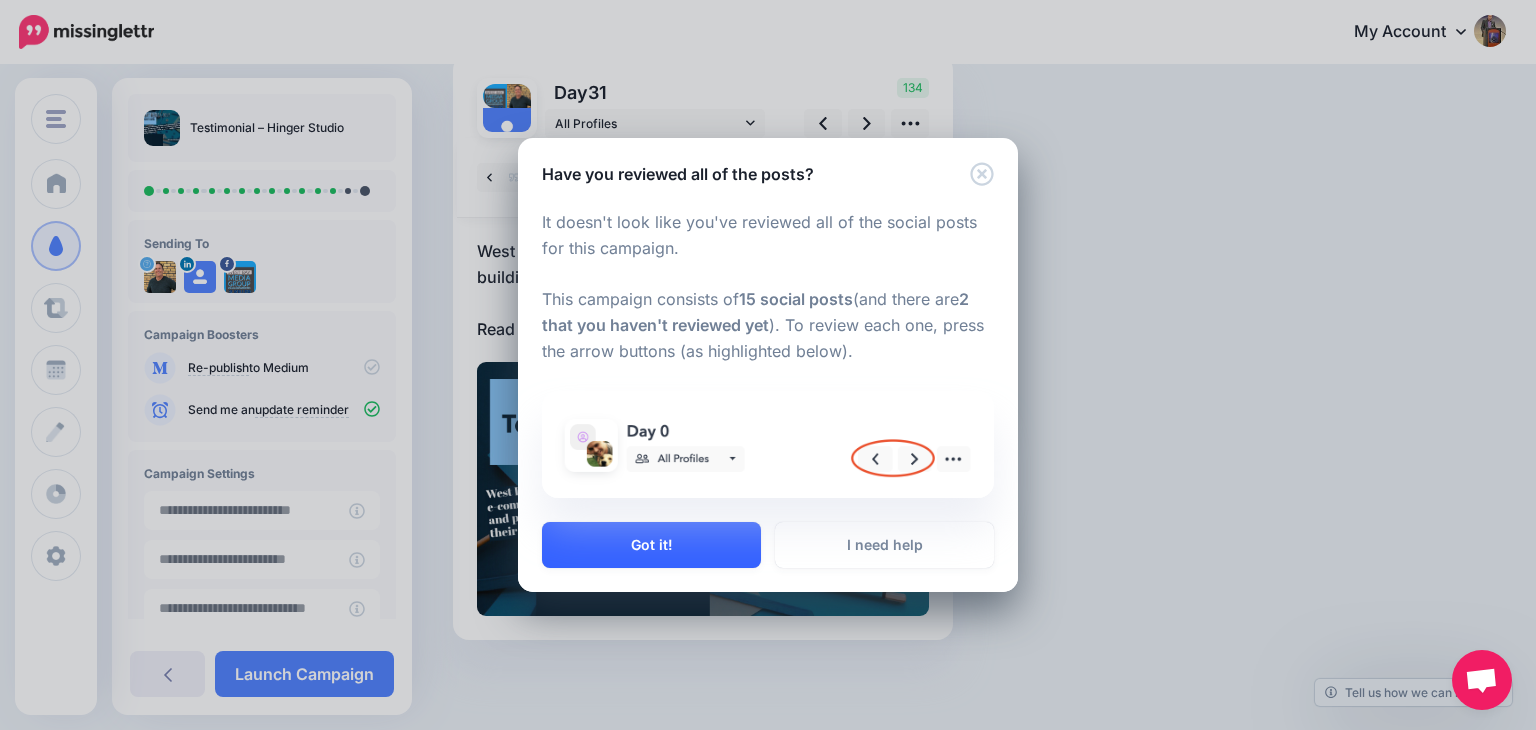 click on "Got it!" at bounding box center (651, 545) 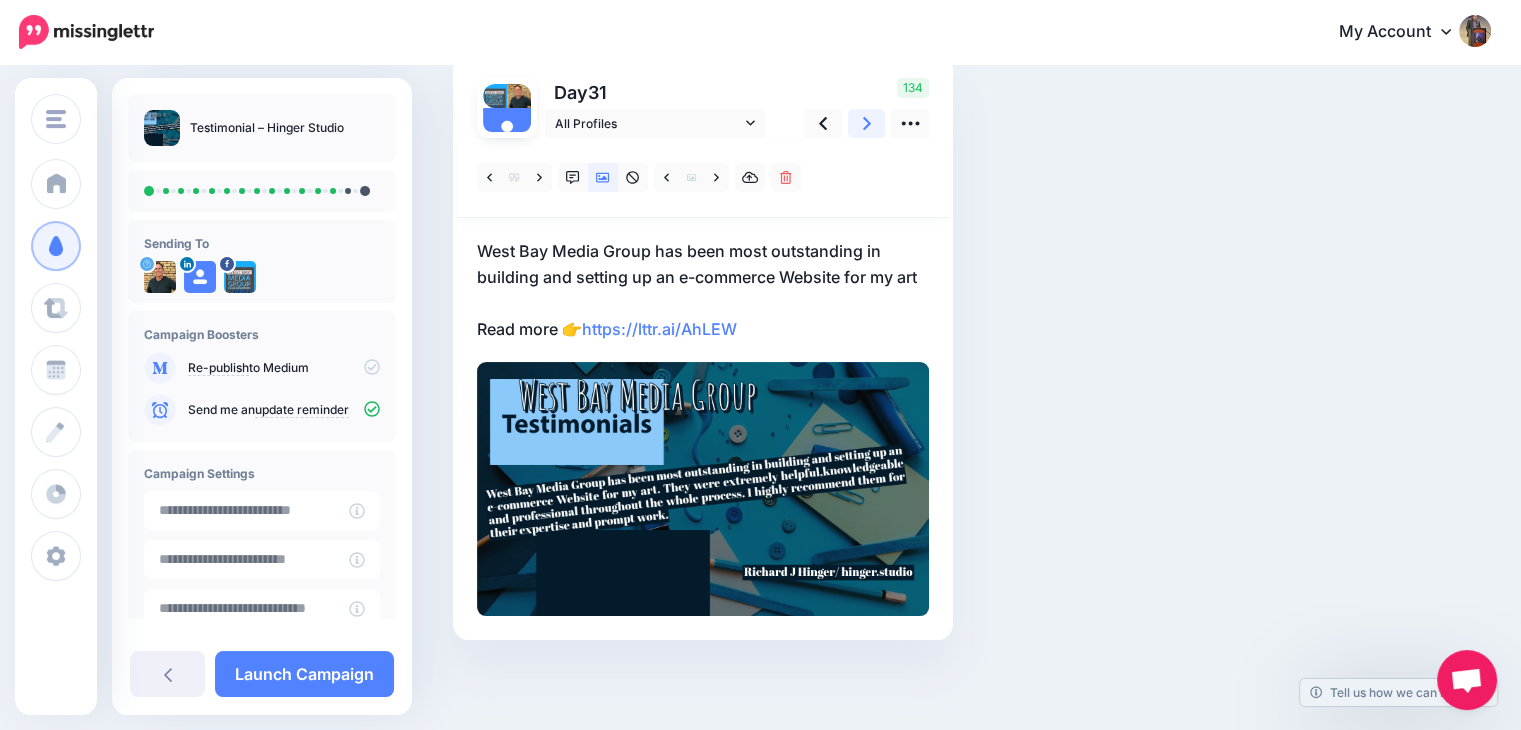 click 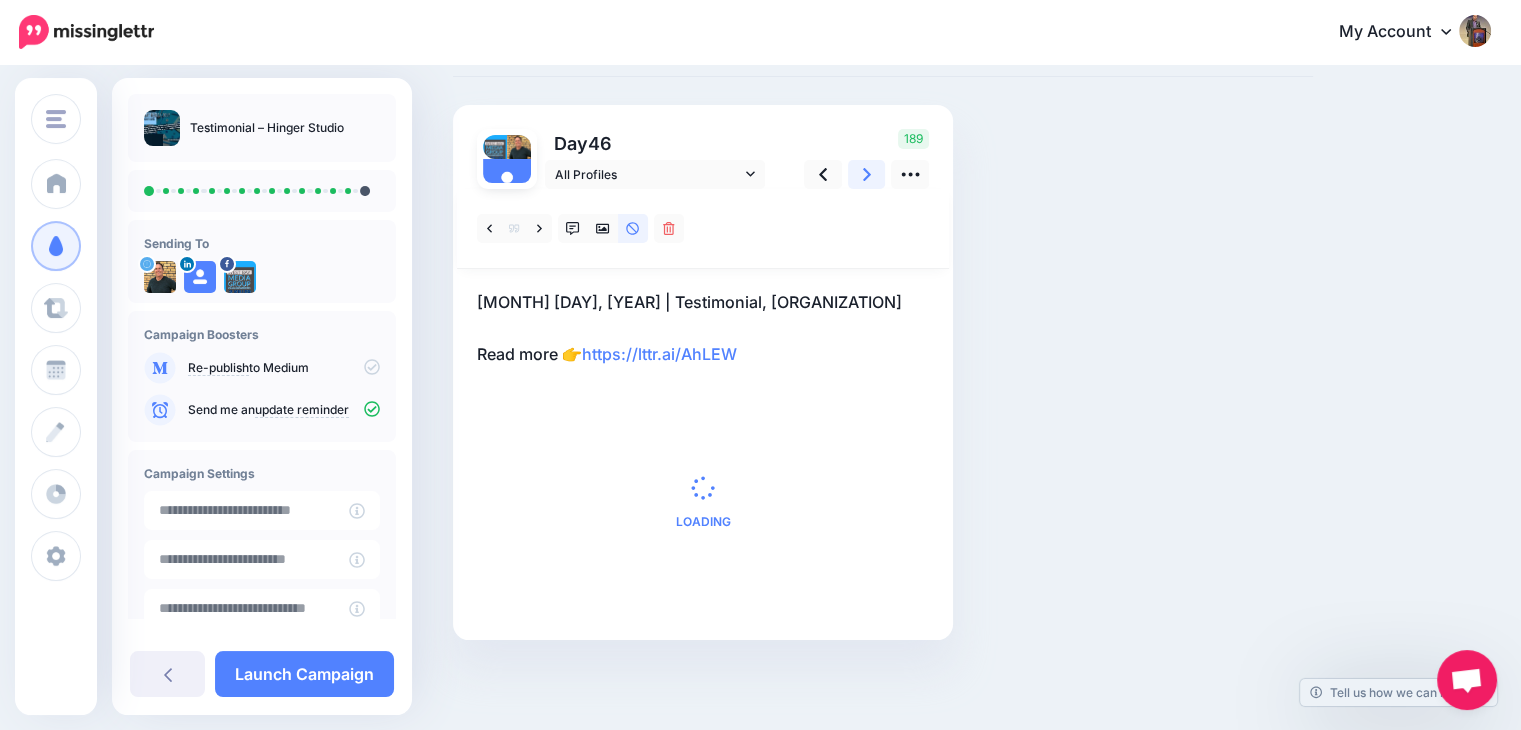 scroll, scrollTop: 150, scrollLeft: 0, axis: vertical 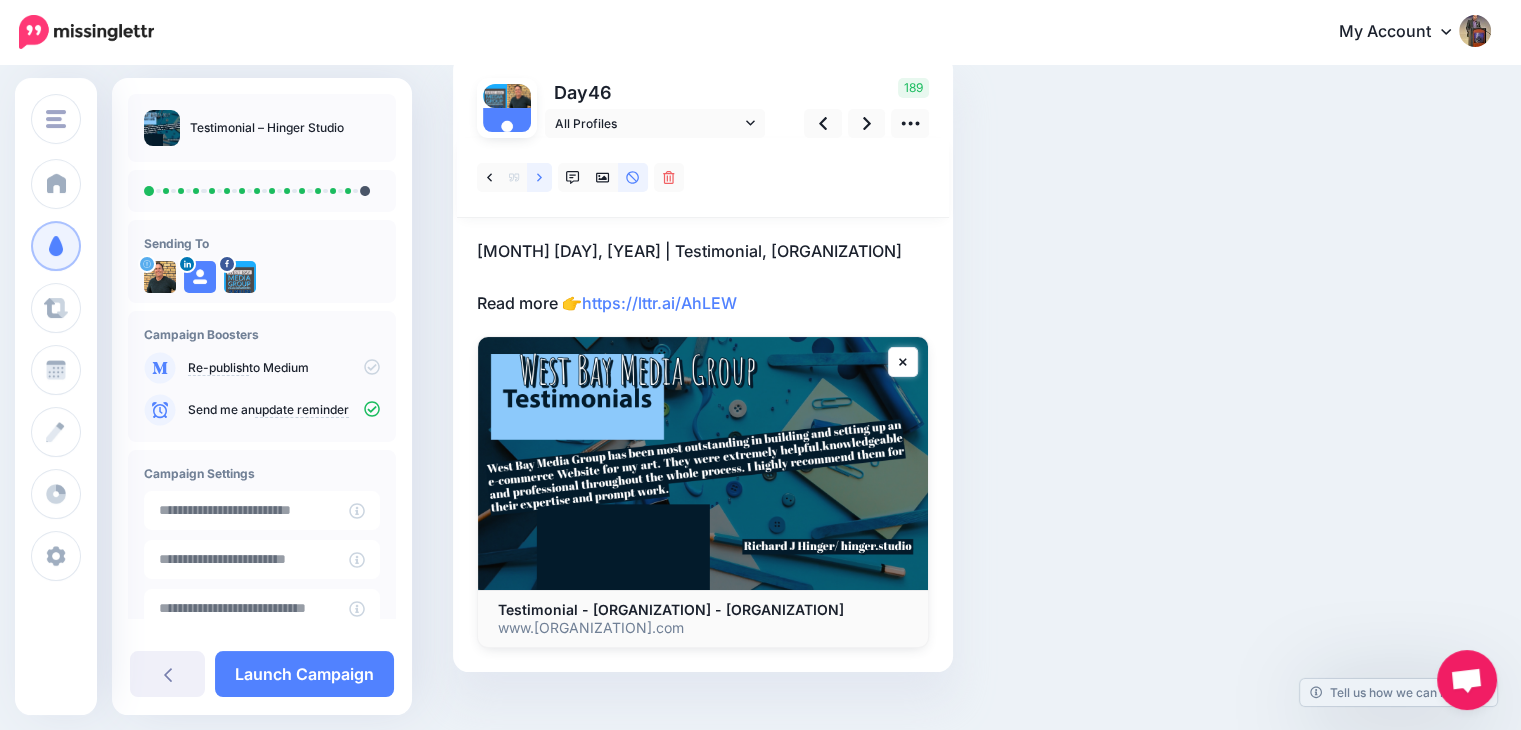 click 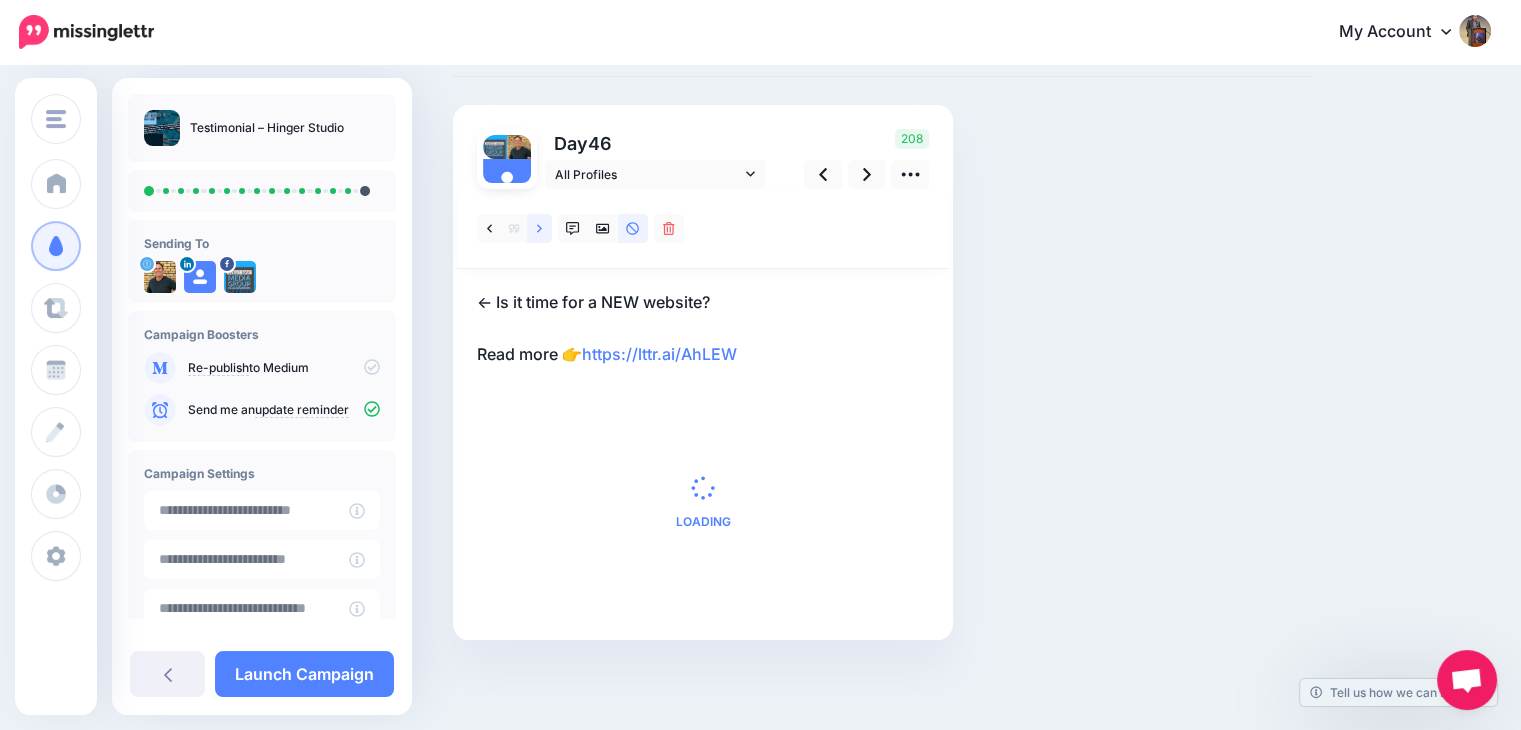 scroll, scrollTop: 150, scrollLeft: 0, axis: vertical 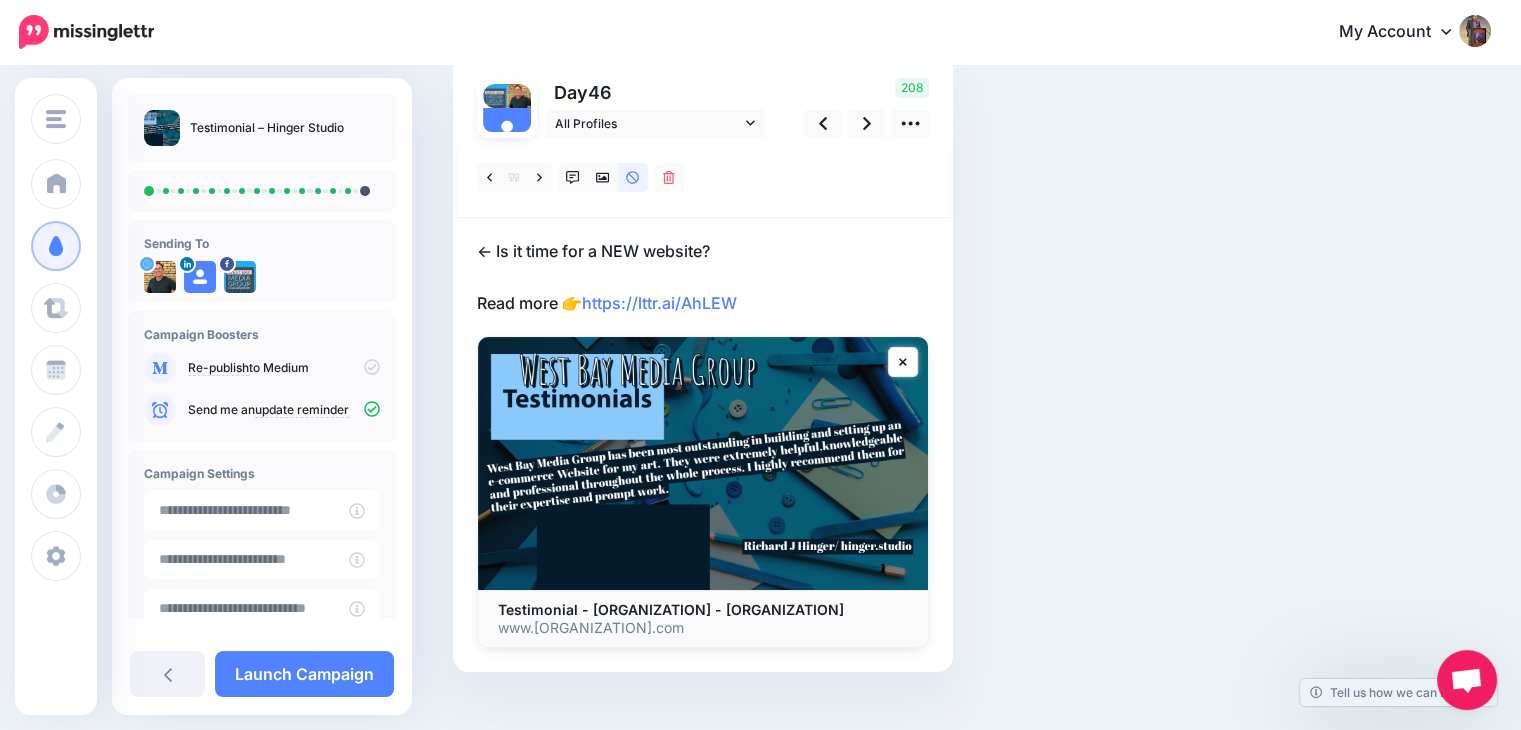 click at bounding box center (703, 393) 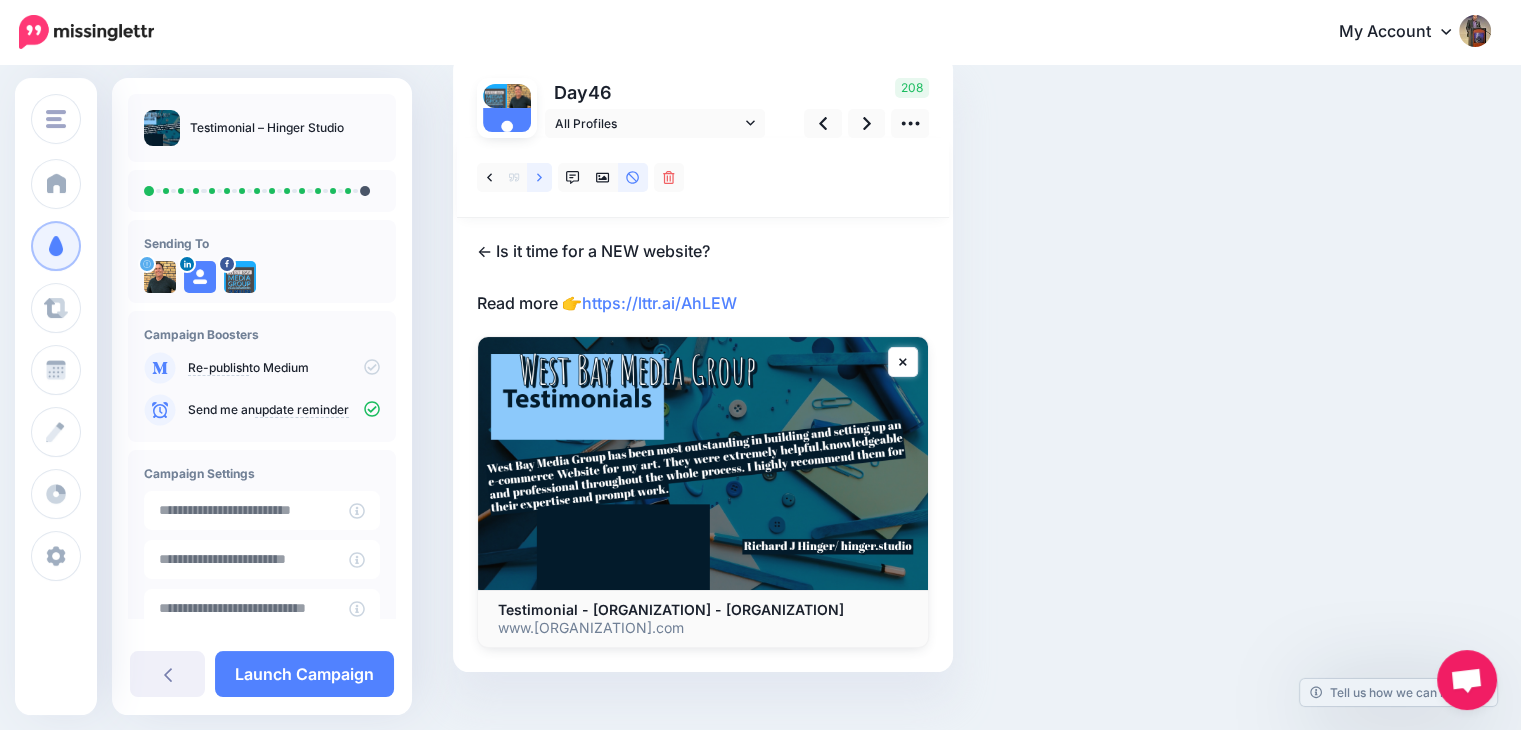 click at bounding box center (539, 177) 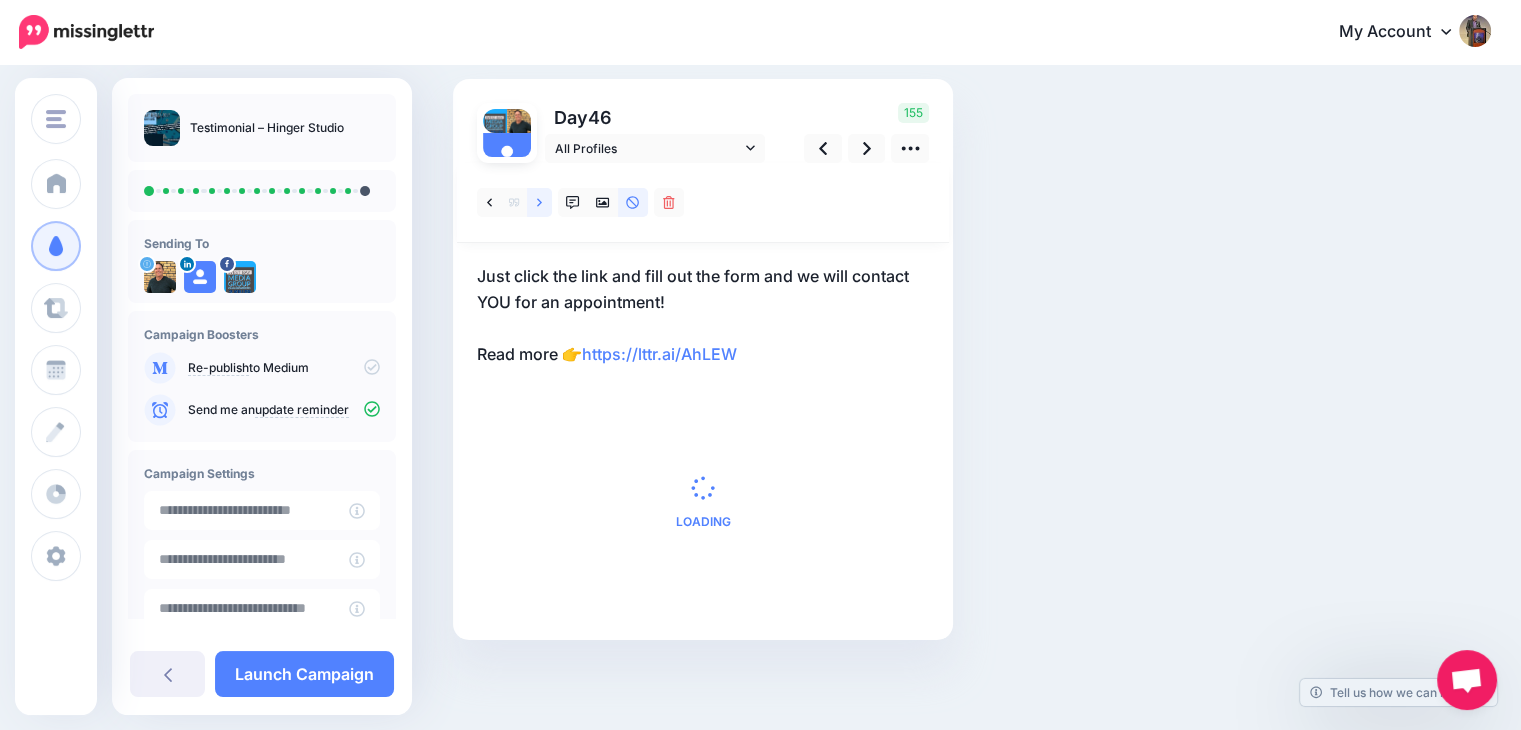 scroll, scrollTop: 150, scrollLeft: 0, axis: vertical 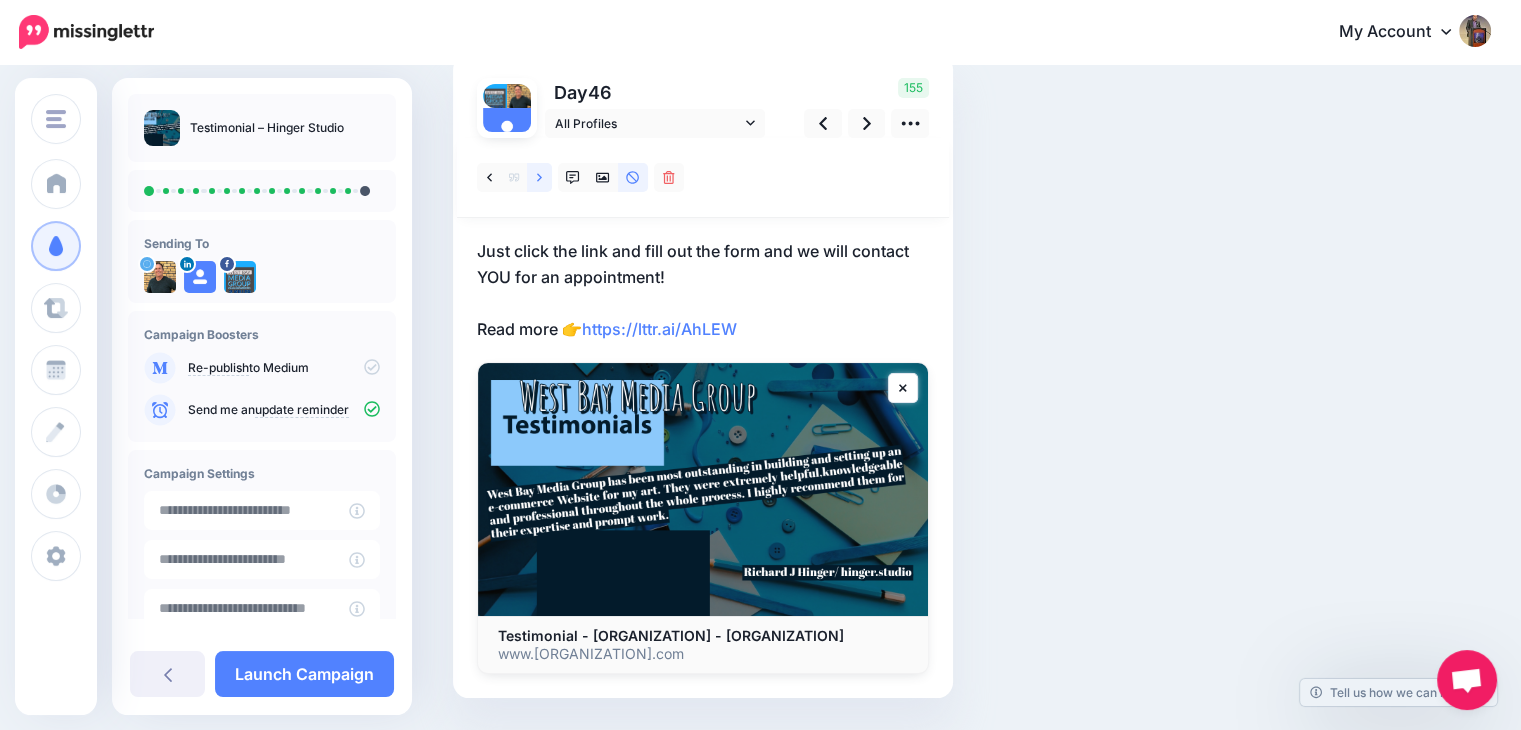 click at bounding box center [539, 177] 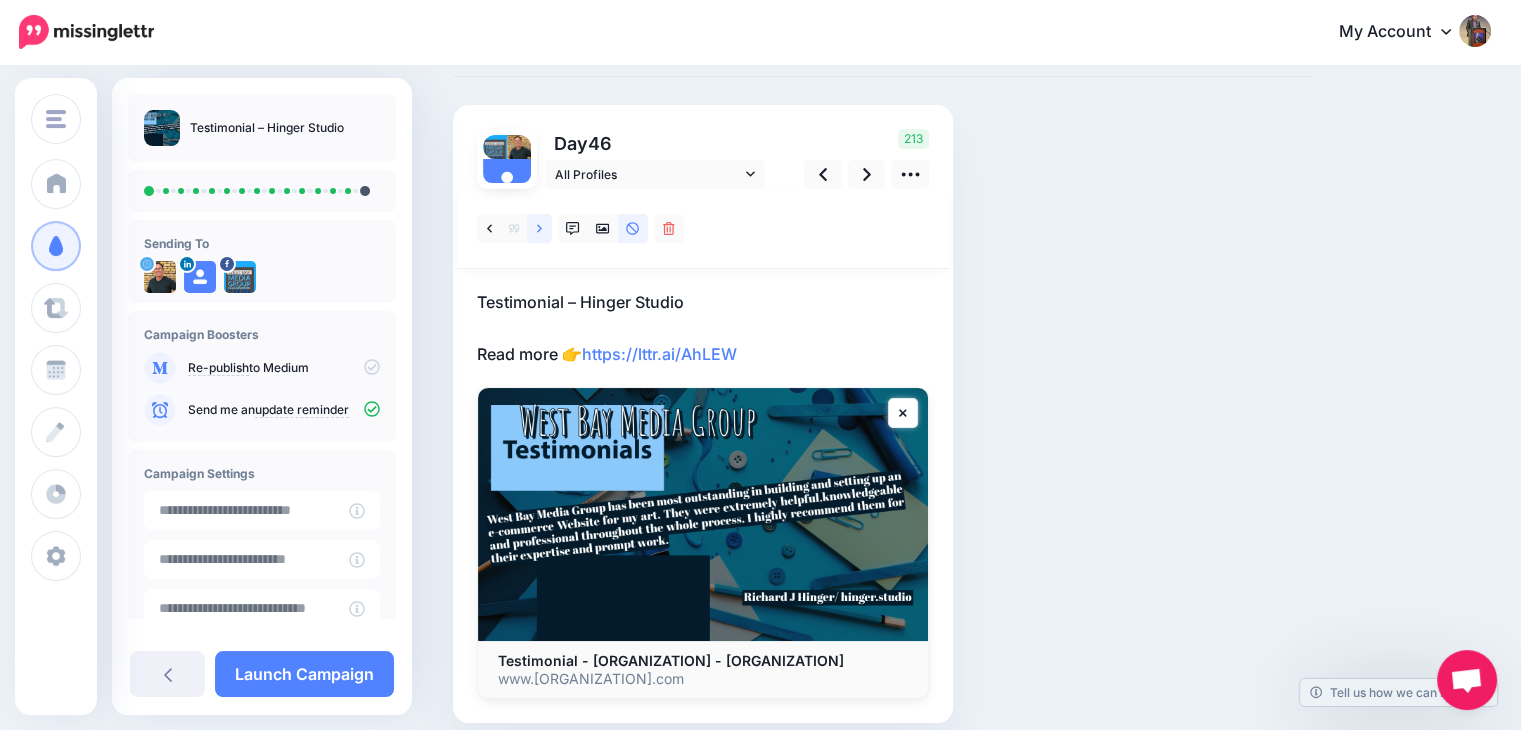 scroll, scrollTop: 150, scrollLeft: 0, axis: vertical 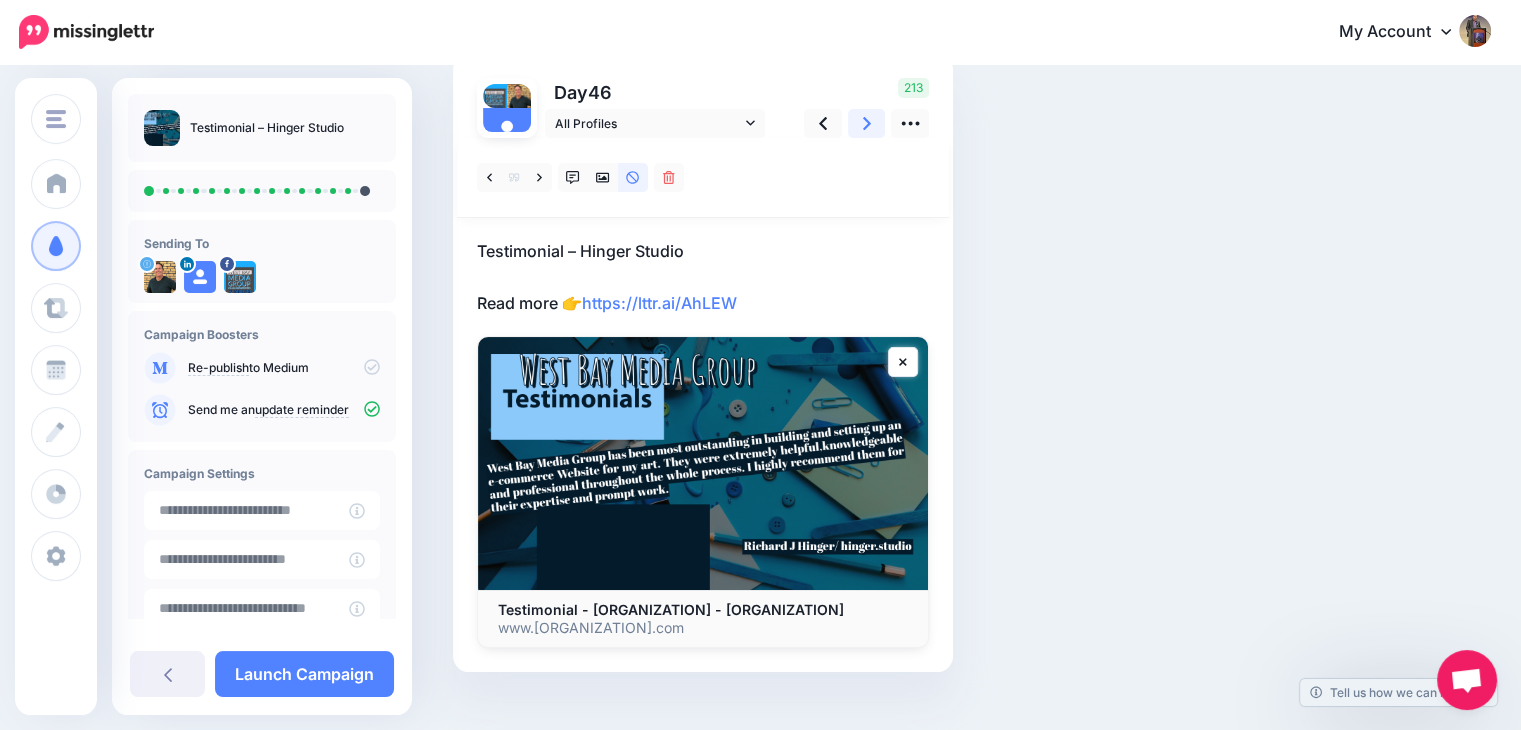 click 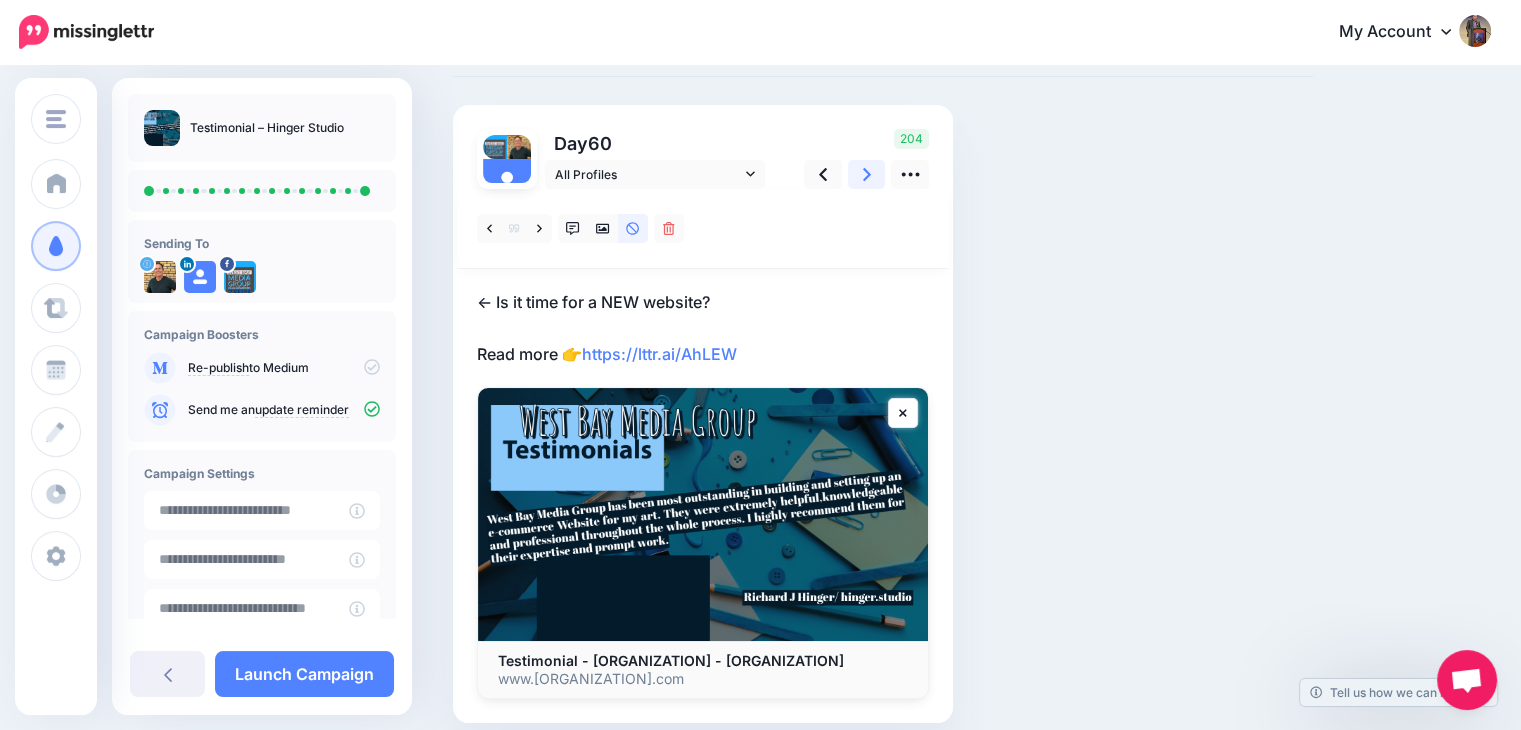 scroll, scrollTop: 150, scrollLeft: 0, axis: vertical 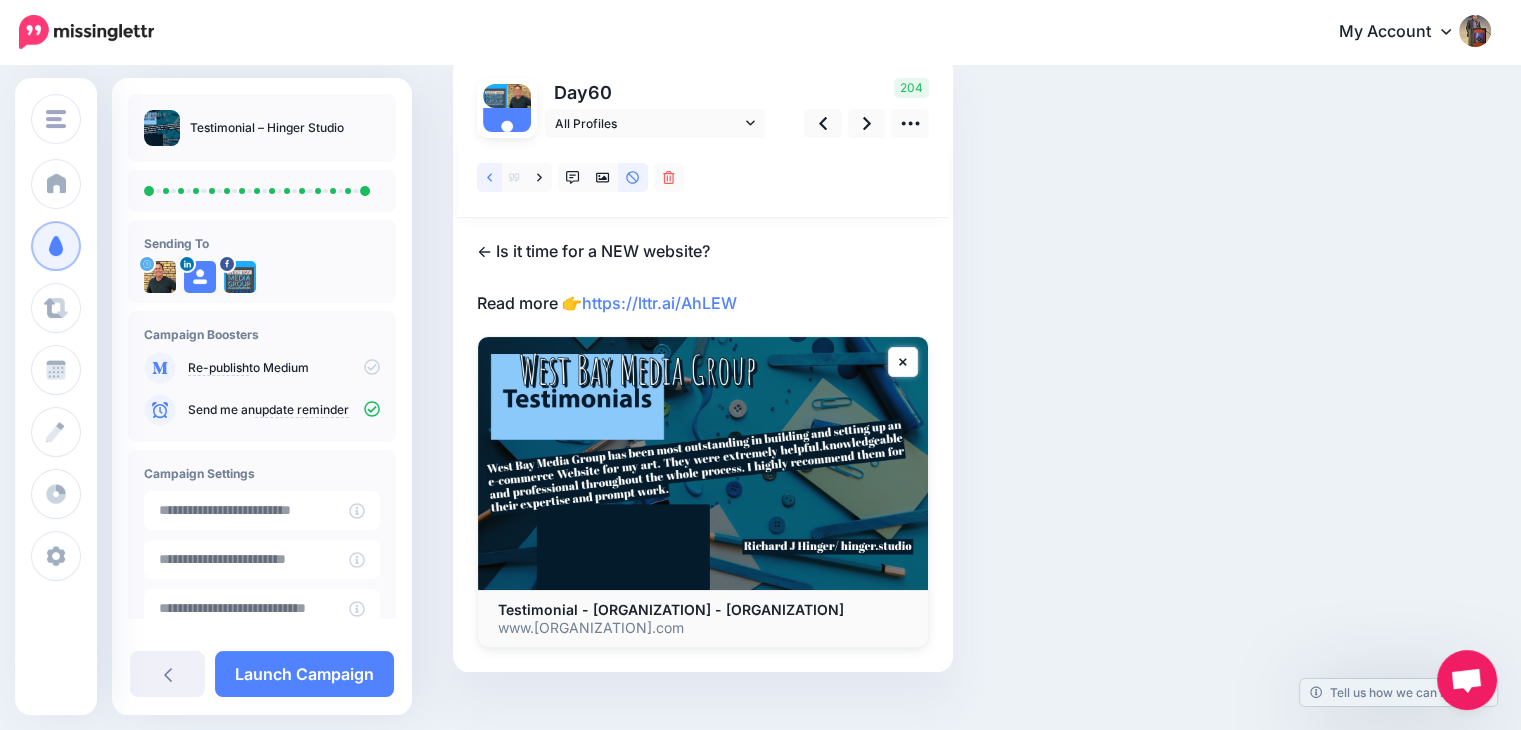 click 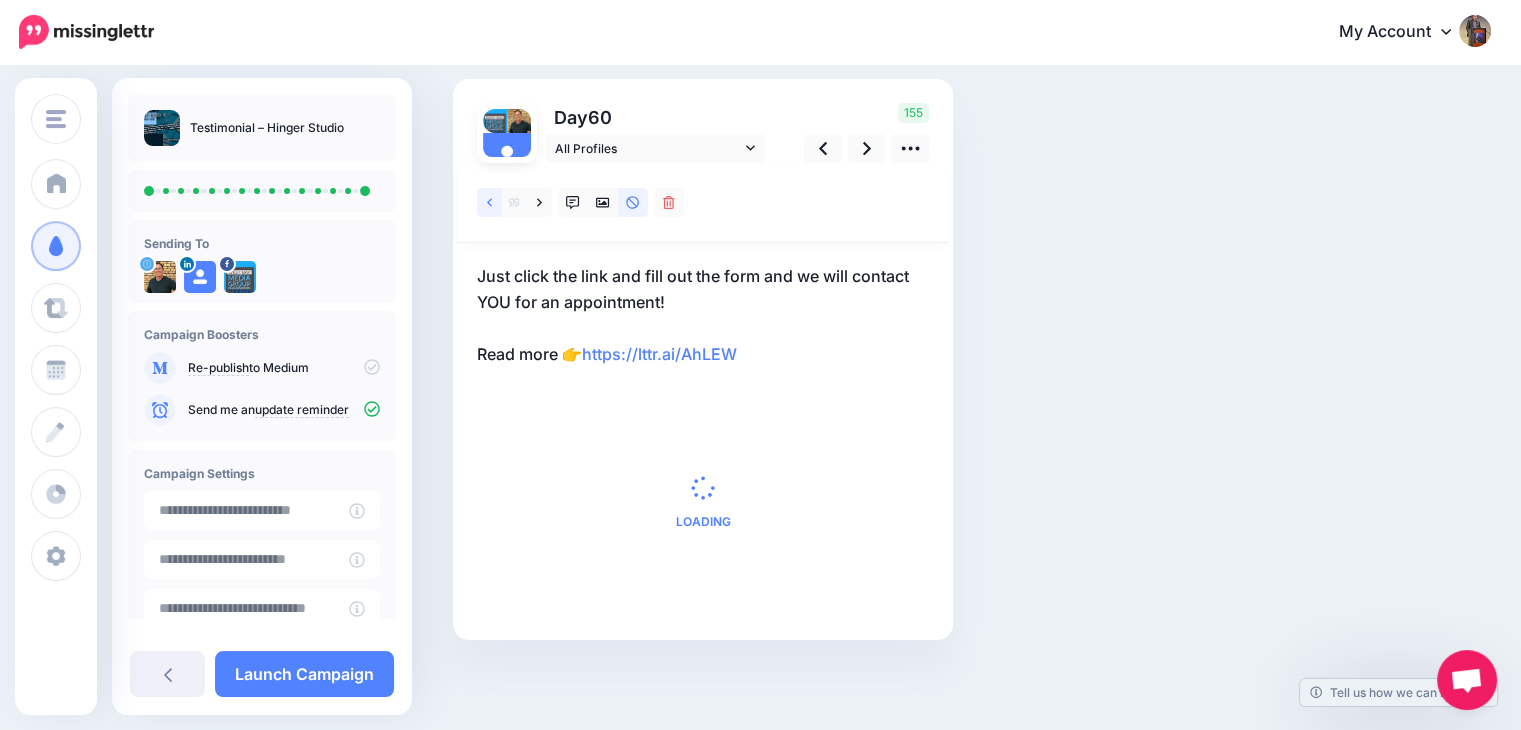 scroll, scrollTop: 125, scrollLeft: 0, axis: vertical 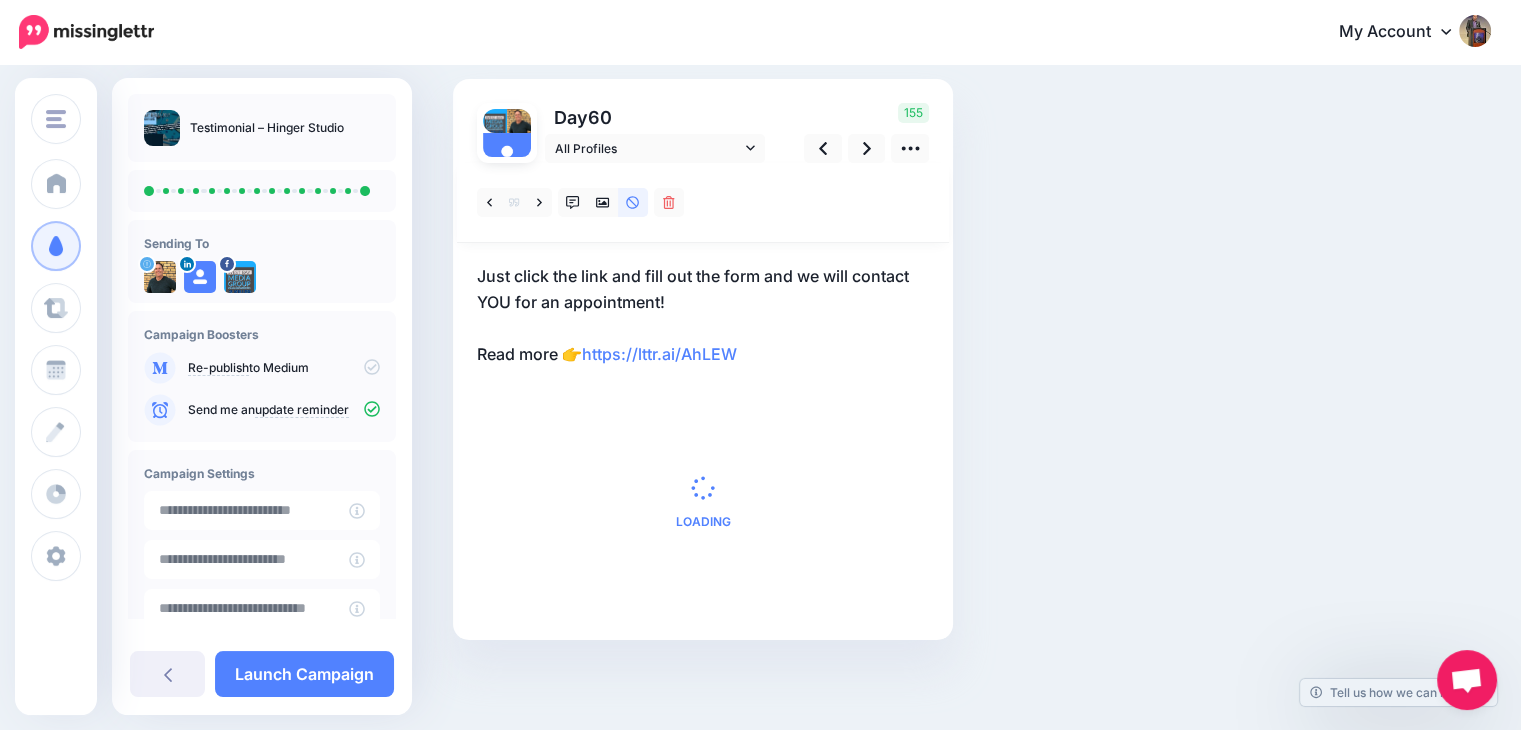 click at bounding box center (703, 203) 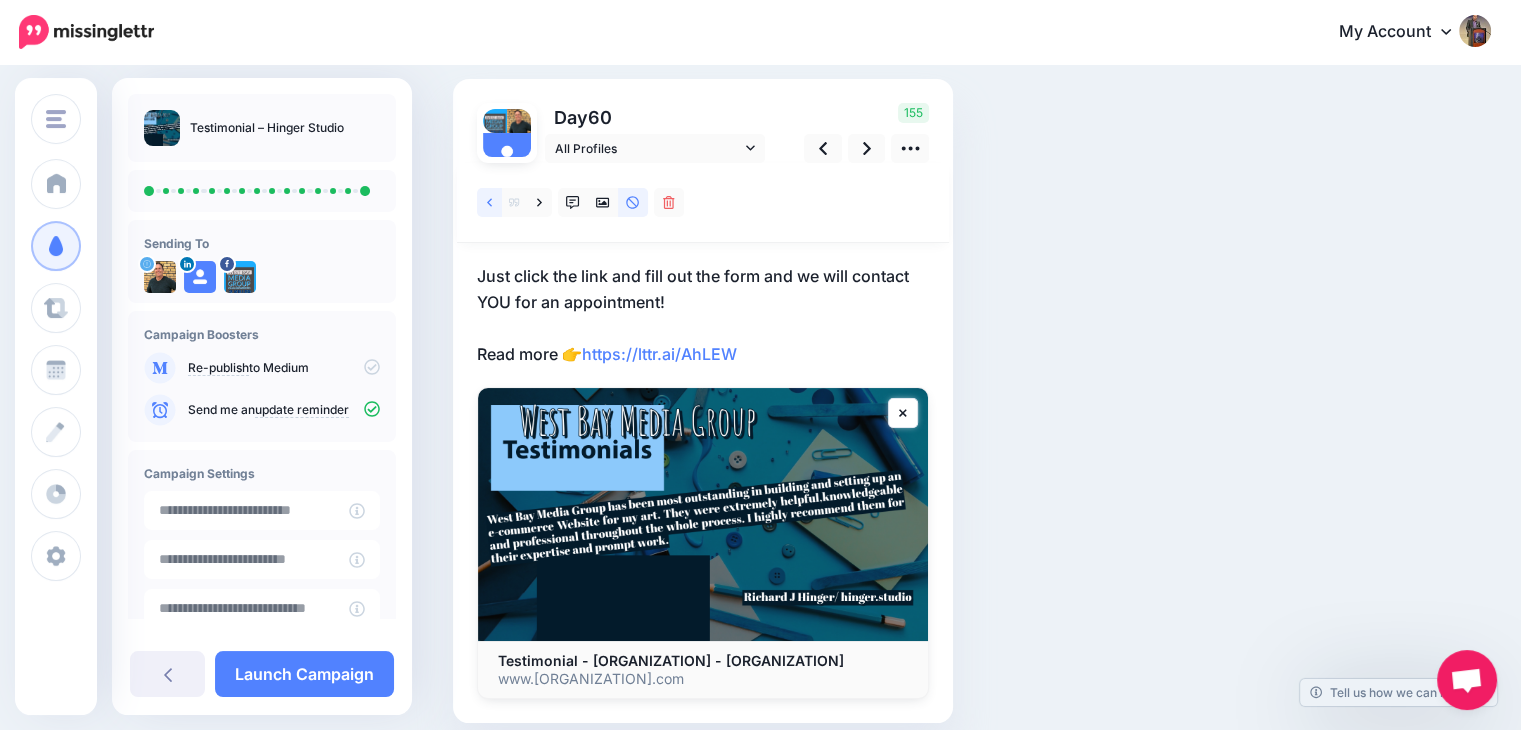 click 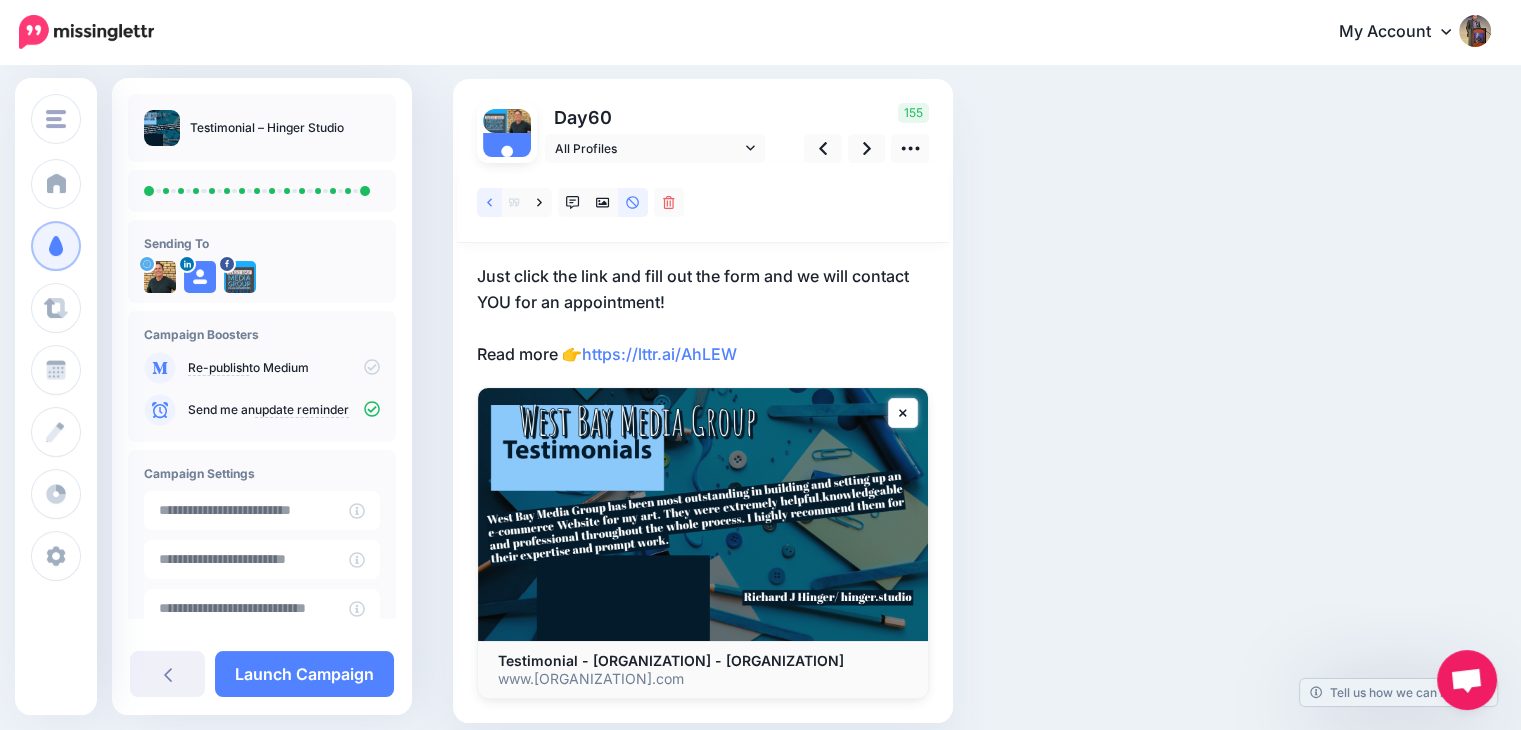 scroll, scrollTop: 99, scrollLeft: 0, axis: vertical 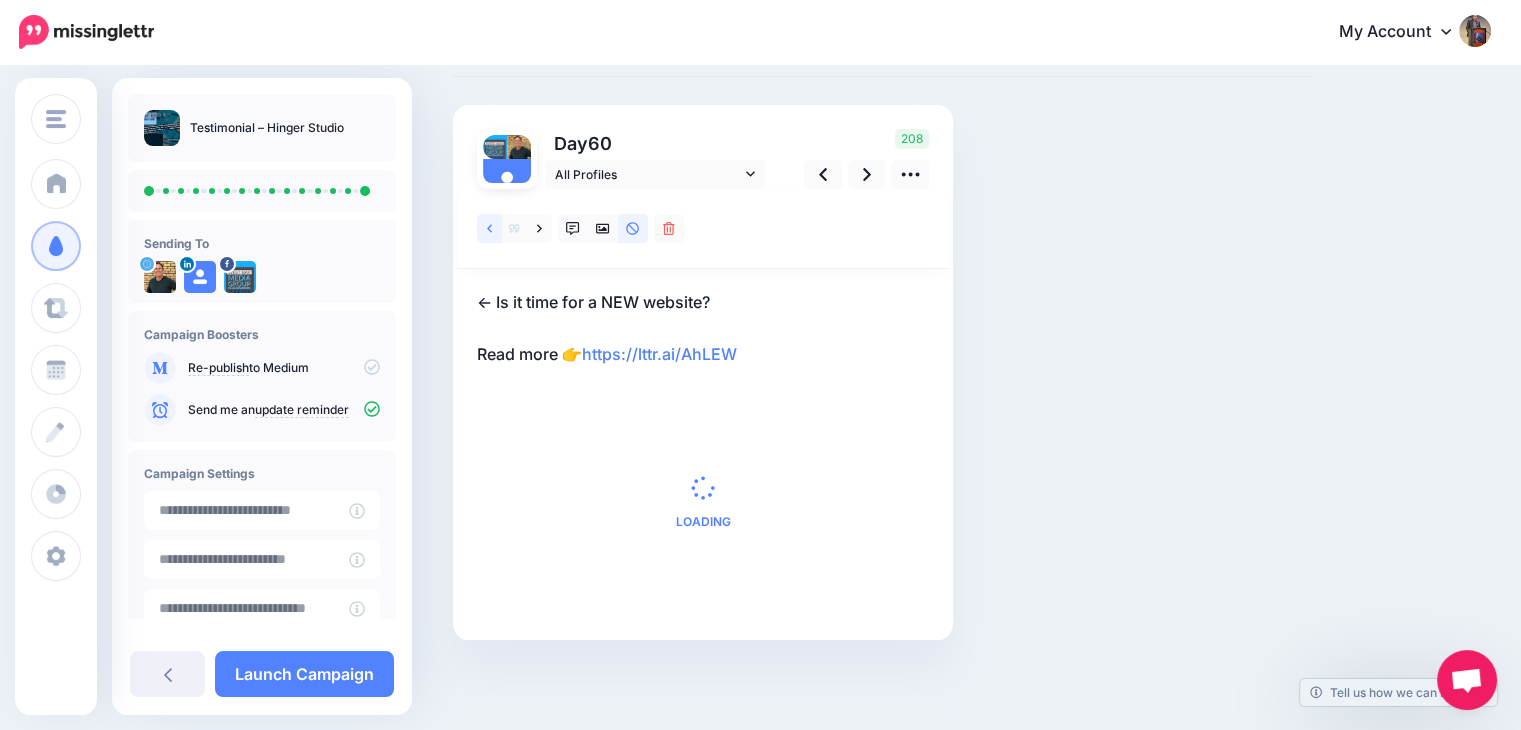 click at bounding box center [703, 229] 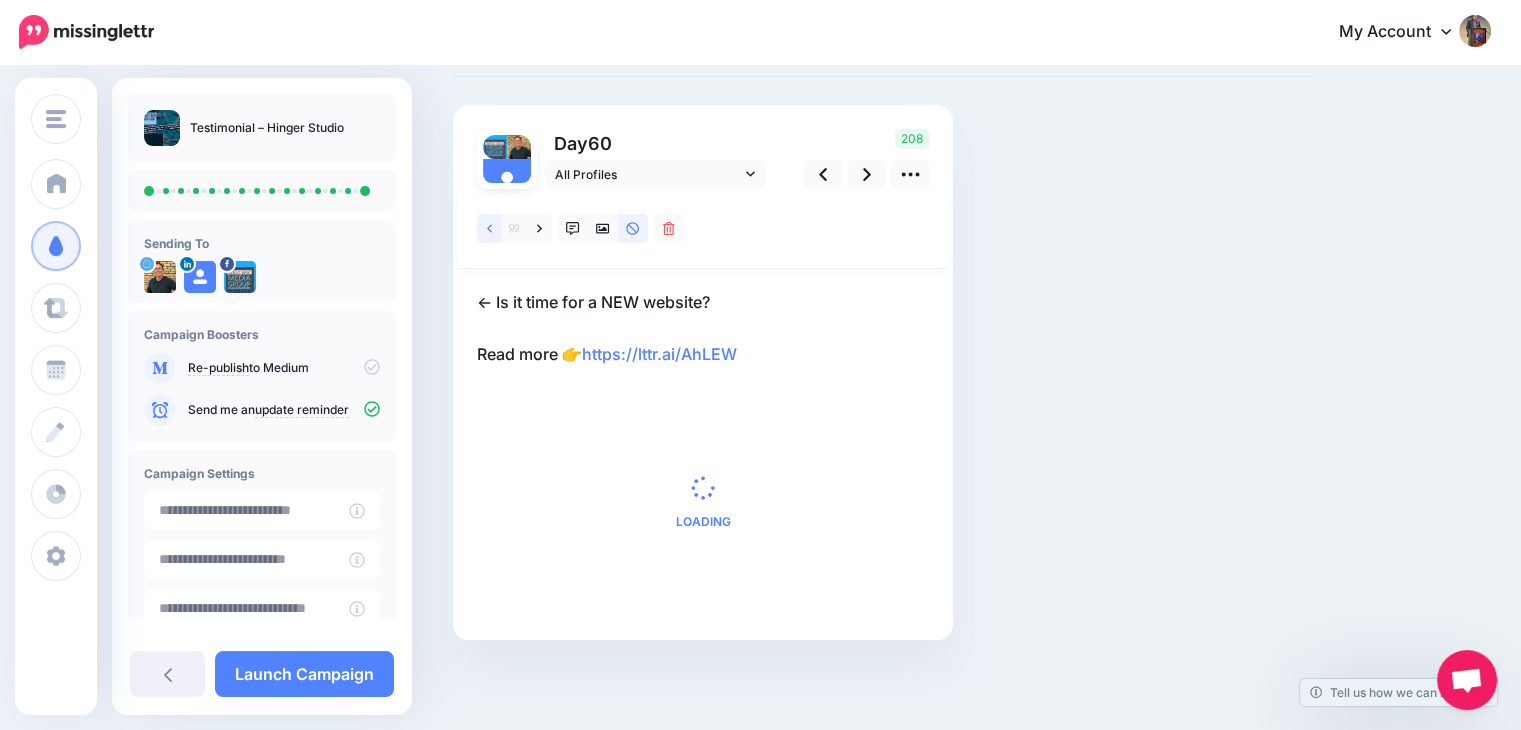 scroll, scrollTop: 125, scrollLeft: 0, axis: vertical 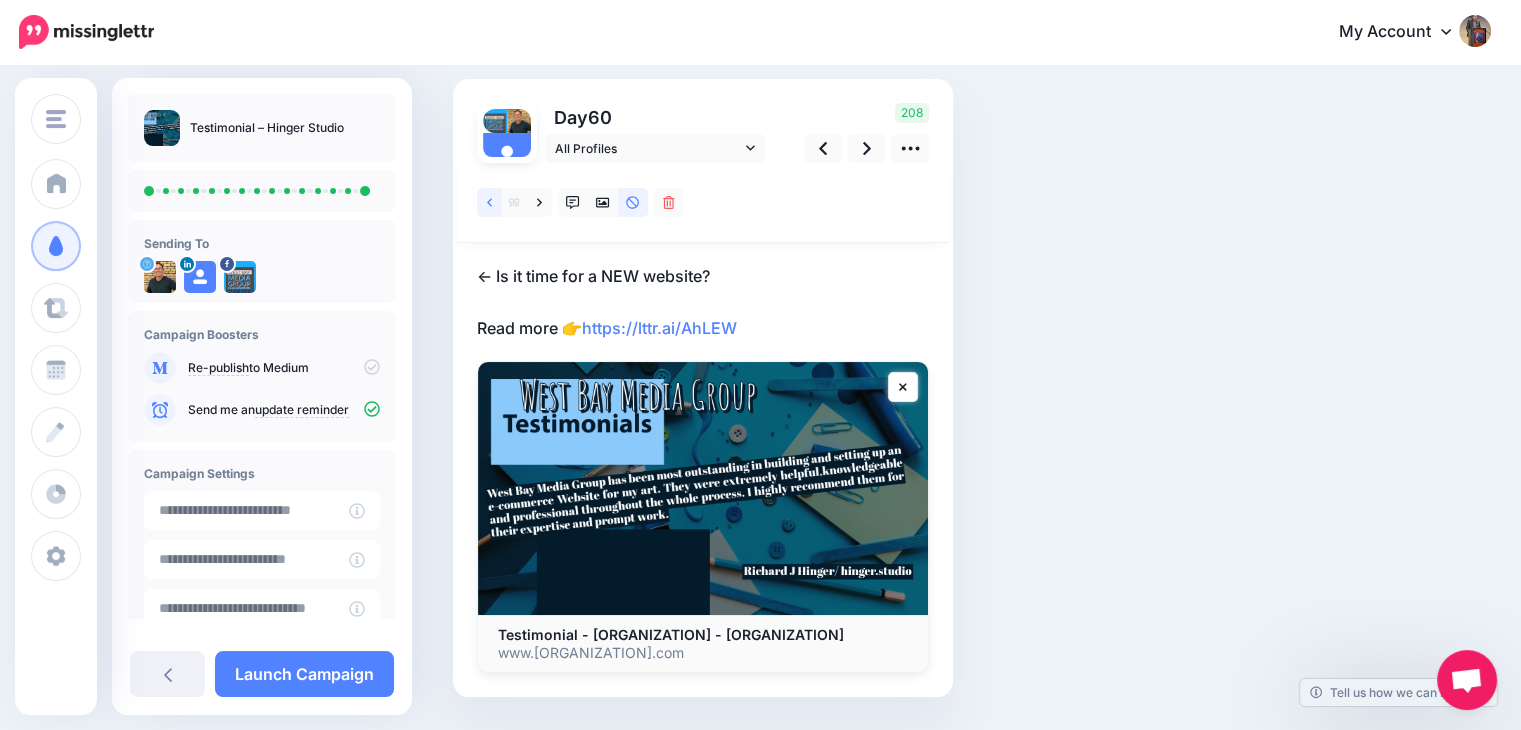 click 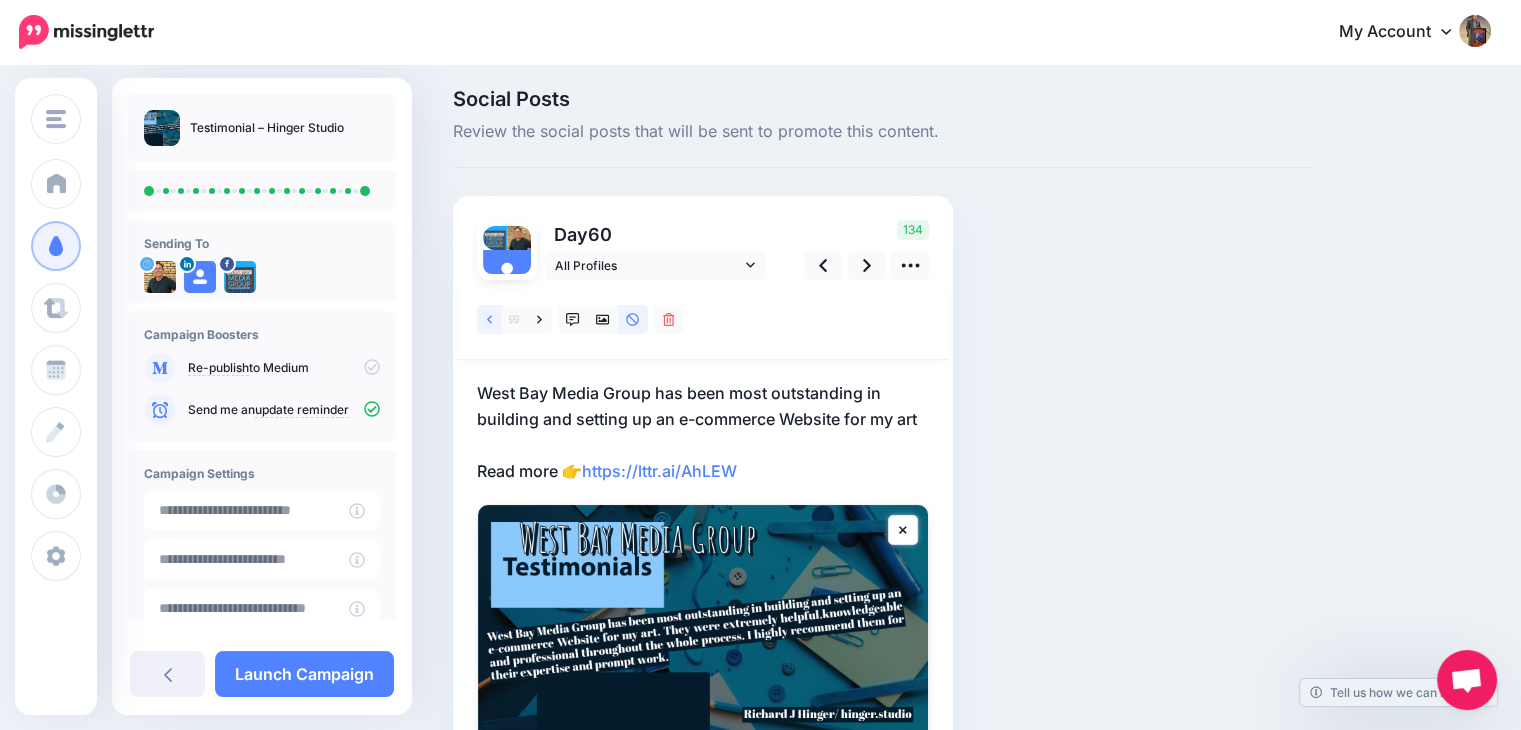 scroll, scrollTop: 0, scrollLeft: 0, axis: both 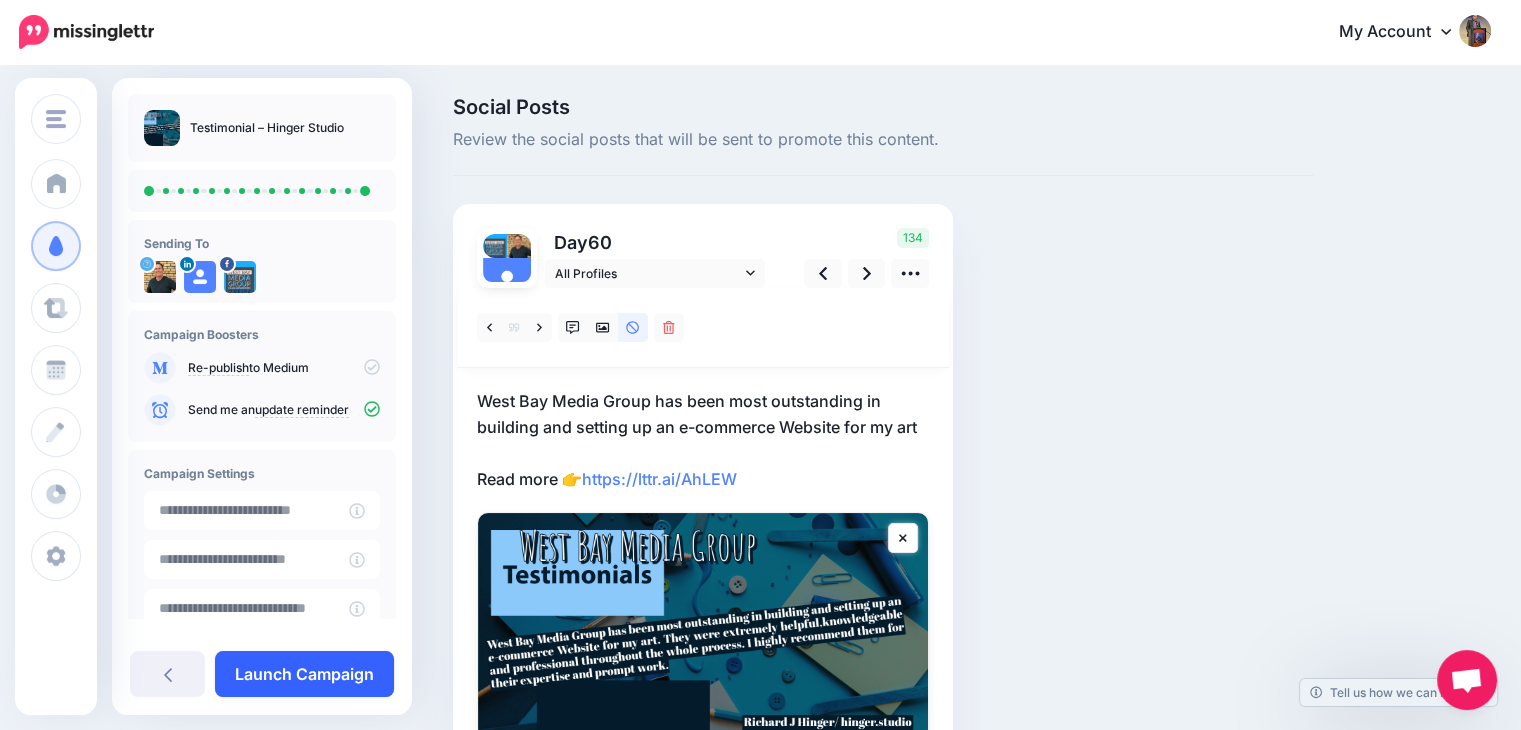 click on "Launch Campaign" at bounding box center (304, 674) 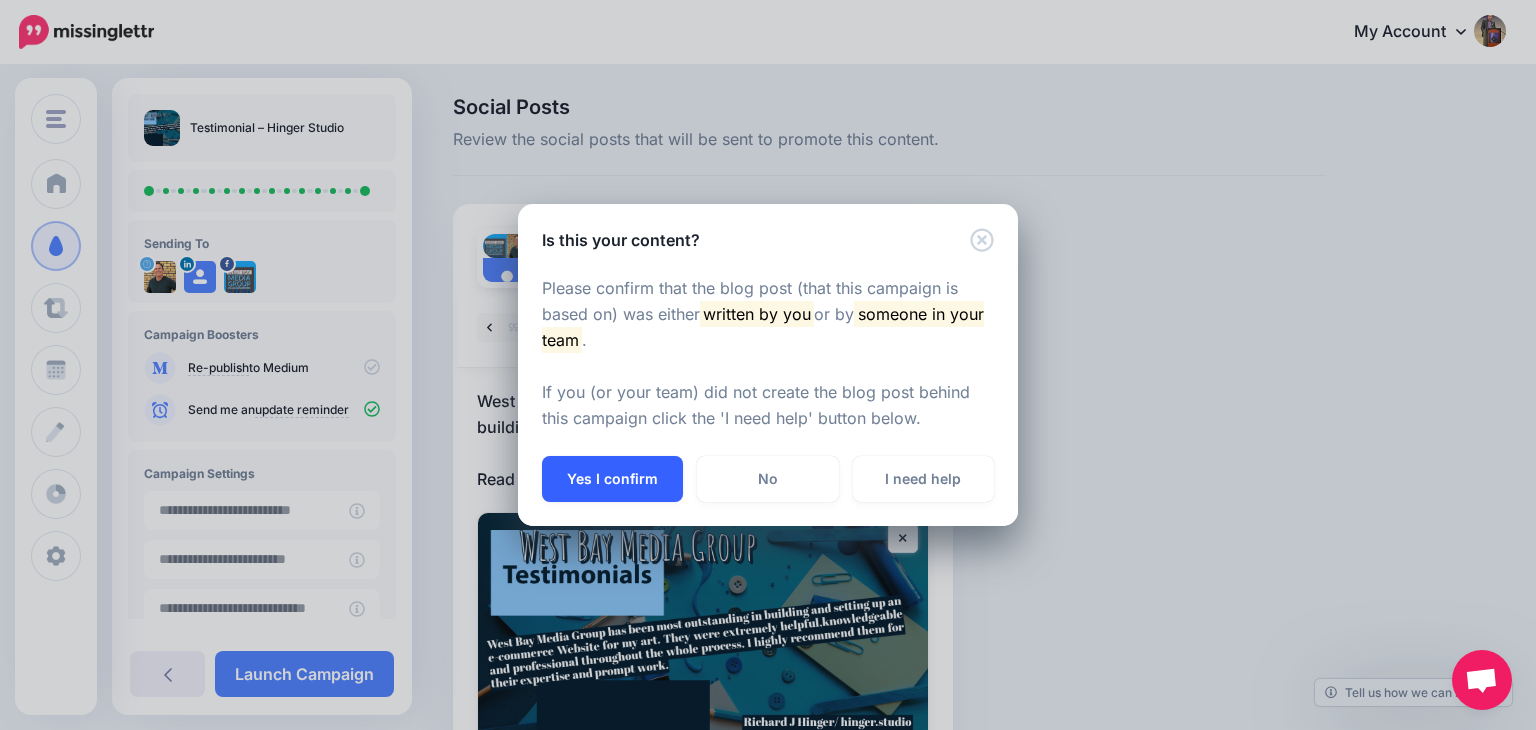 click on "Yes I confirm" at bounding box center [612, 479] 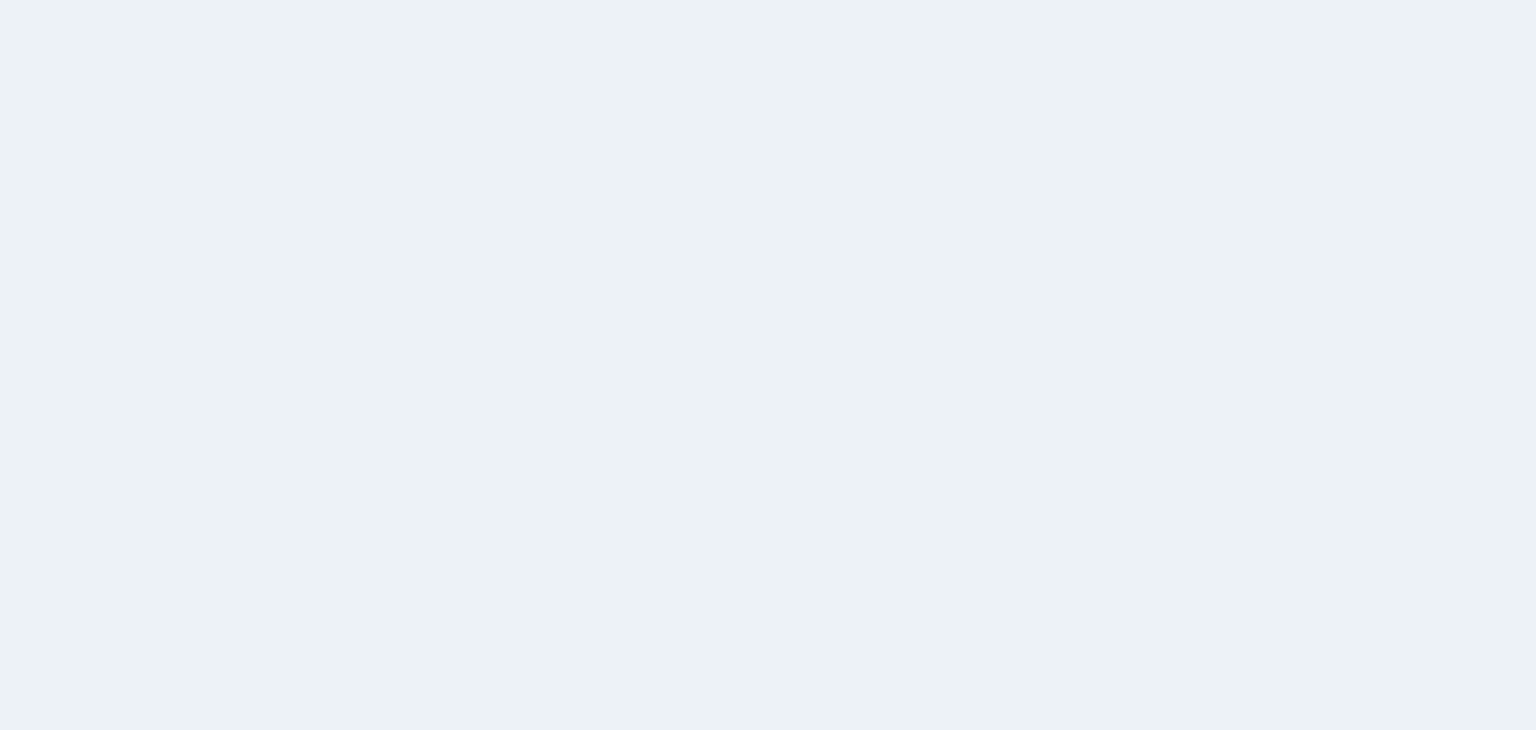 scroll, scrollTop: 0, scrollLeft: 0, axis: both 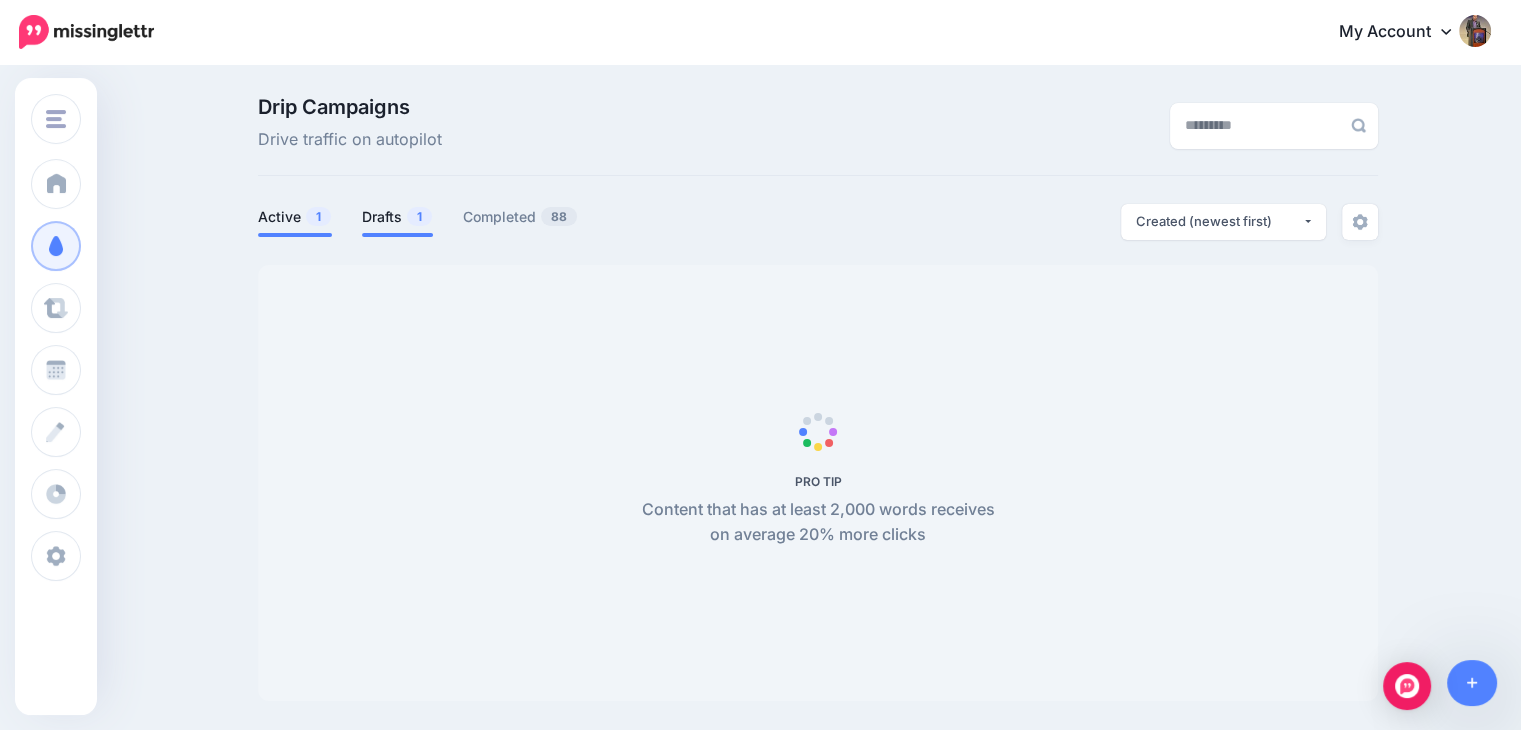 click on "Drafts  1" at bounding box center (397, 217) 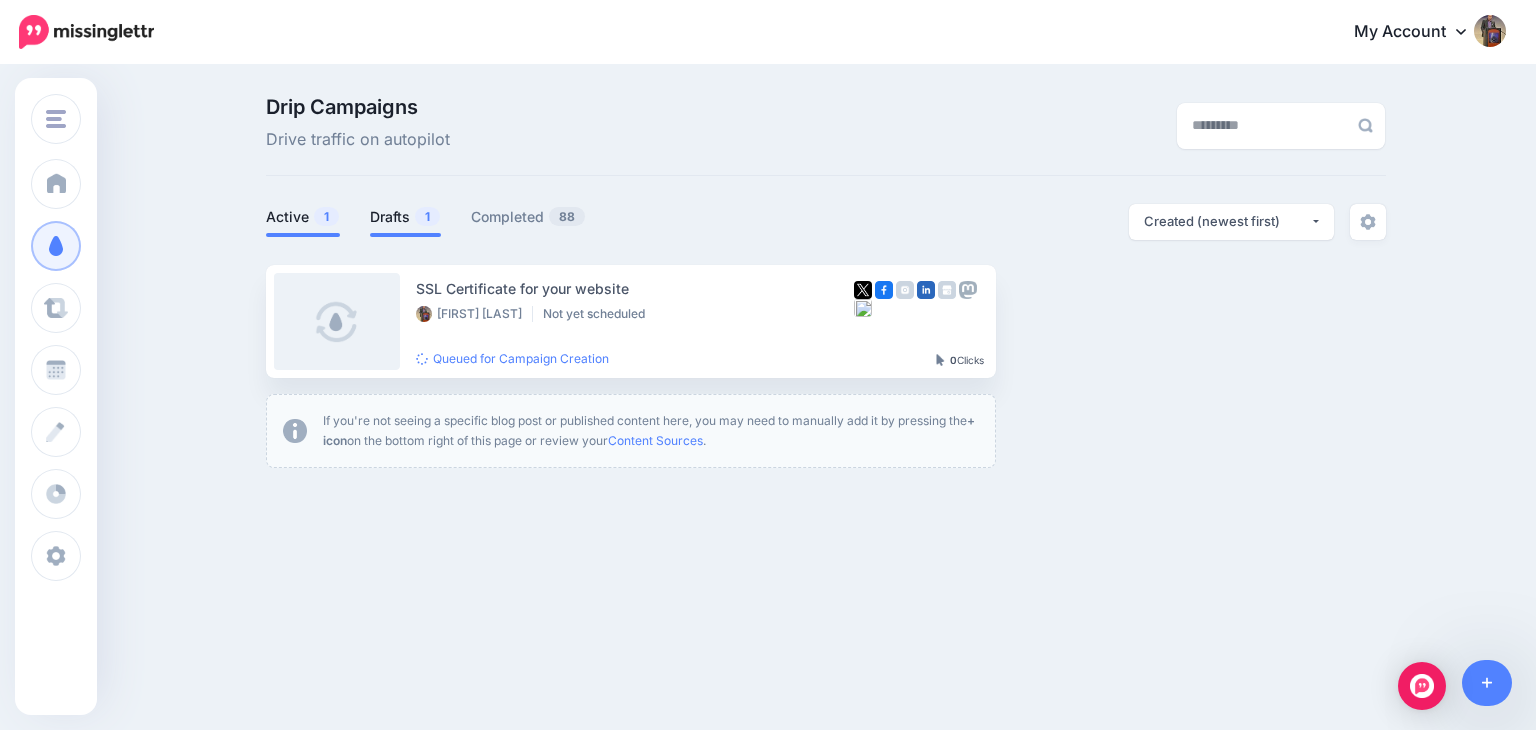 click on "Active  1" at bounding box center (303, 217) 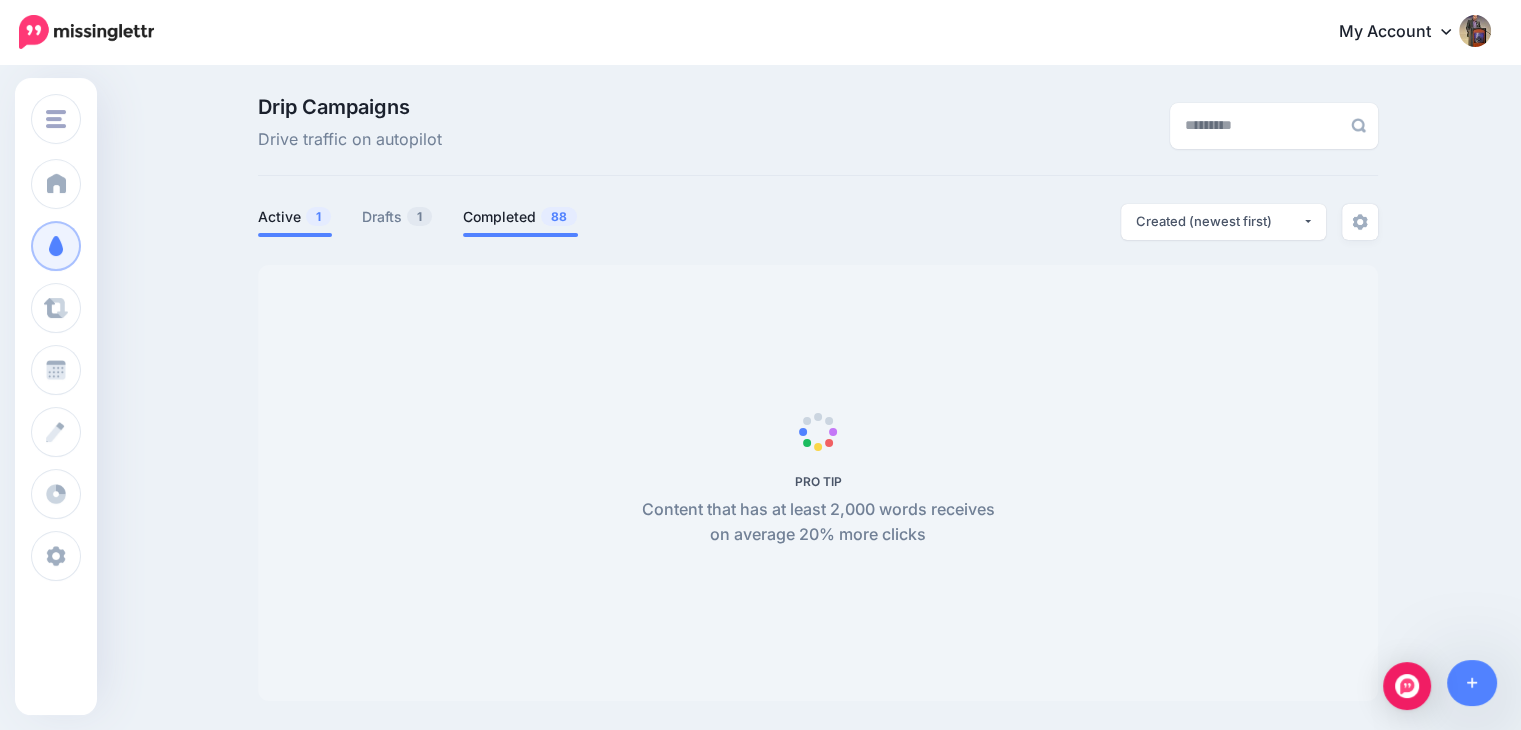click on "Completed  [NUMBER]" at bounding box center (520, 217) 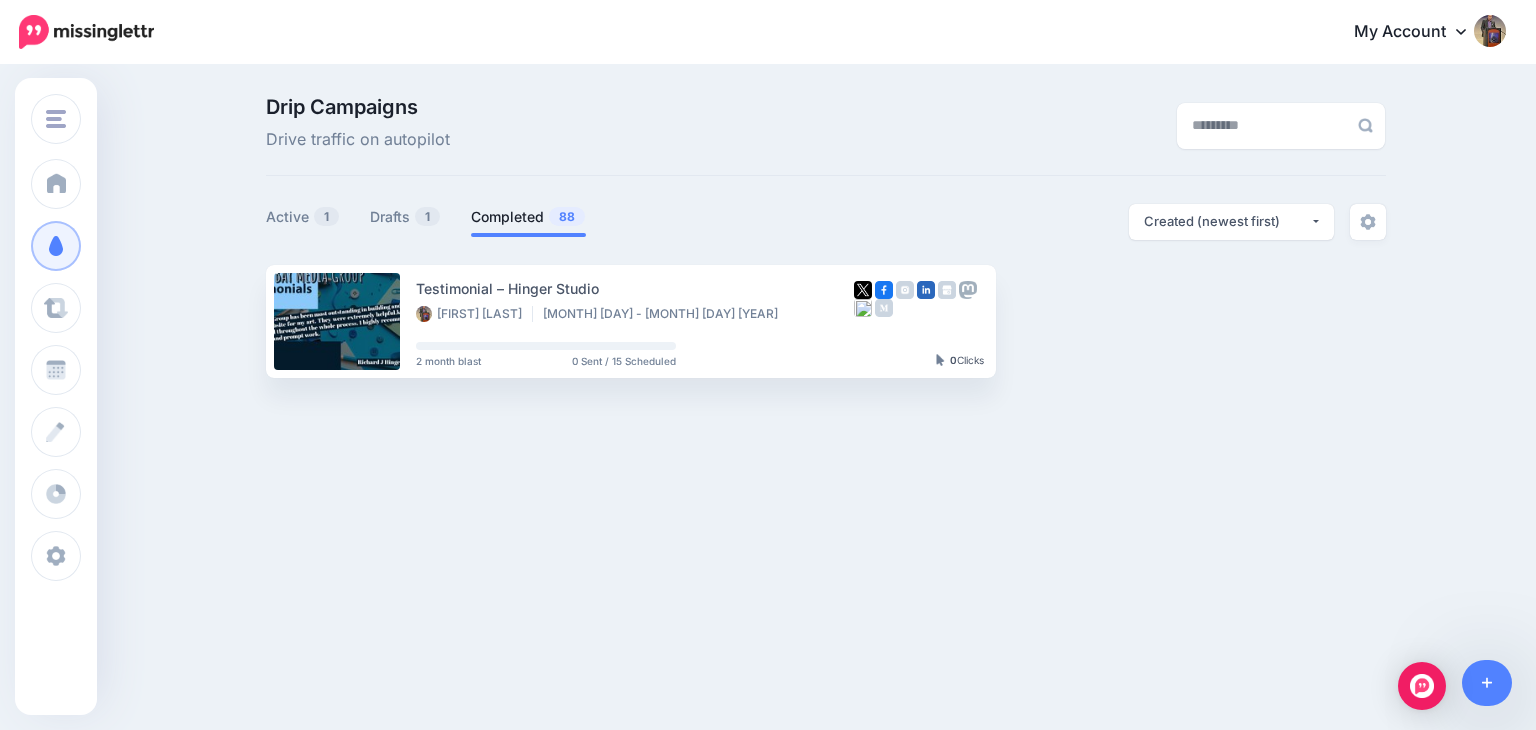 click on "Completed  [NUMBER]" at bounding box center (528, 217) 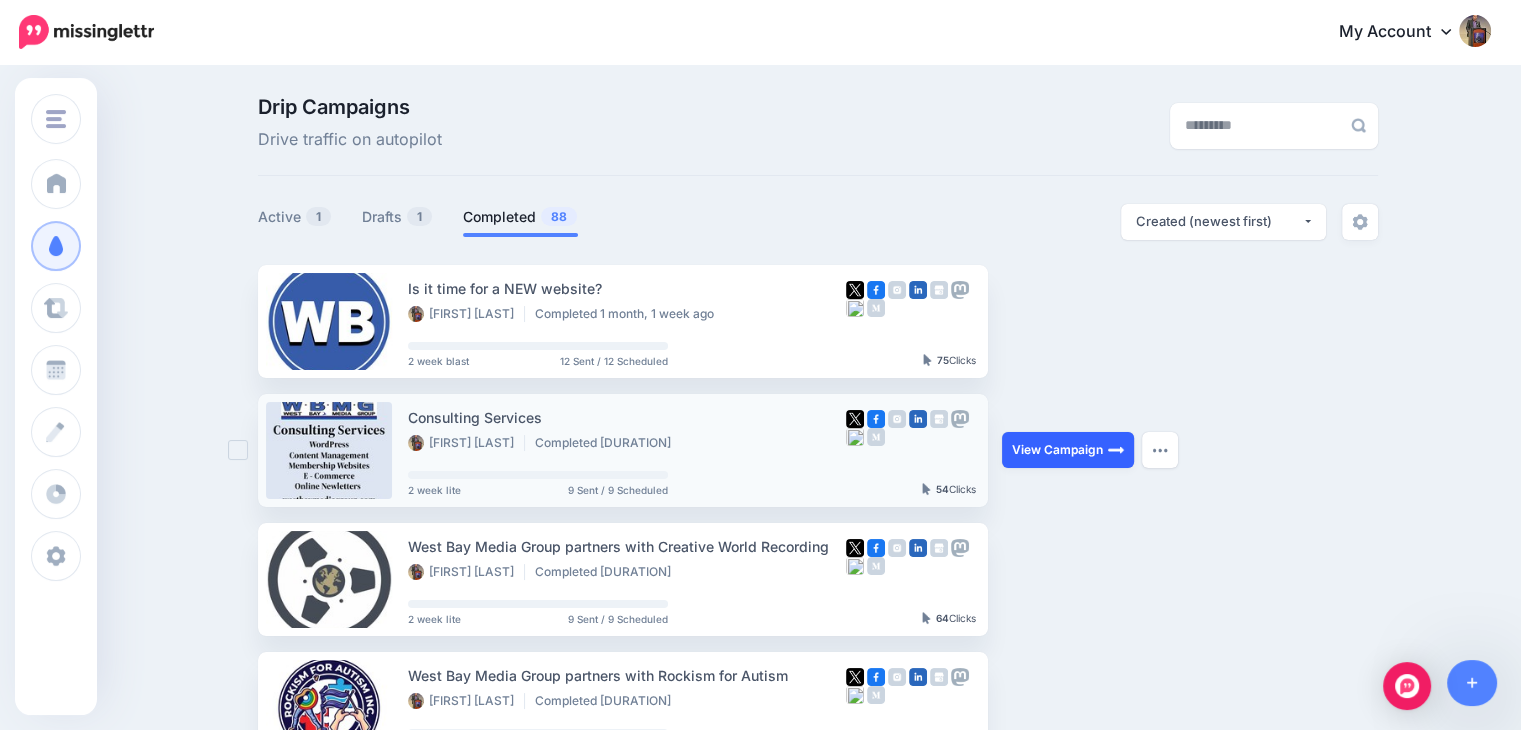 click on "View Campaign" at bounding box center (1068, 450) 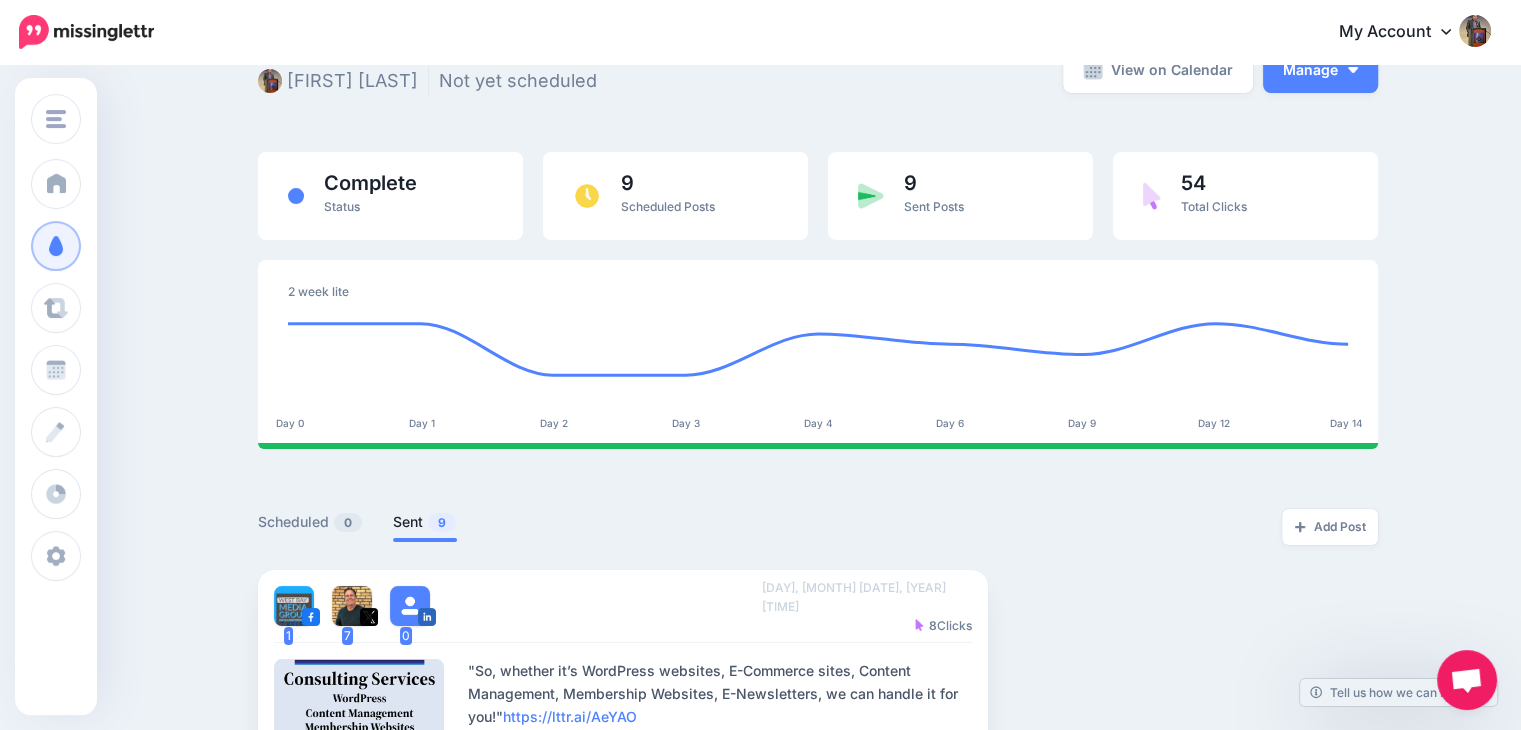 scroll, scrollTop: 0, scrollLeft: 0, axis: both 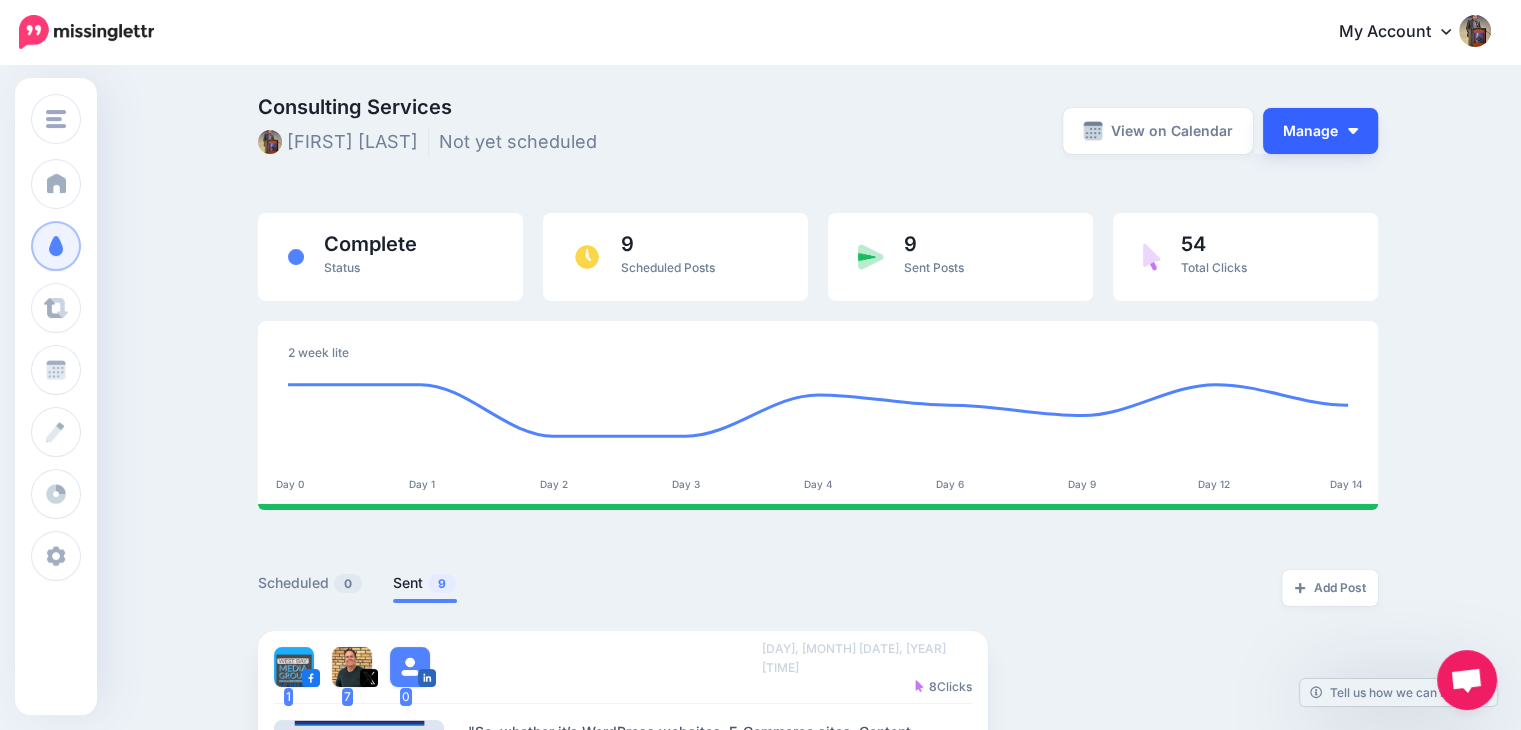 click on "Manage" at bounding box center [1320, 131] 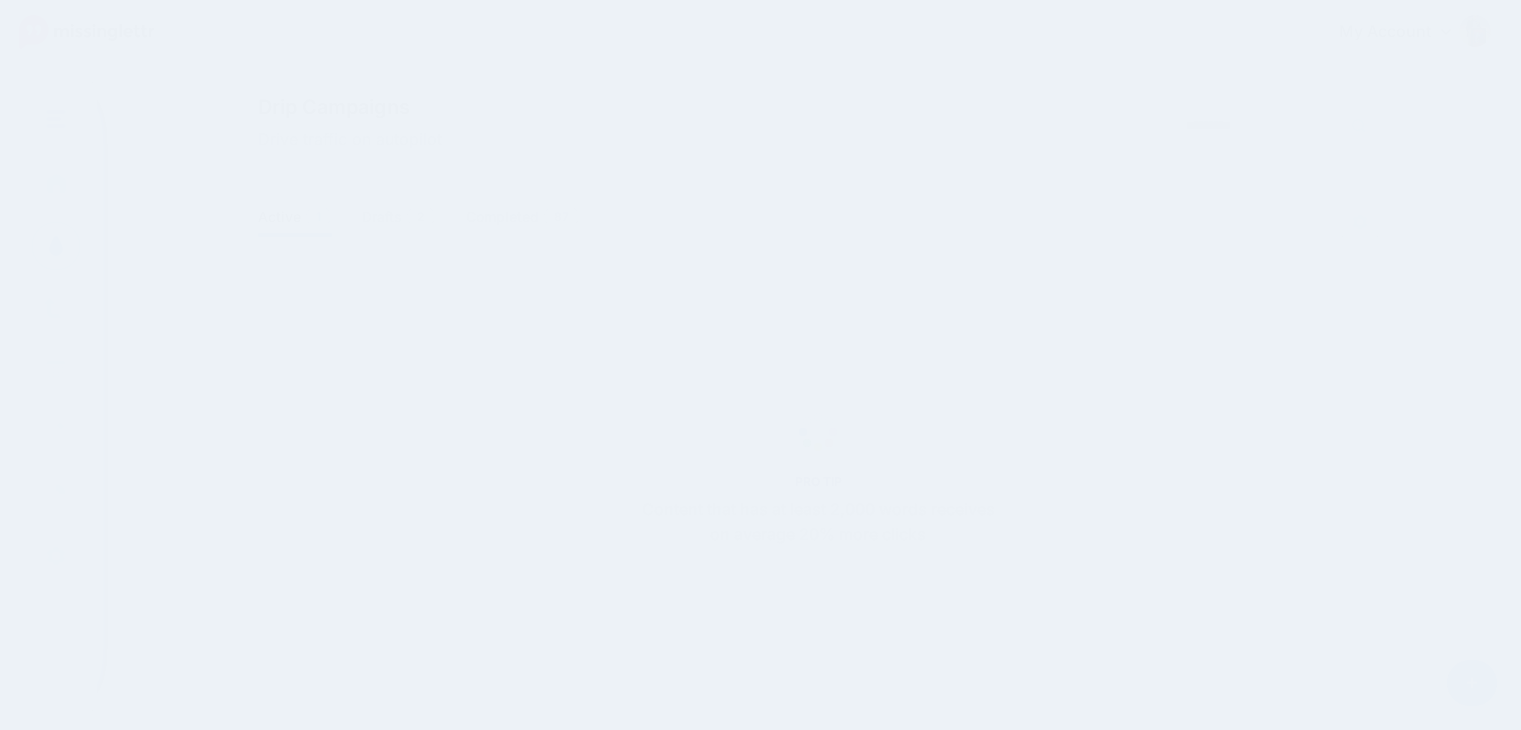 scroll, scrollTop: 0, scrollLeft: 0, axis: both 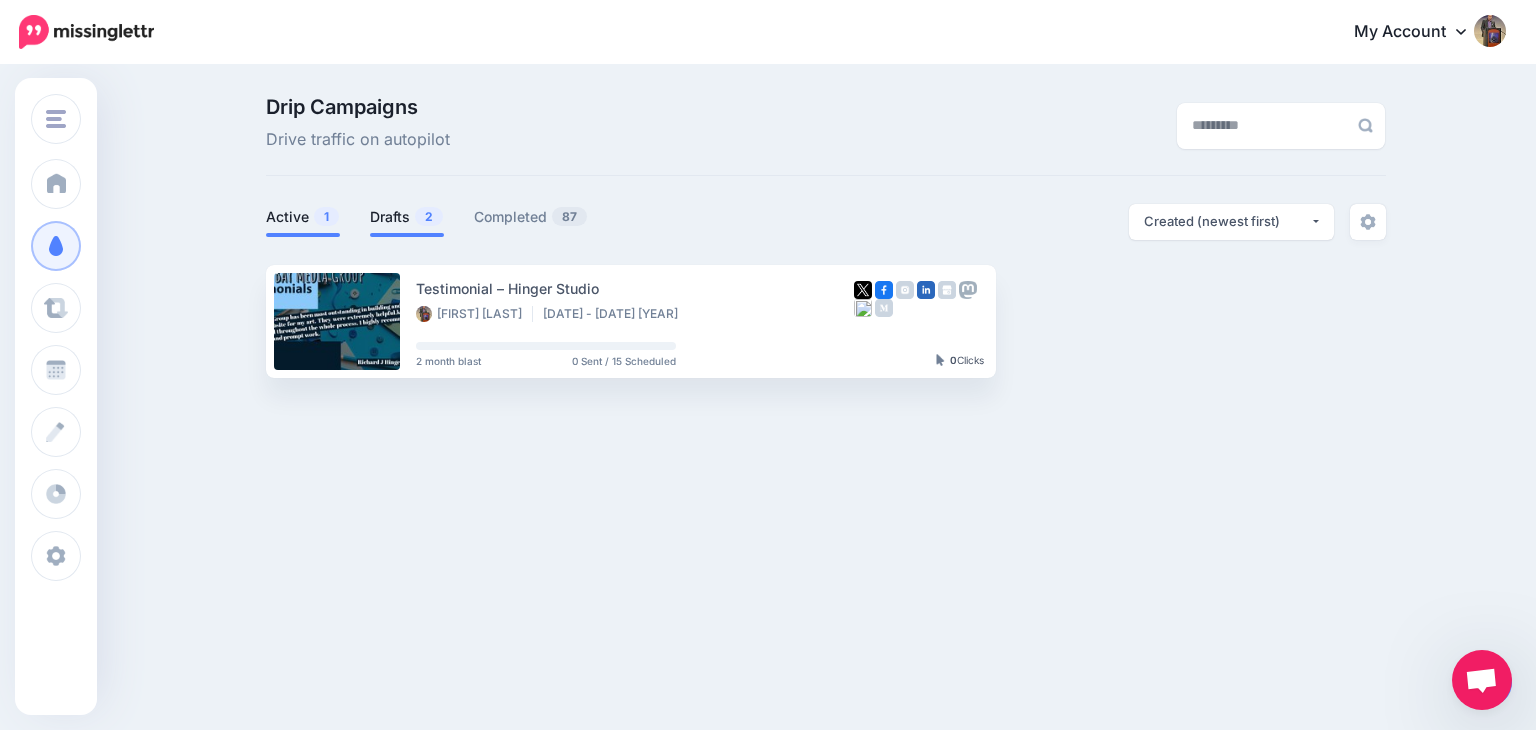 click on "Drafts  2" at bounding box center (407, 217) 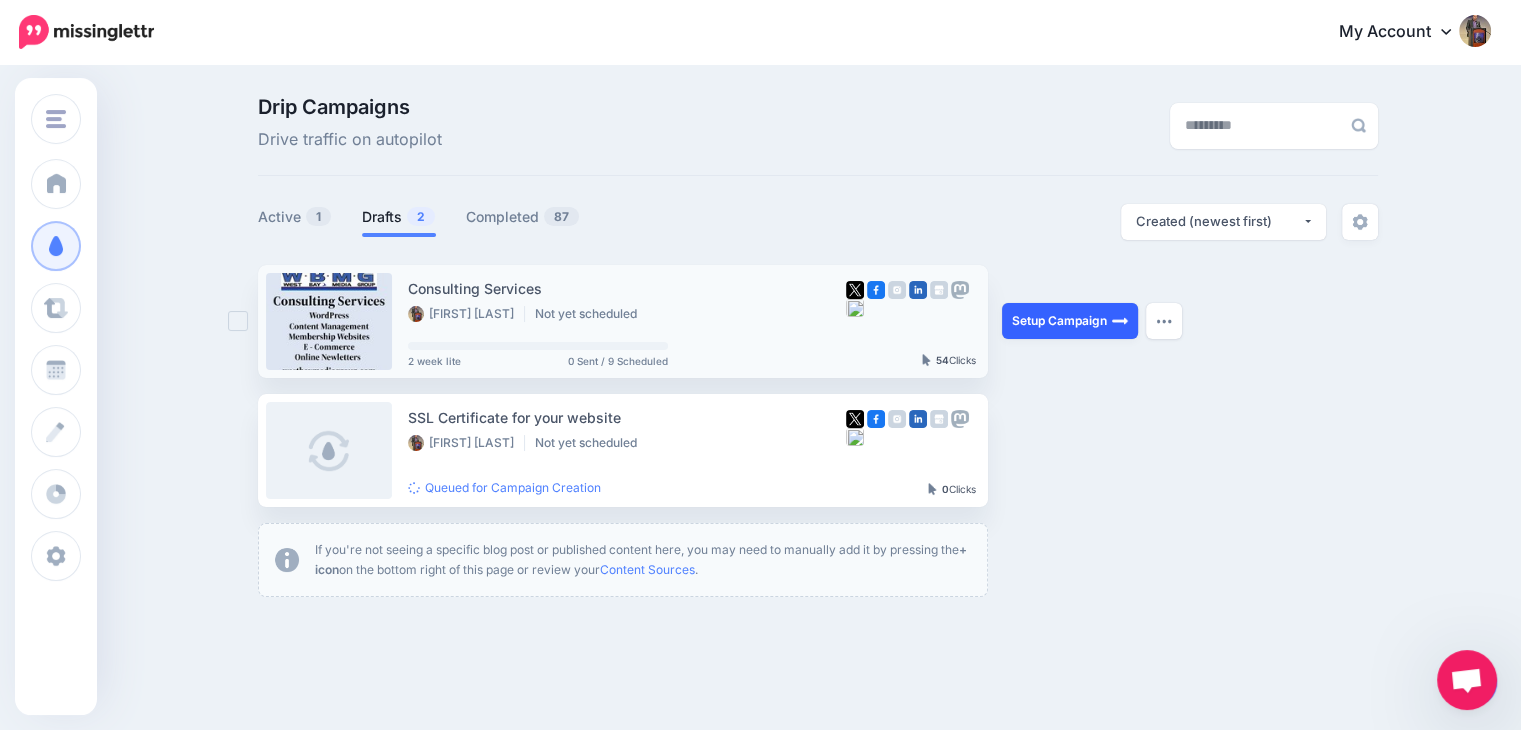 click on "Setup Campaign" at bounding box center (1070, 321) 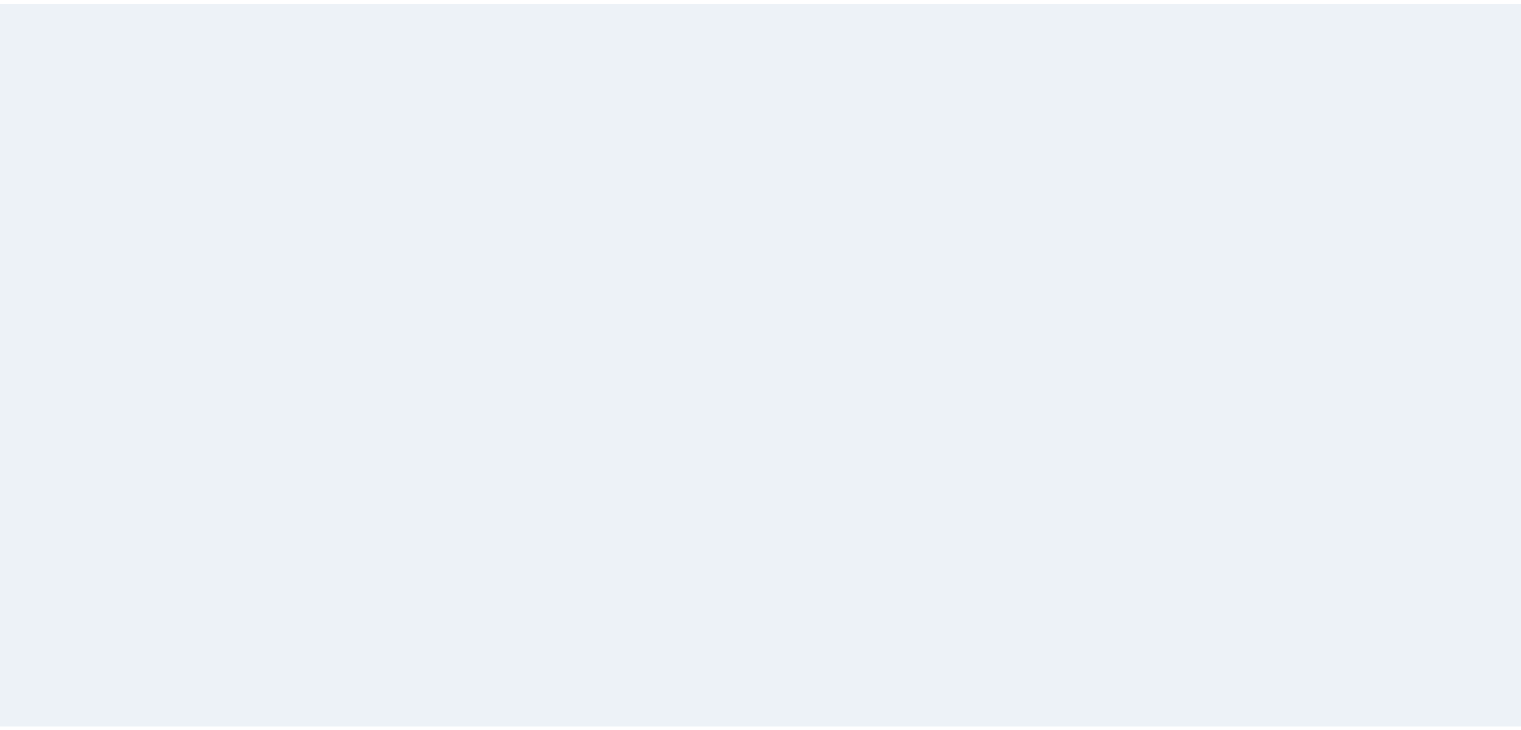 scroll, scrollTop: 0, scrollLeft: 0, axis: both 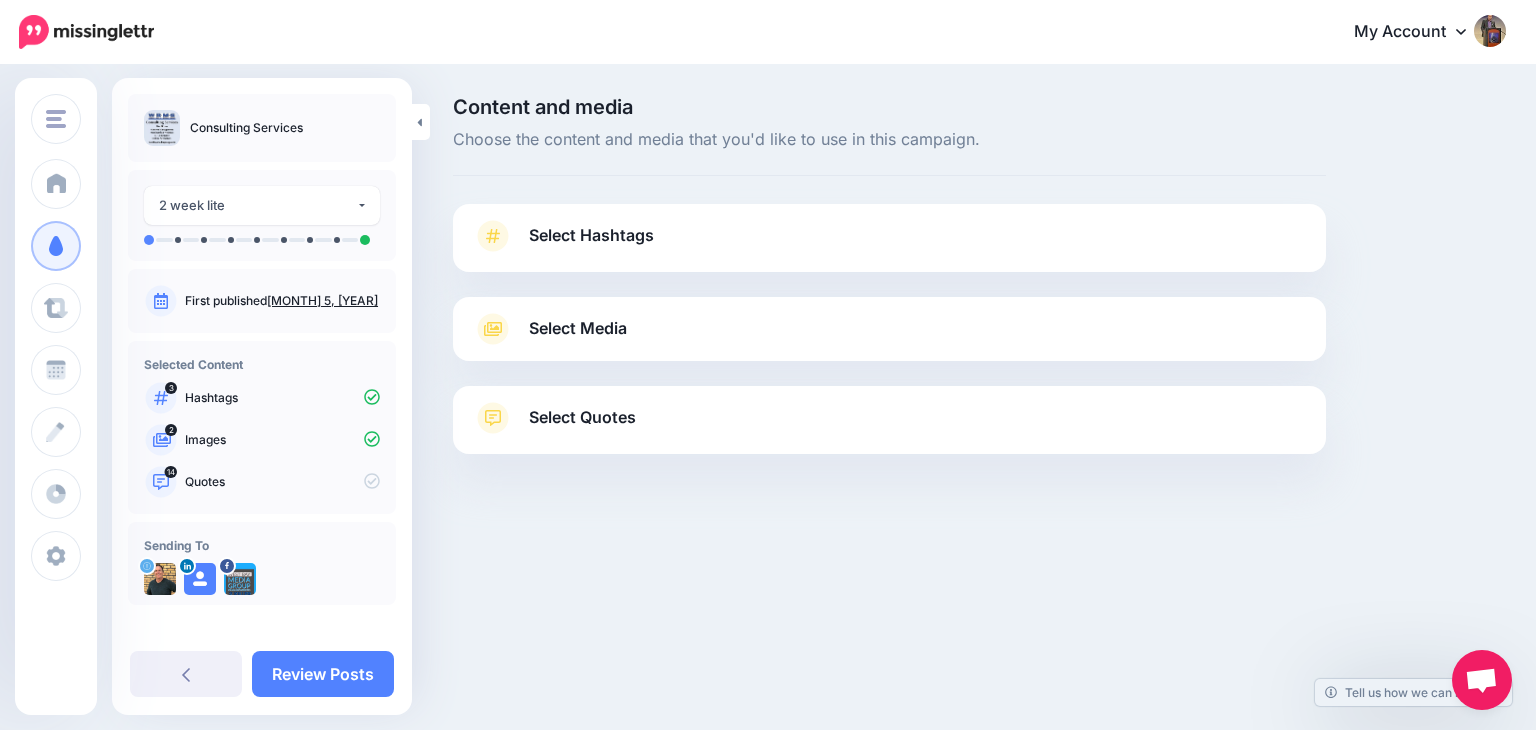 click on "Select Hashtags" at bounding box center (889, 246) 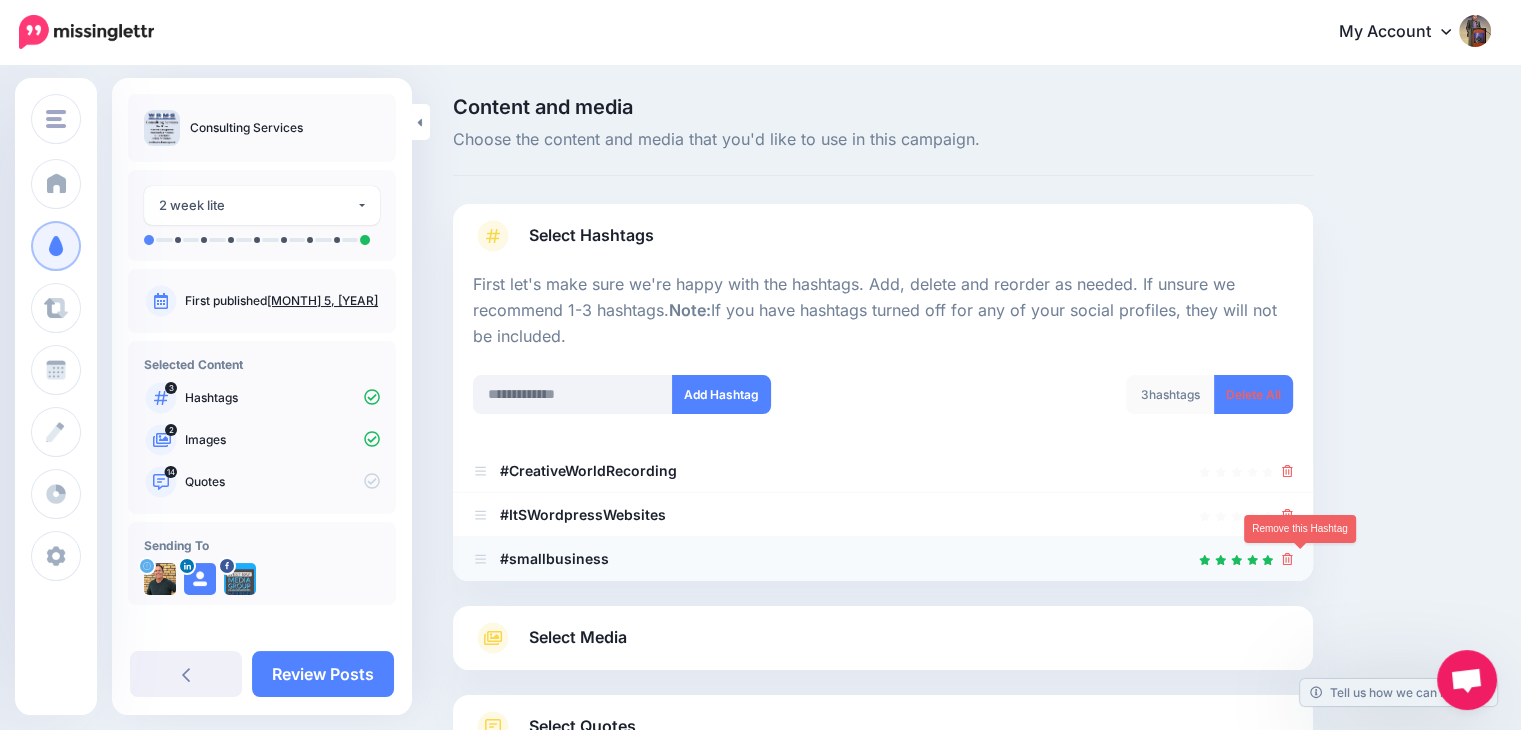 click 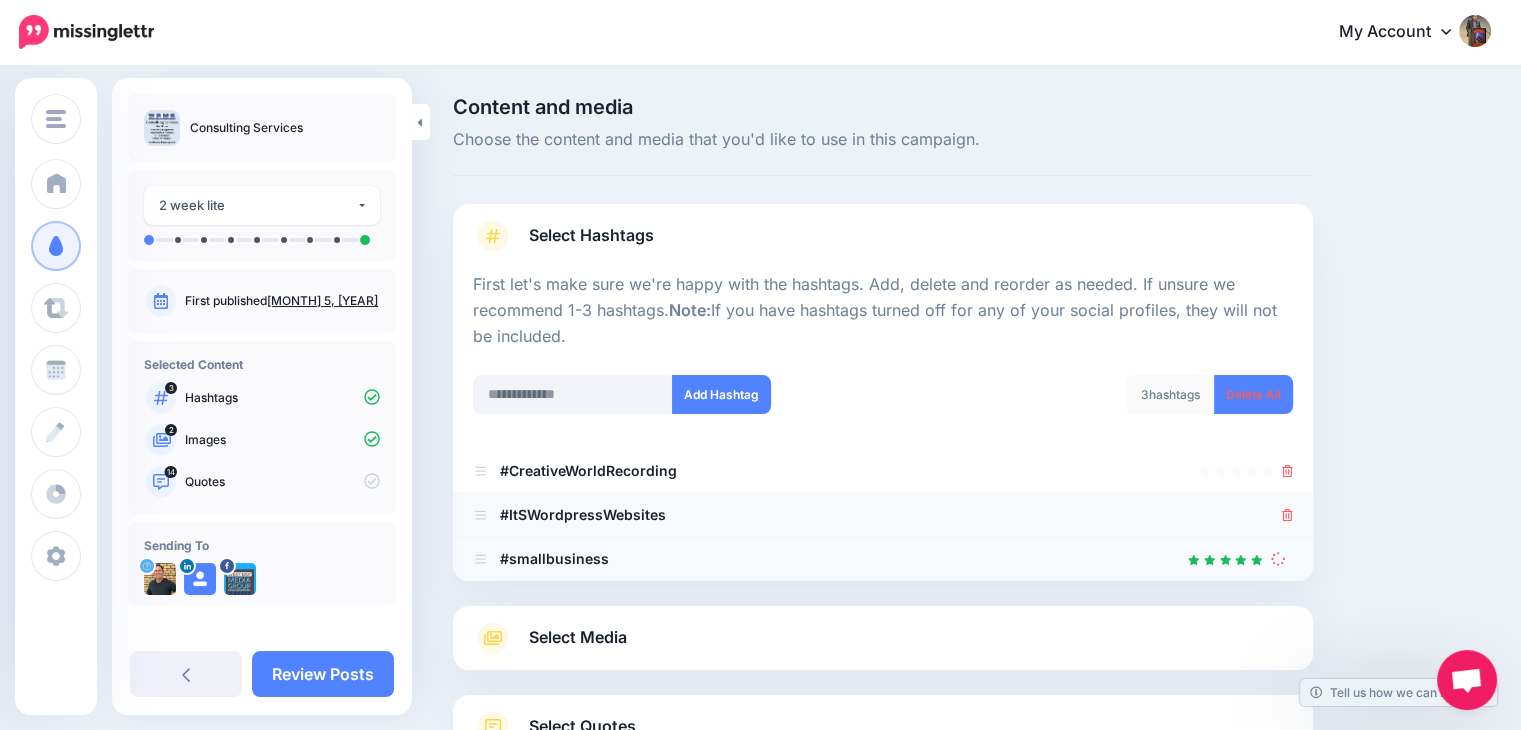 click 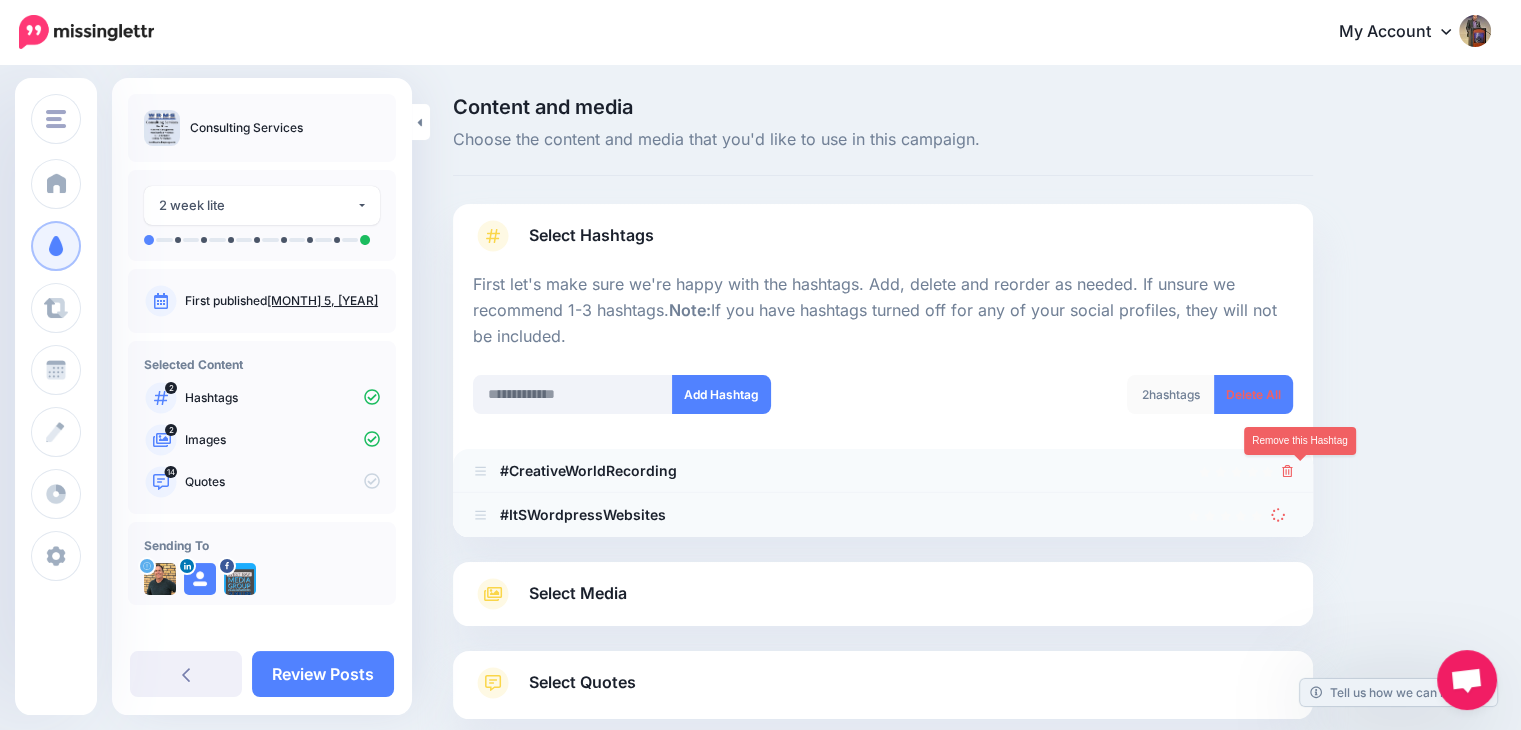 click 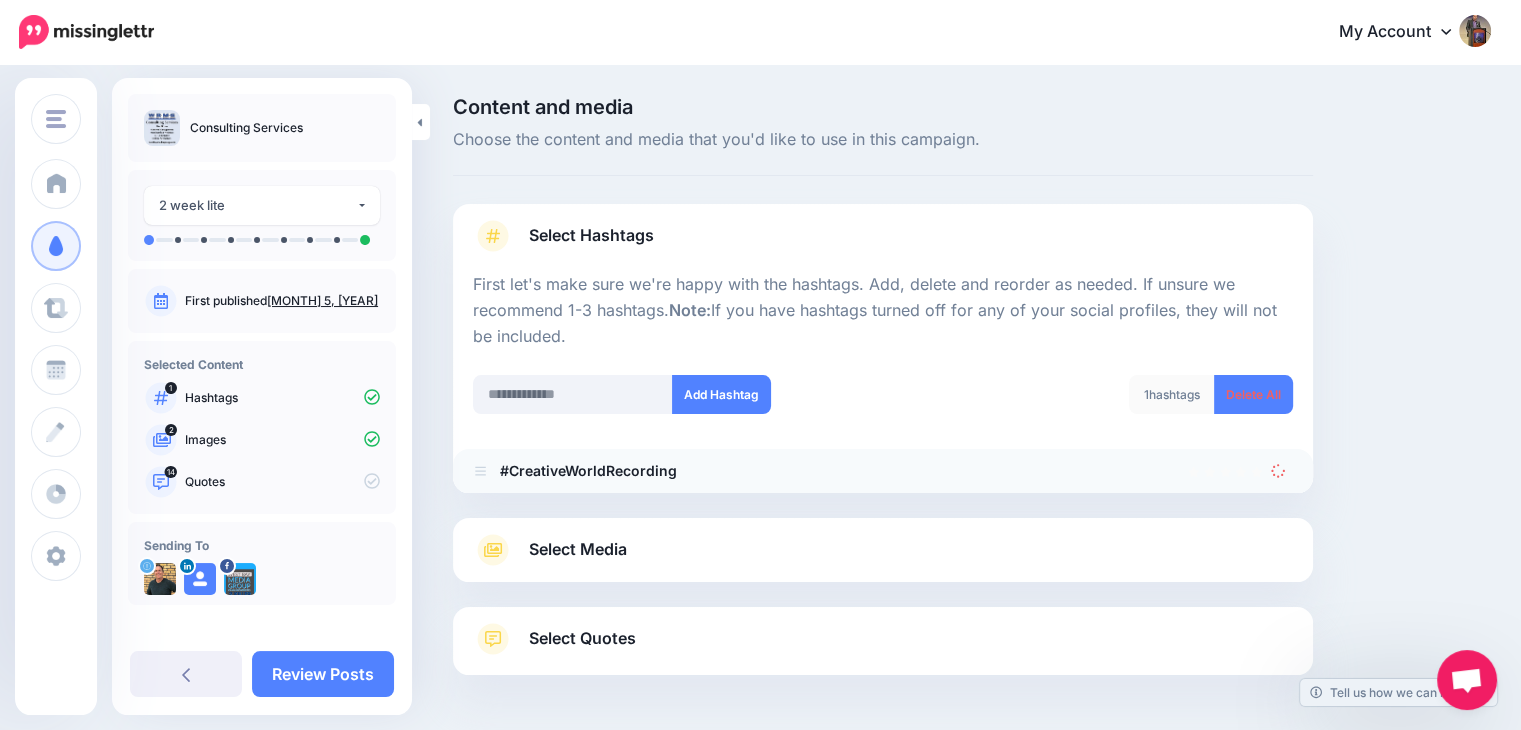 click at bounding box center (883, 594) 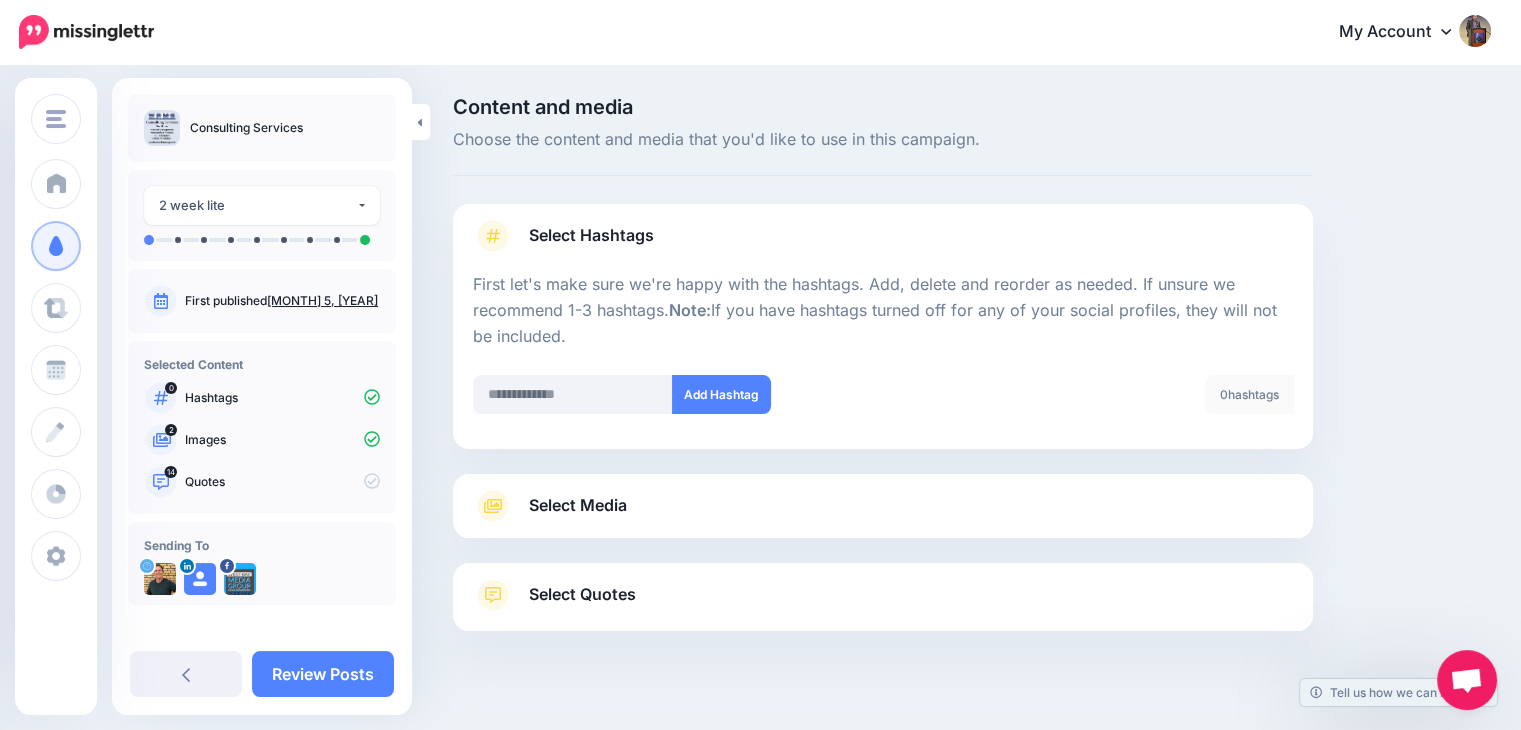 click on "Select Media" at bounding box center (883, 506) 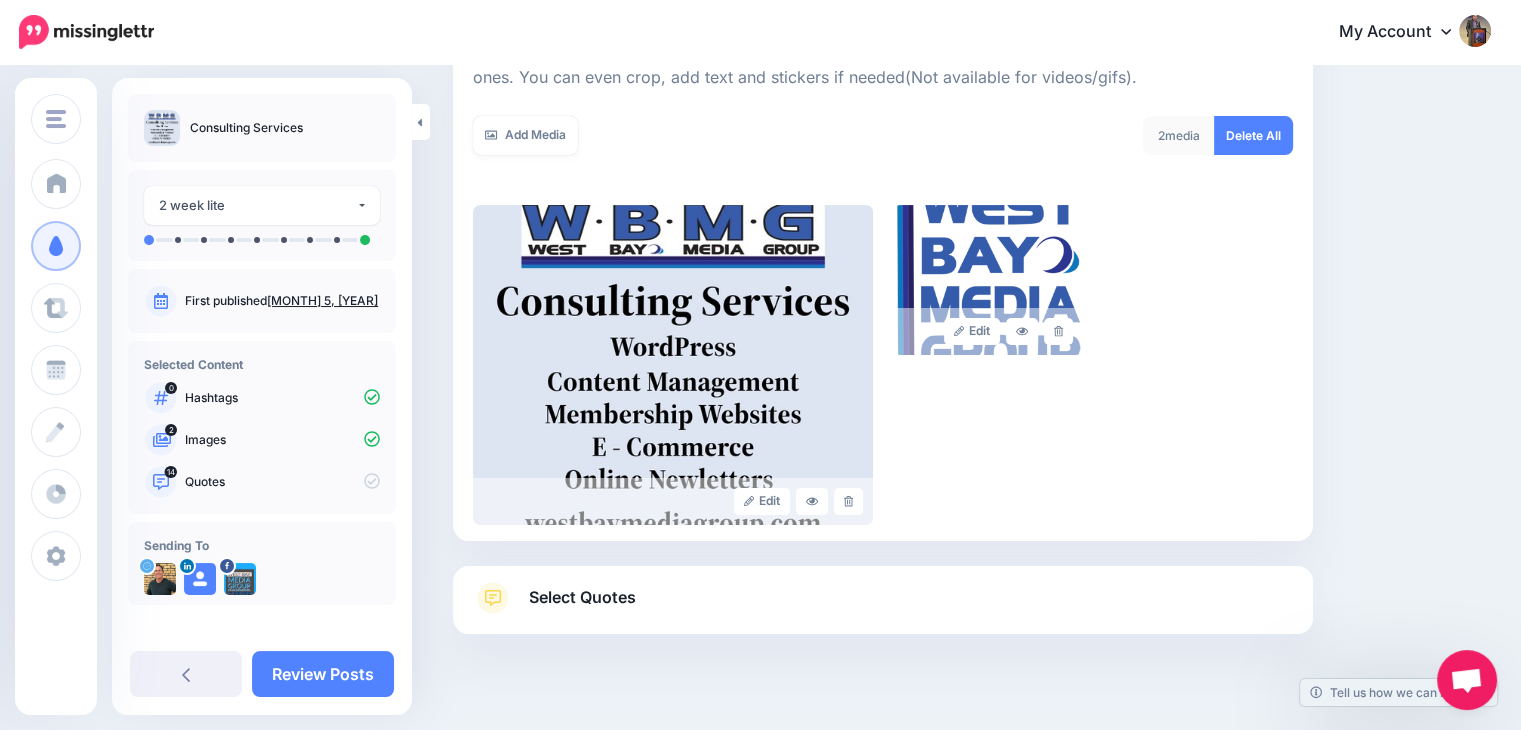 scroll, scrollTop: 349, scrollLeft: 0, axis: vertical 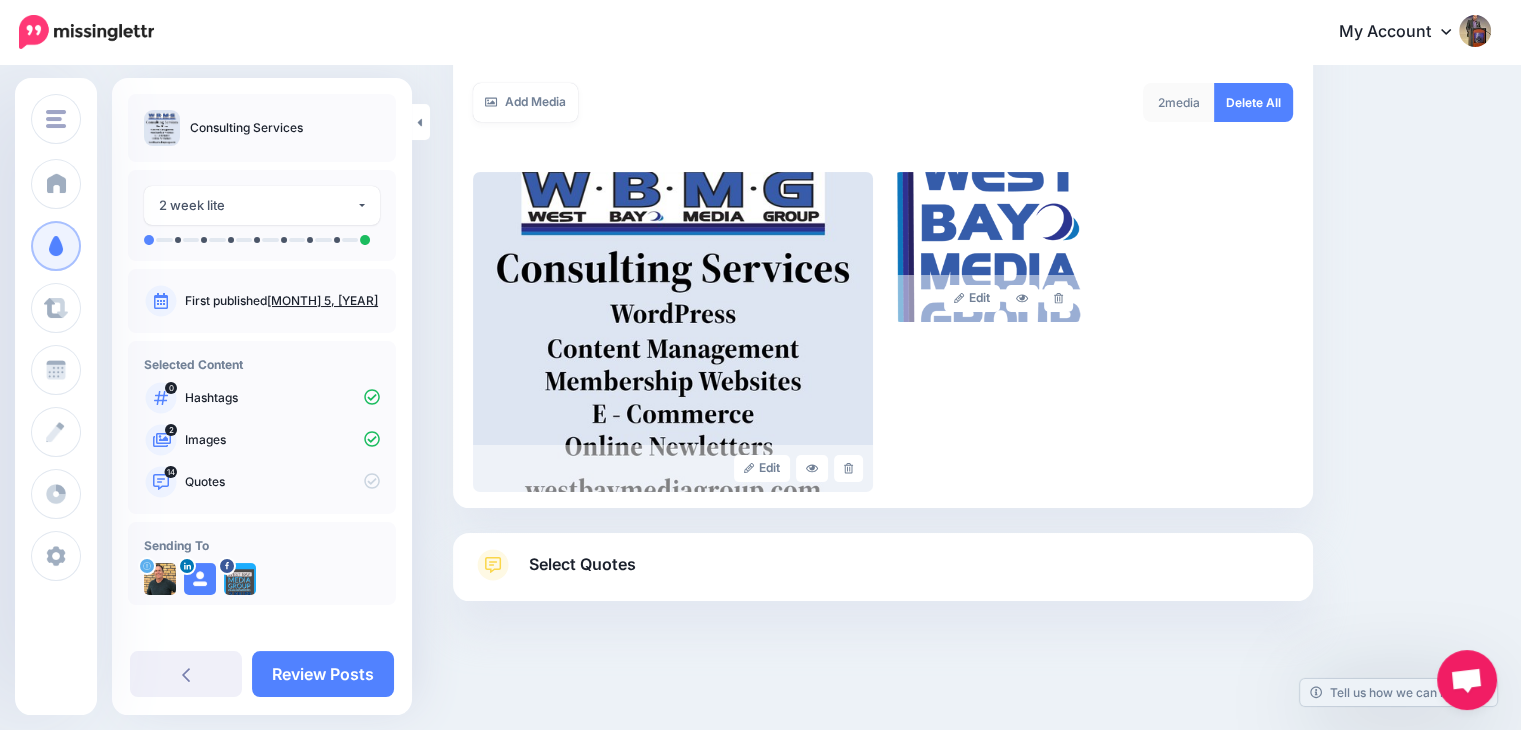 click on "Select Quotes" at bounding box center (883, 575) 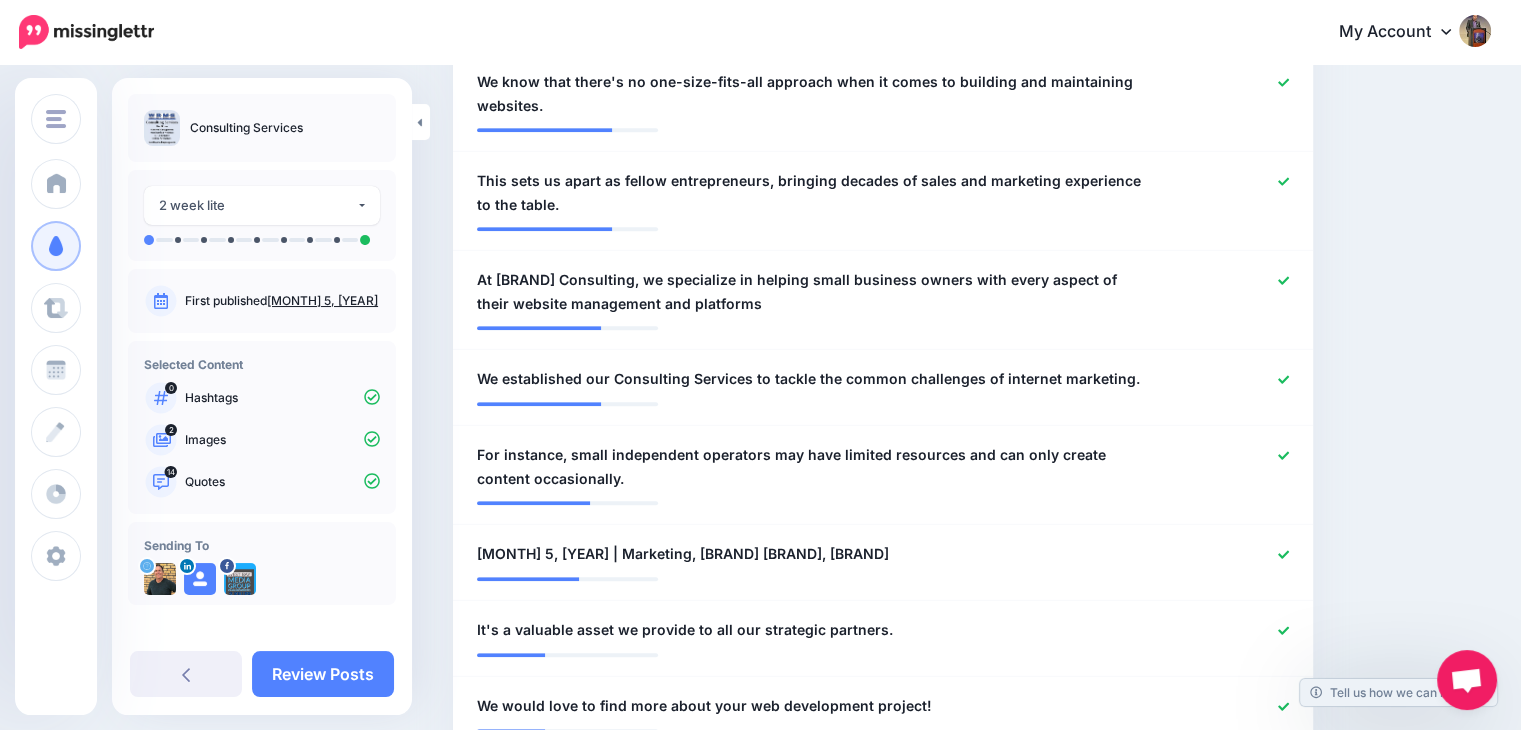 scroll, scrollTop: 1200, scrollLeft: 0, axis: vertical 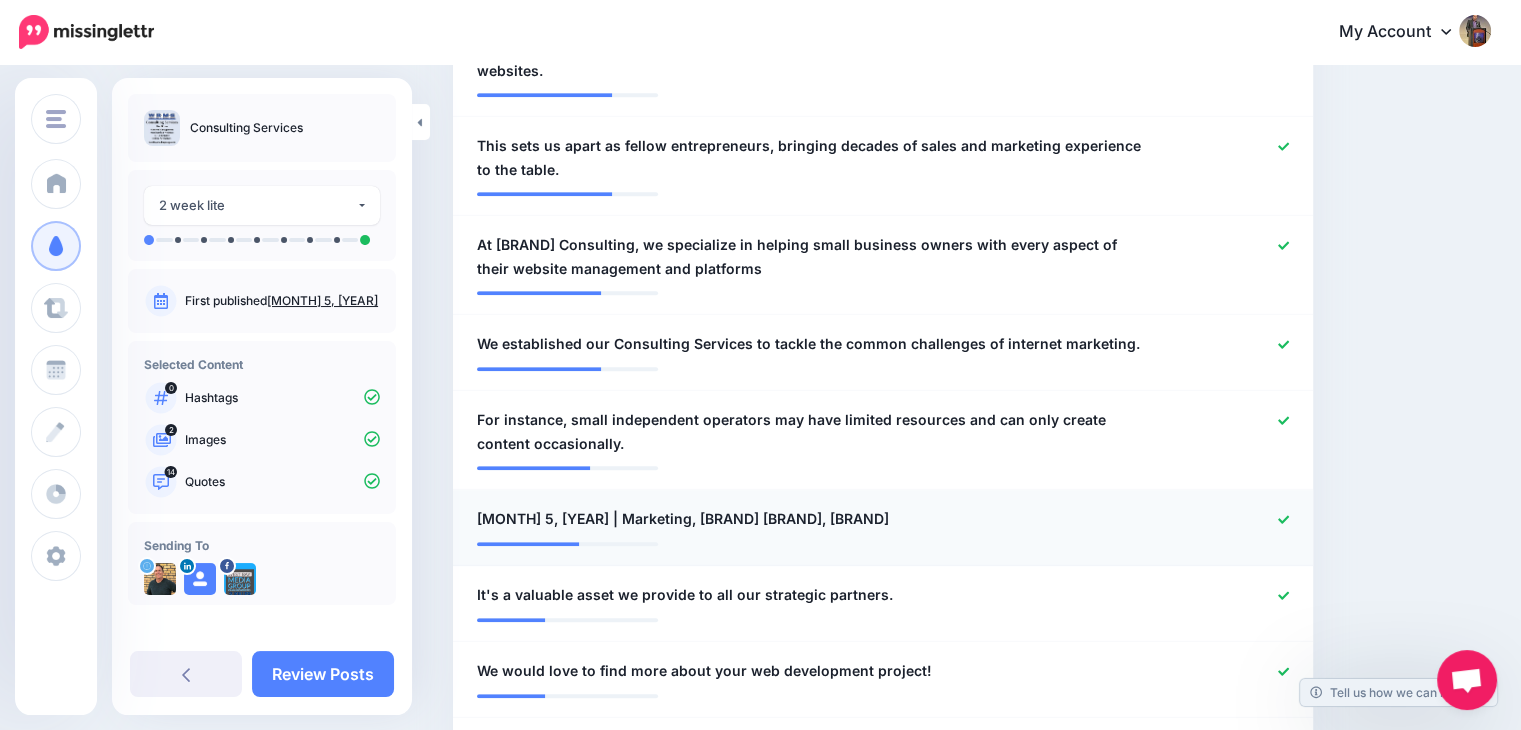 click 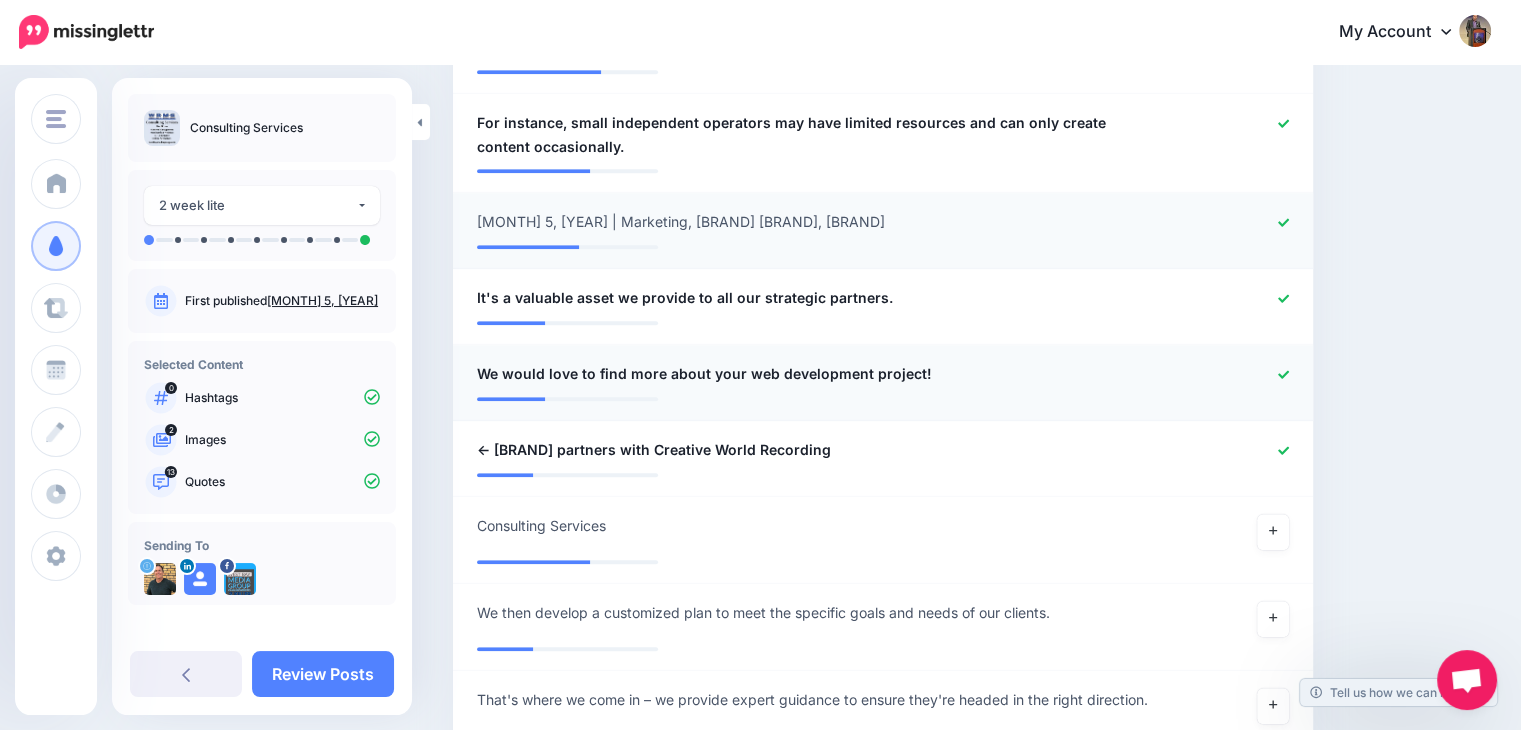 scroll, scrollTop: 1500, scrollLeft: 0, axis: vertical 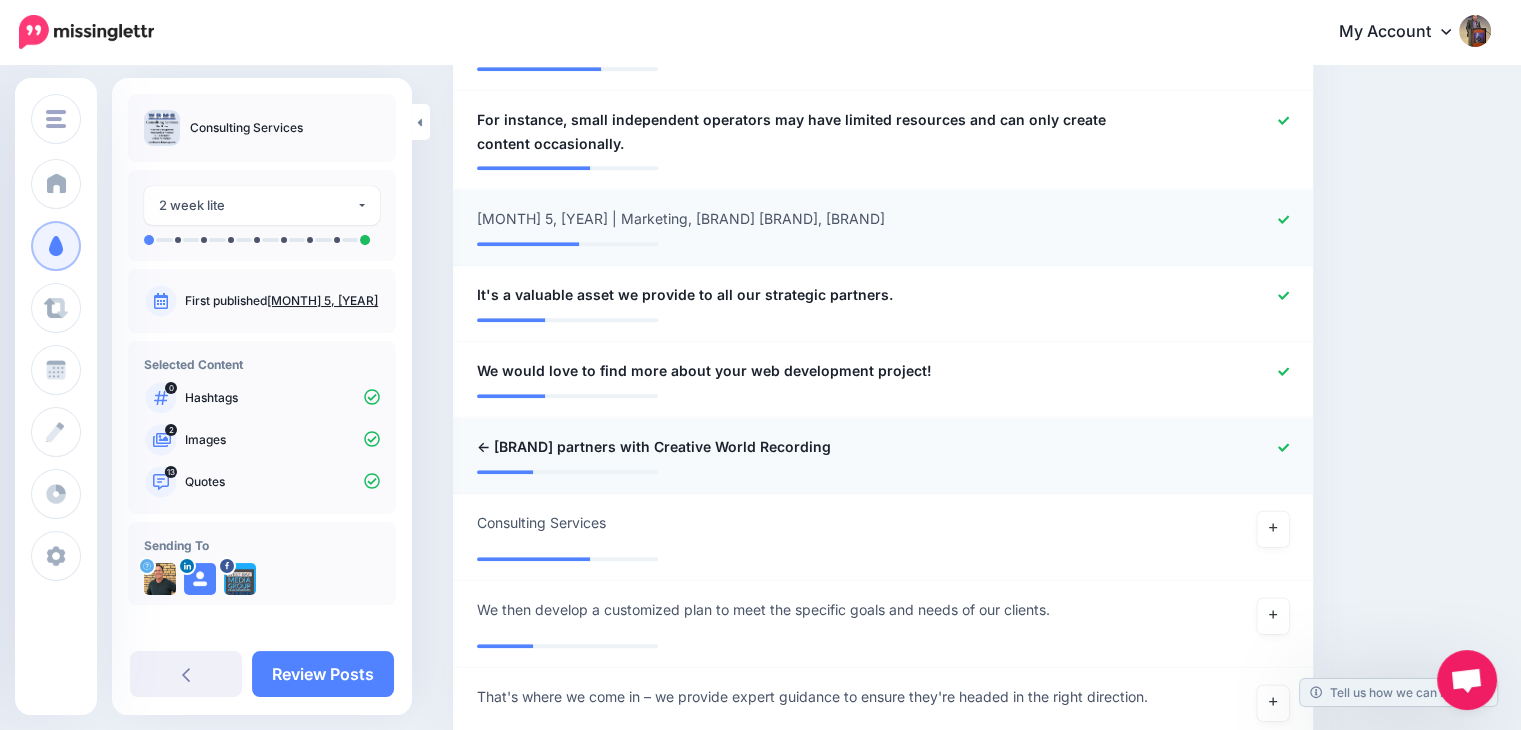click 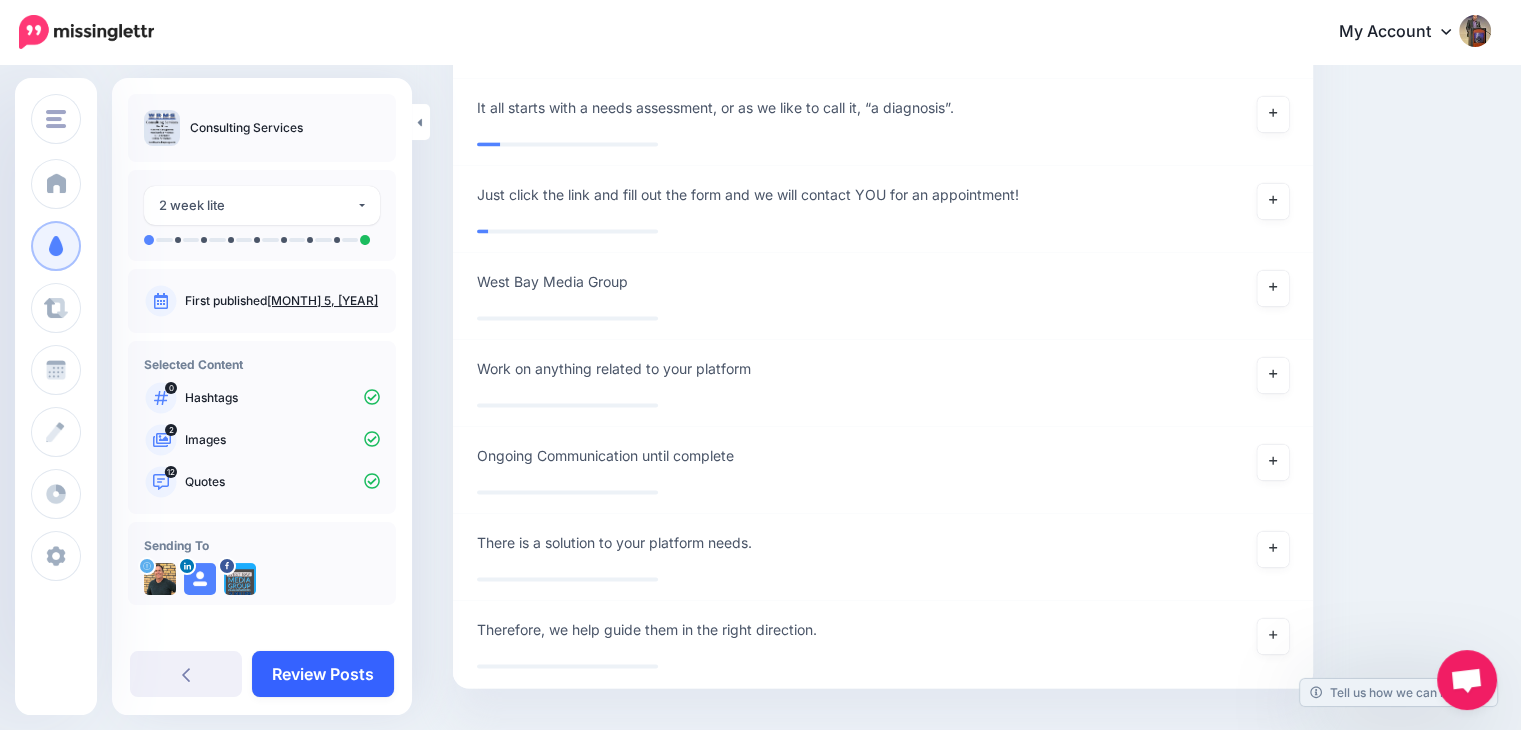 scroll, scrollTop: 2900, scrollLeft: 0, axis: vertical 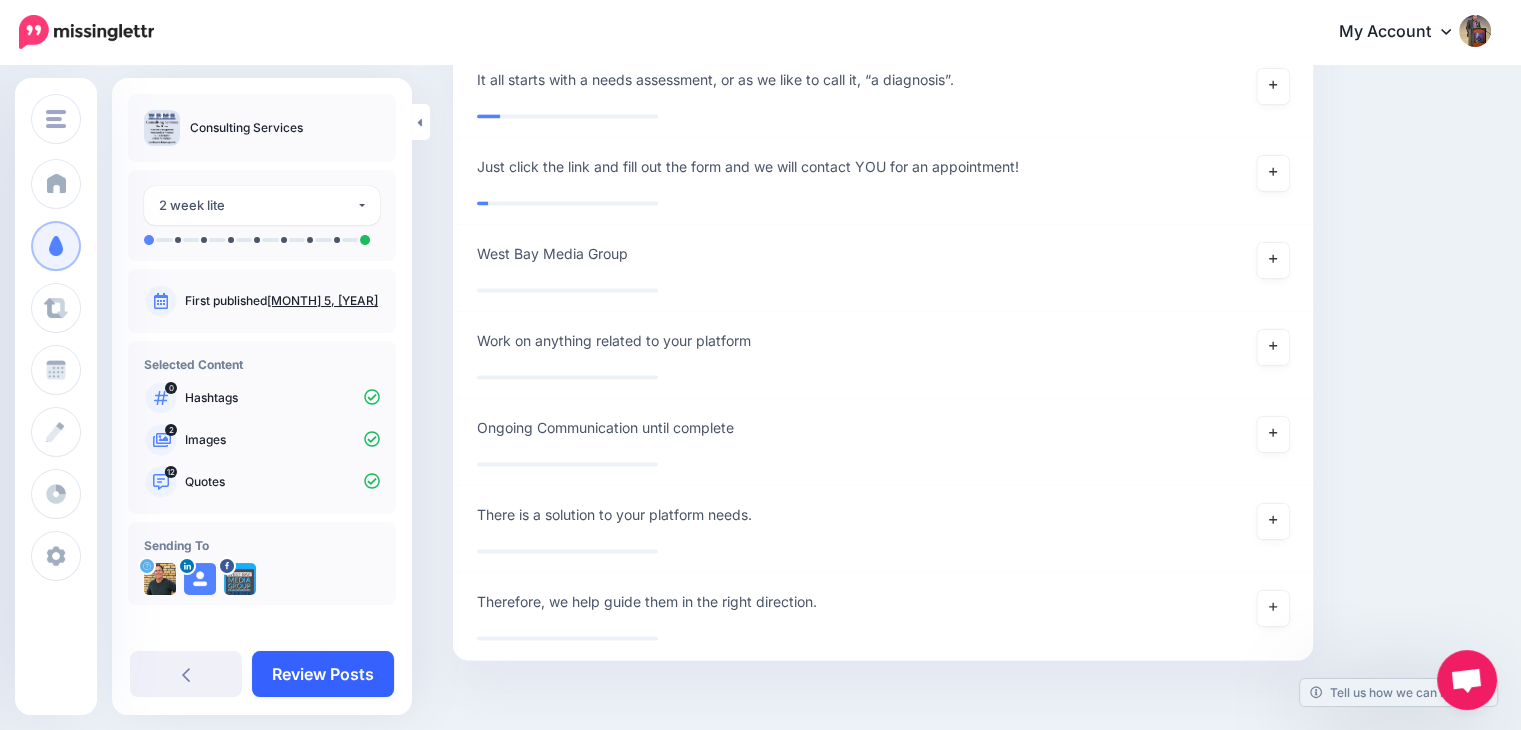 click on "Review Posts" at bounding box center [323, 674] 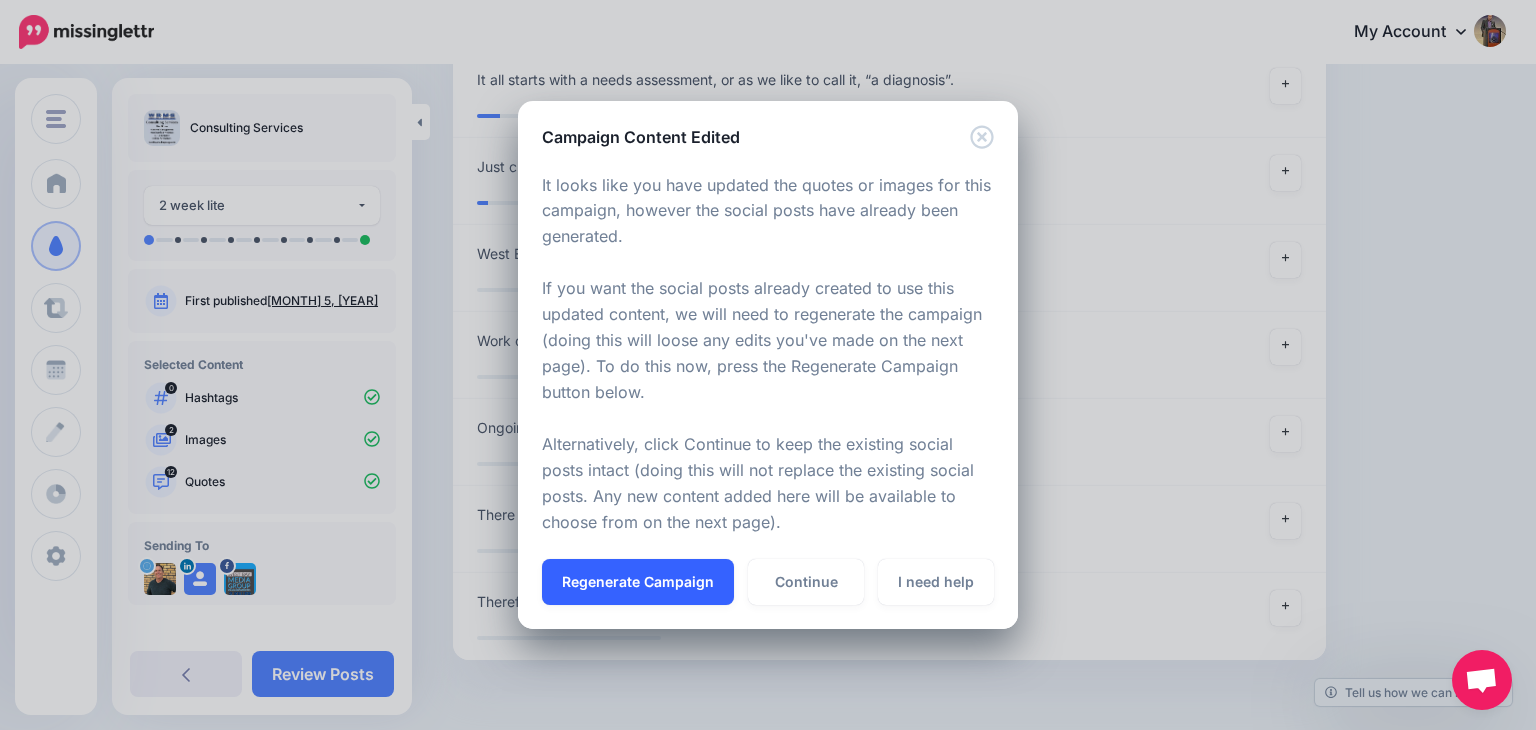 click on "Regenerate Campaign" at bounding box center (638, 582) 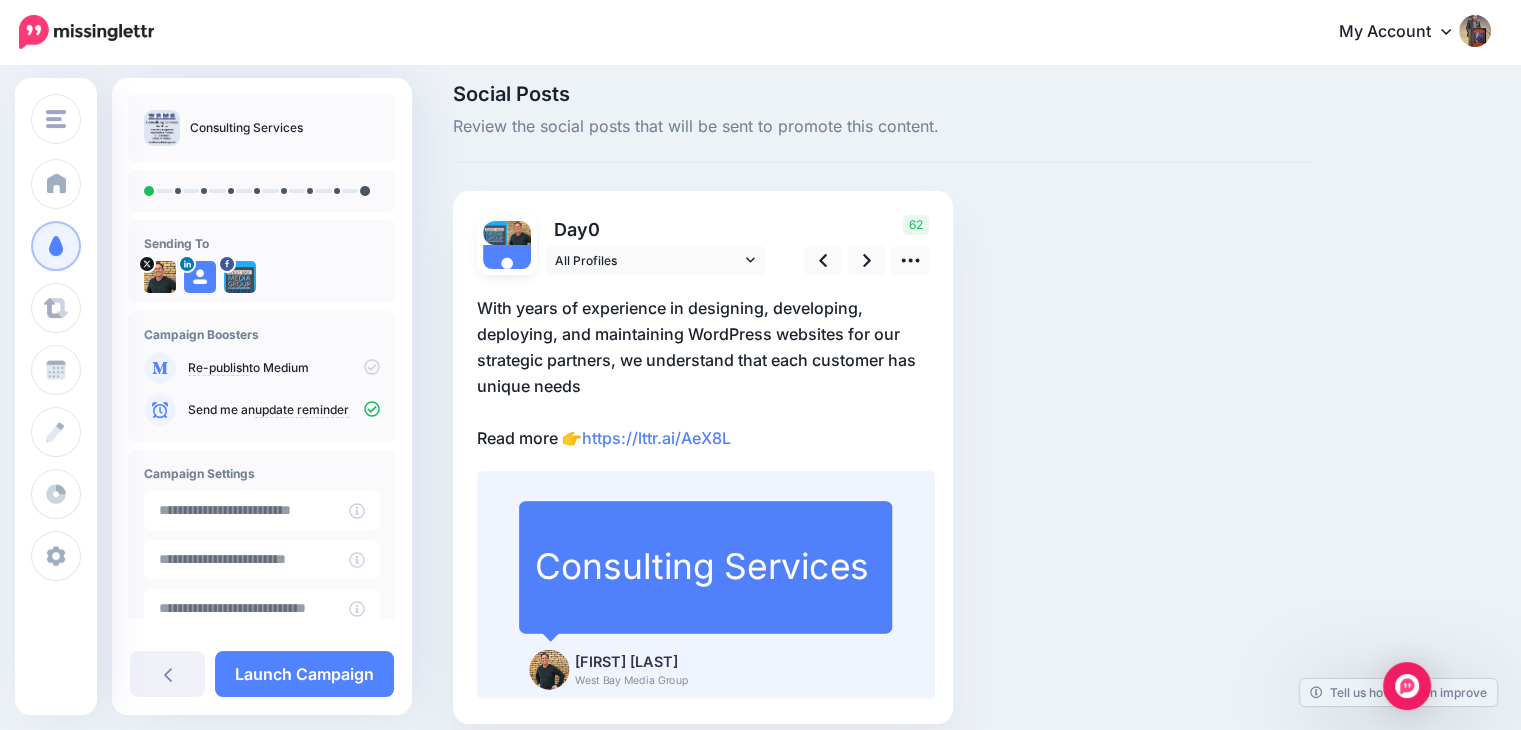 scroll, scrollTop: 97, scrollLeft: 0, axis: vertical 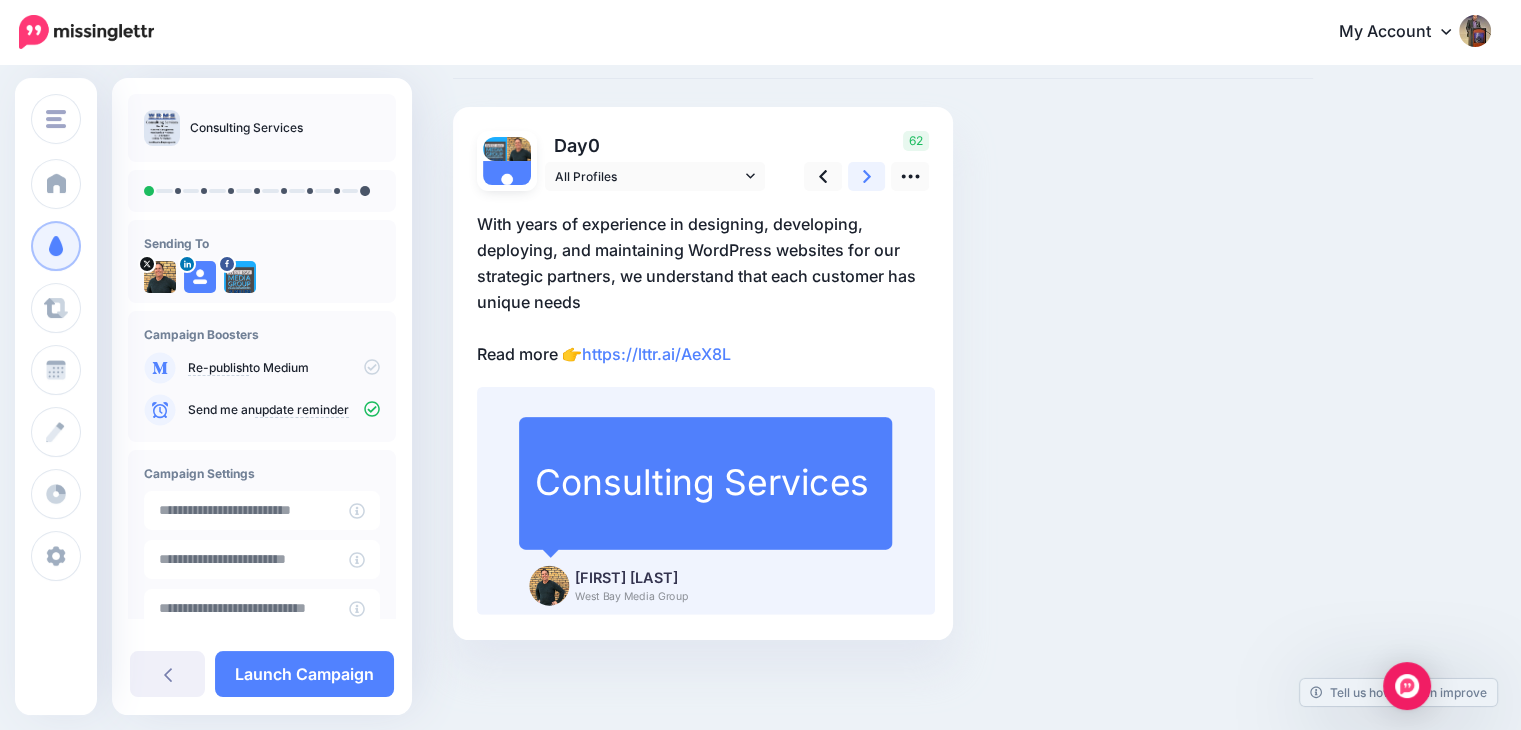 click at bounding box center [867, 176] 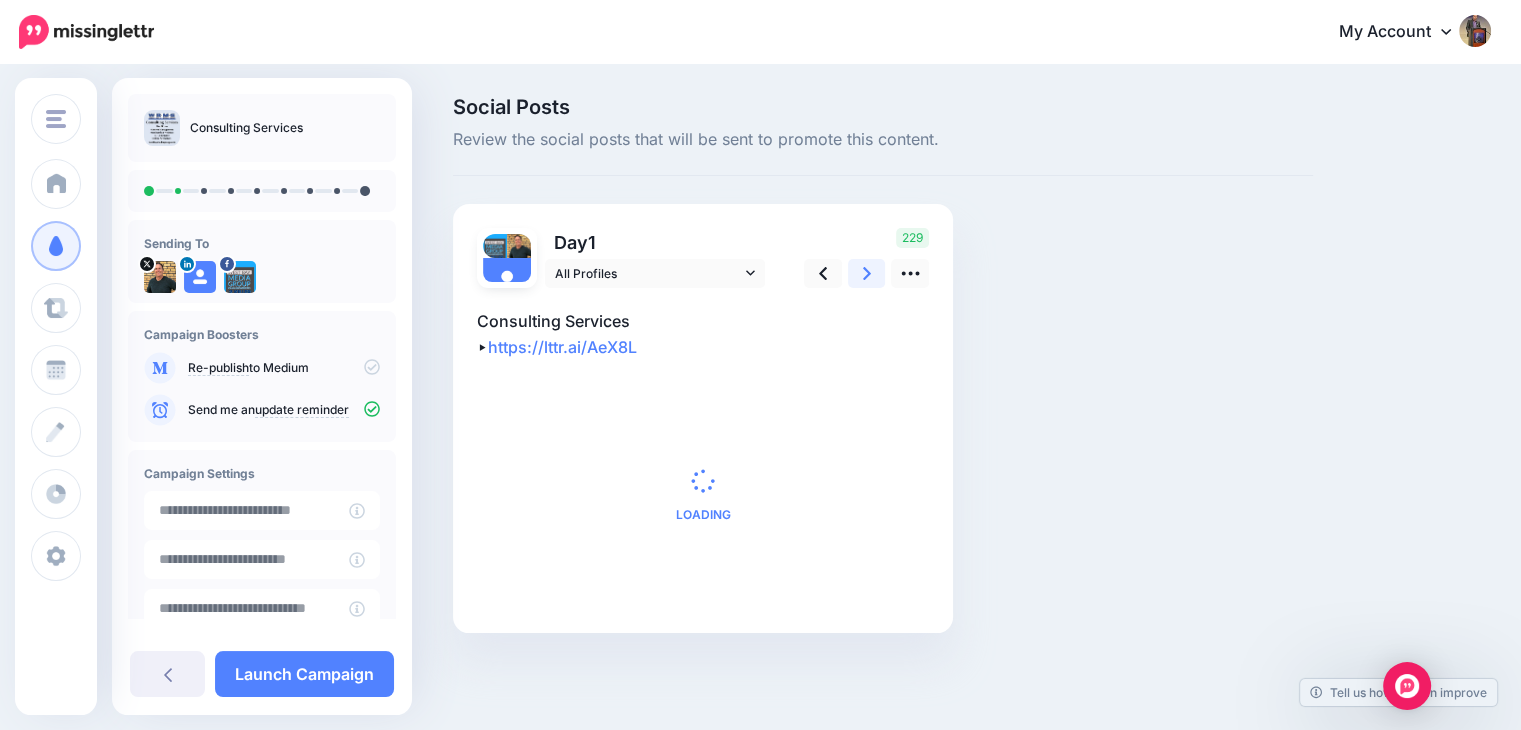 scroll, scrollTop: 0, scrollLeft: 0, axis: both 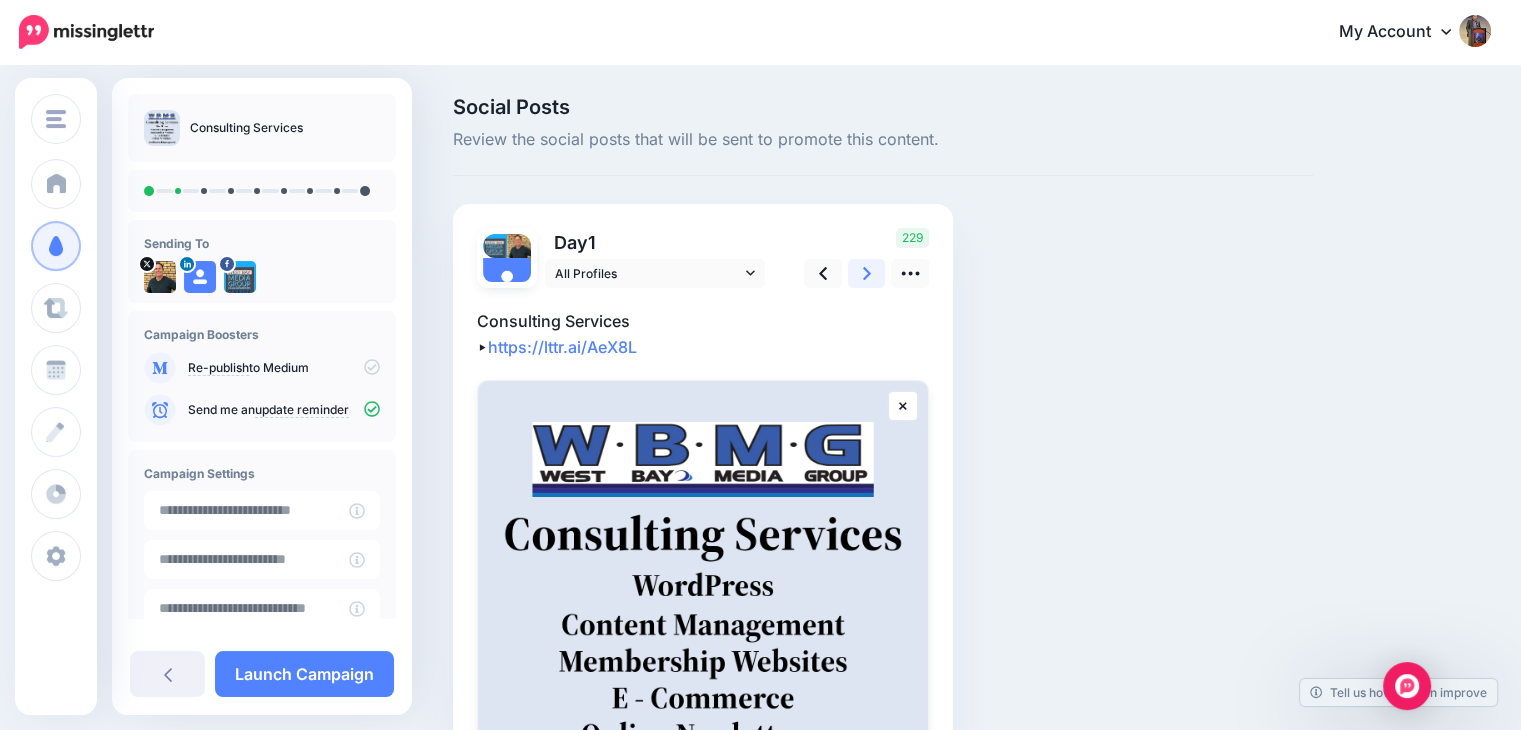 click 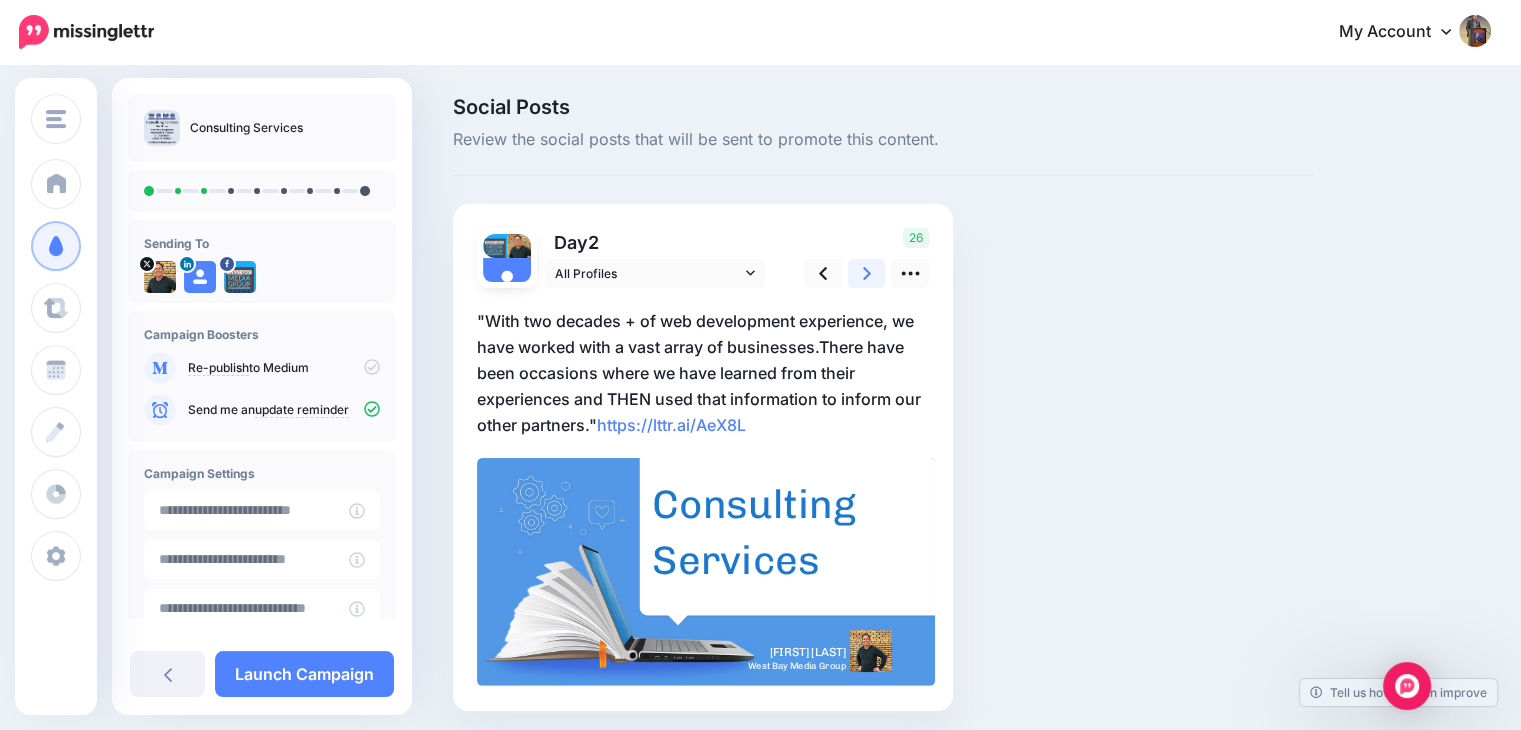click 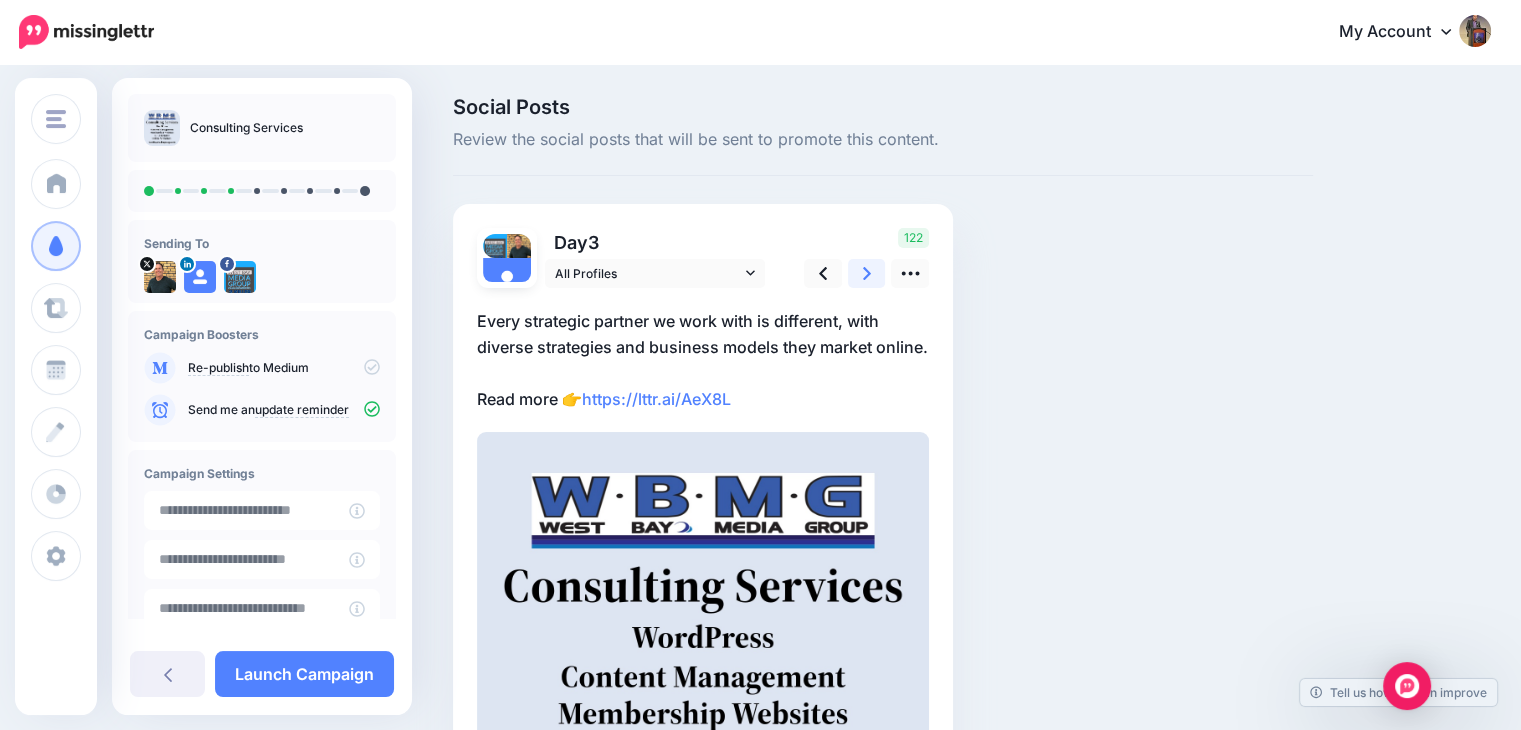 click 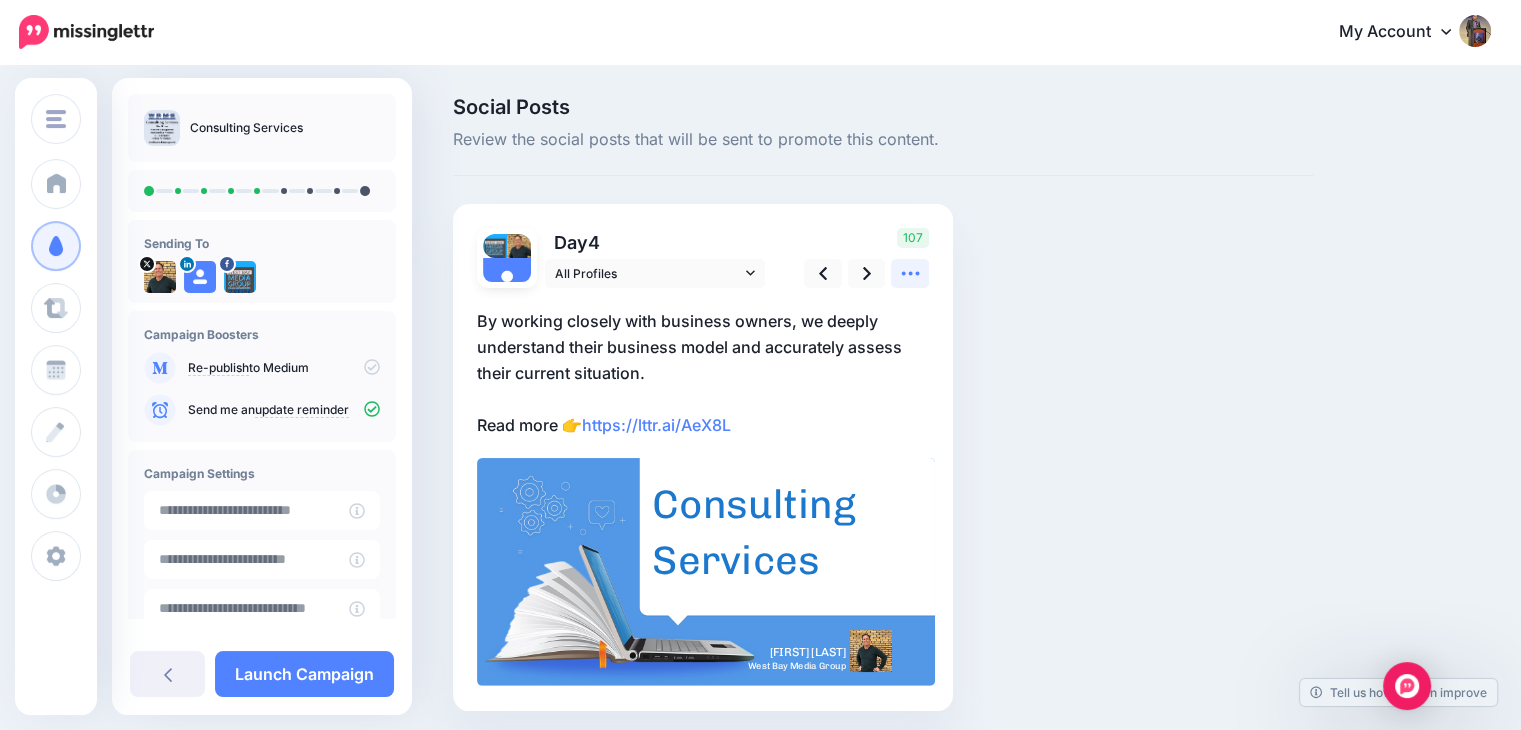 click 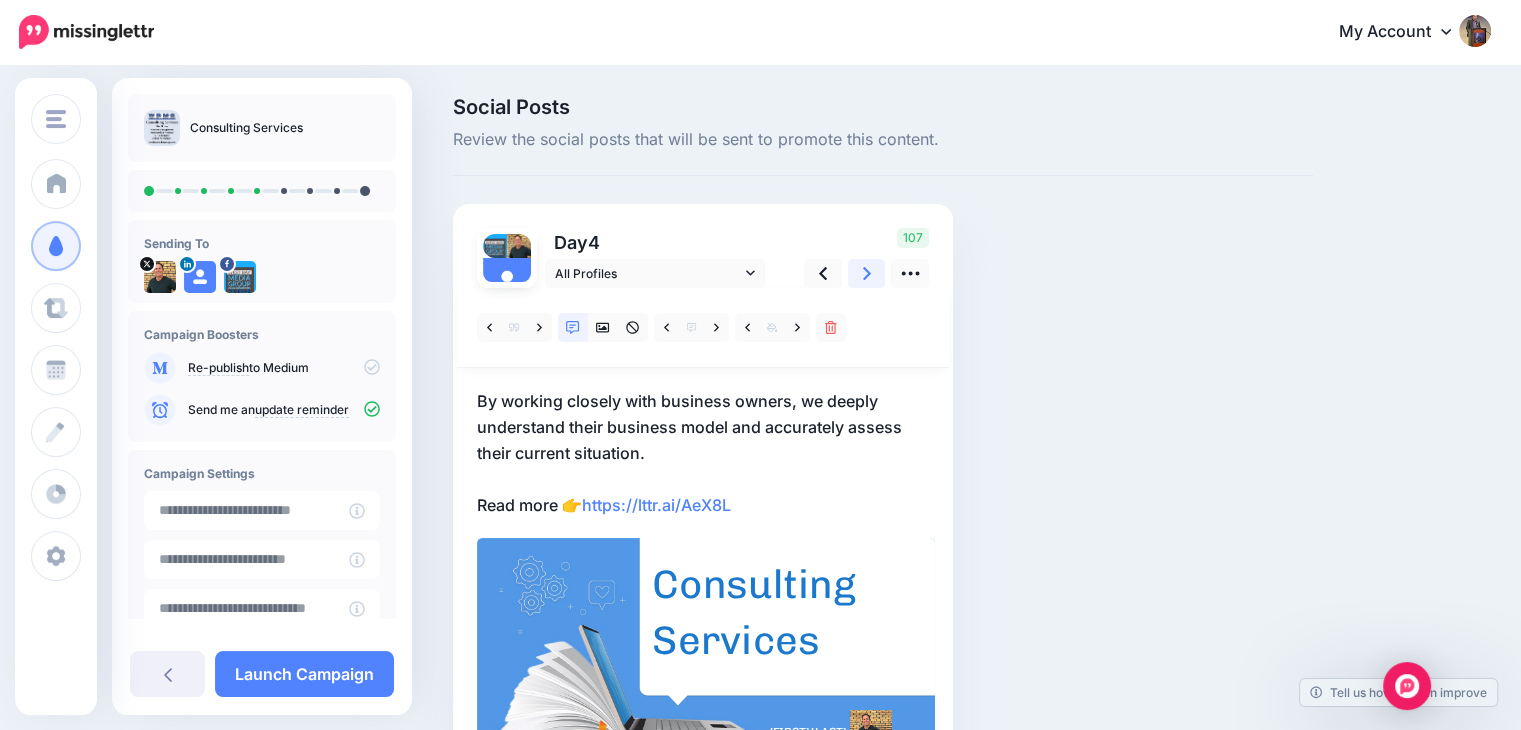click 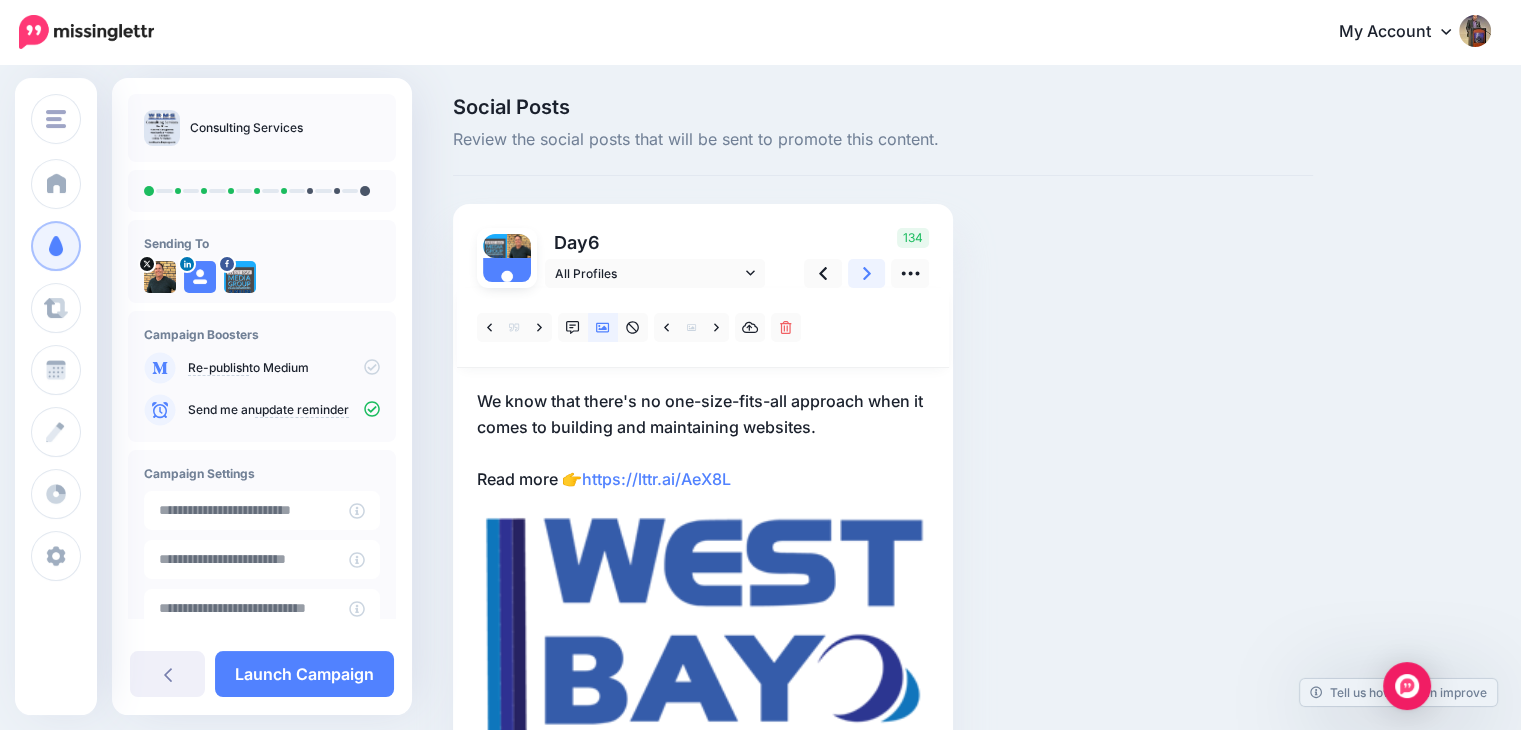 click 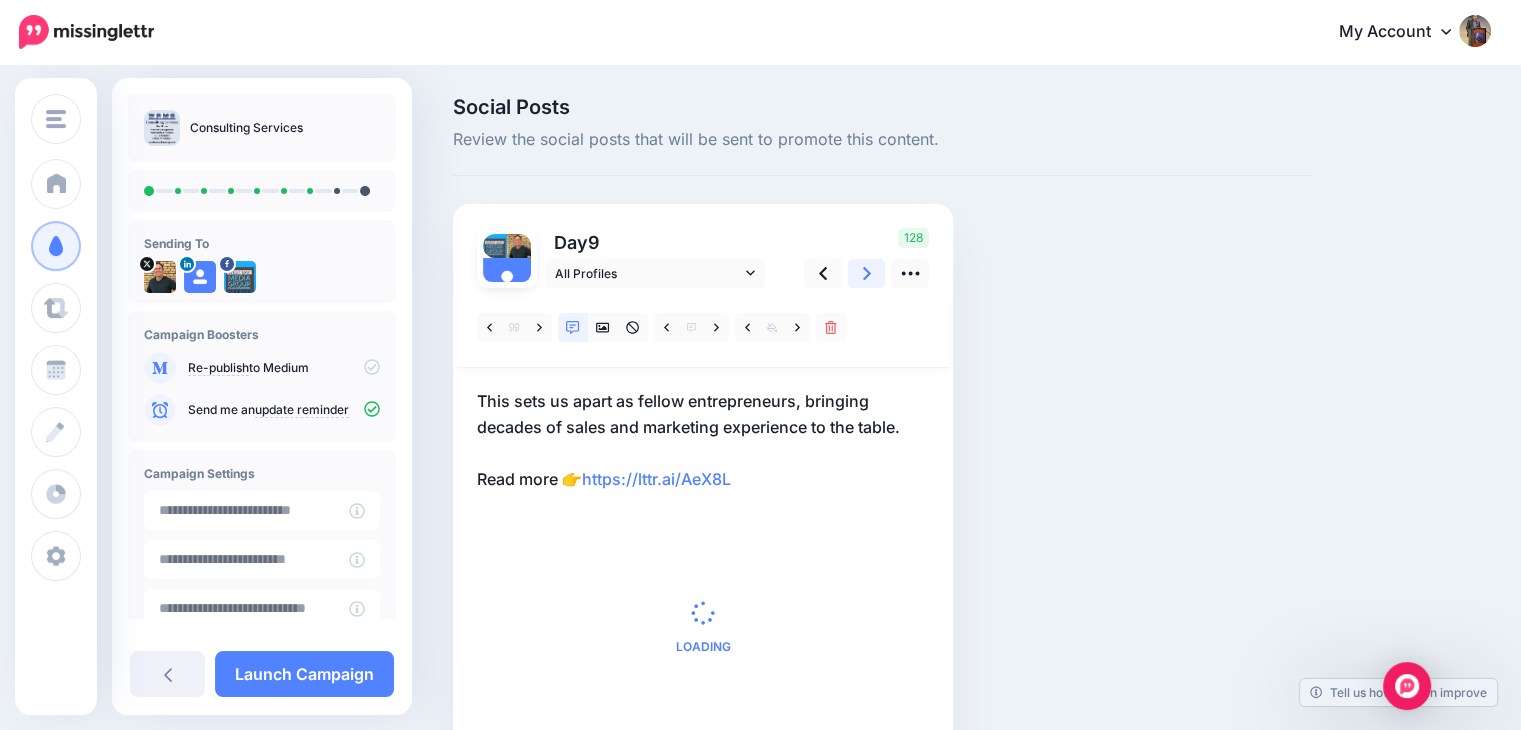 click 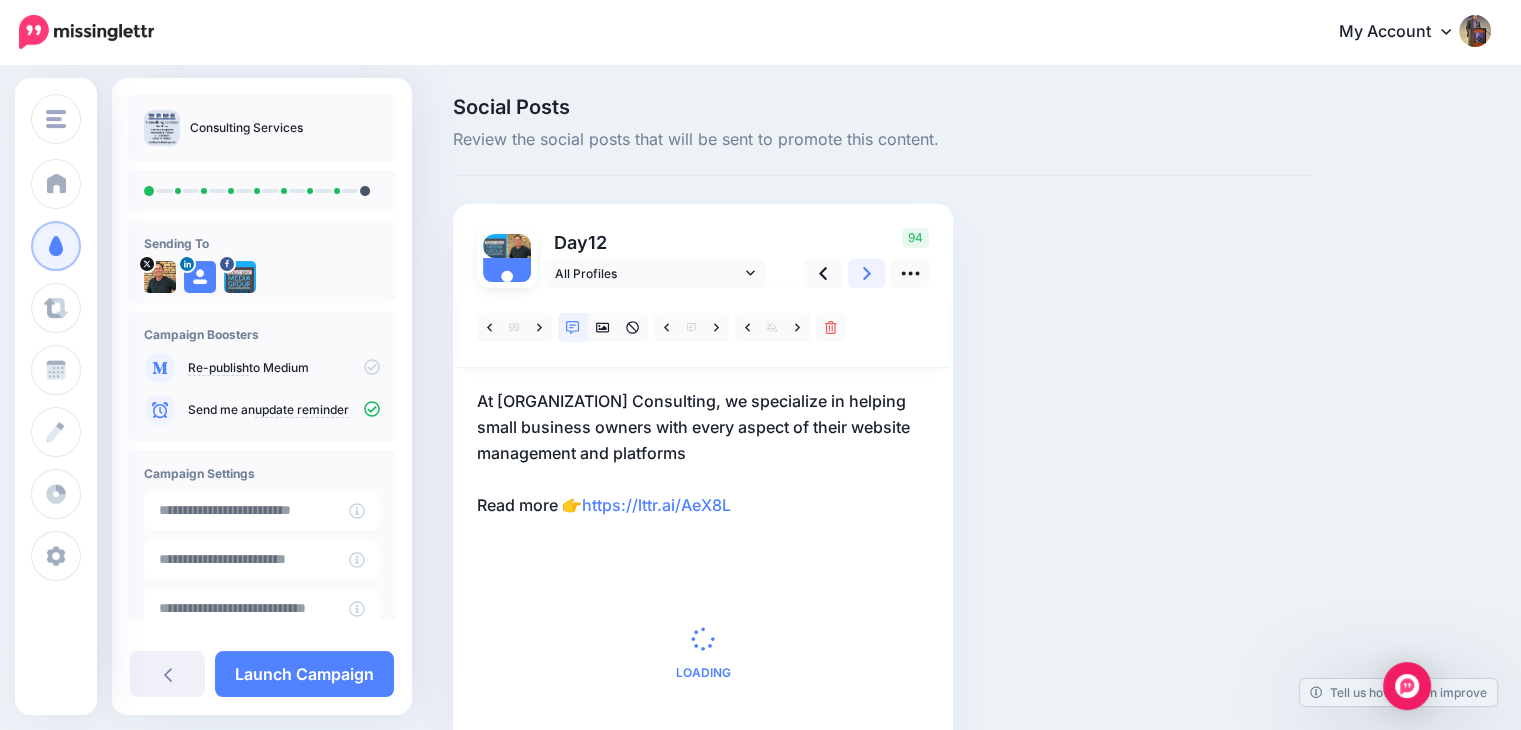 click 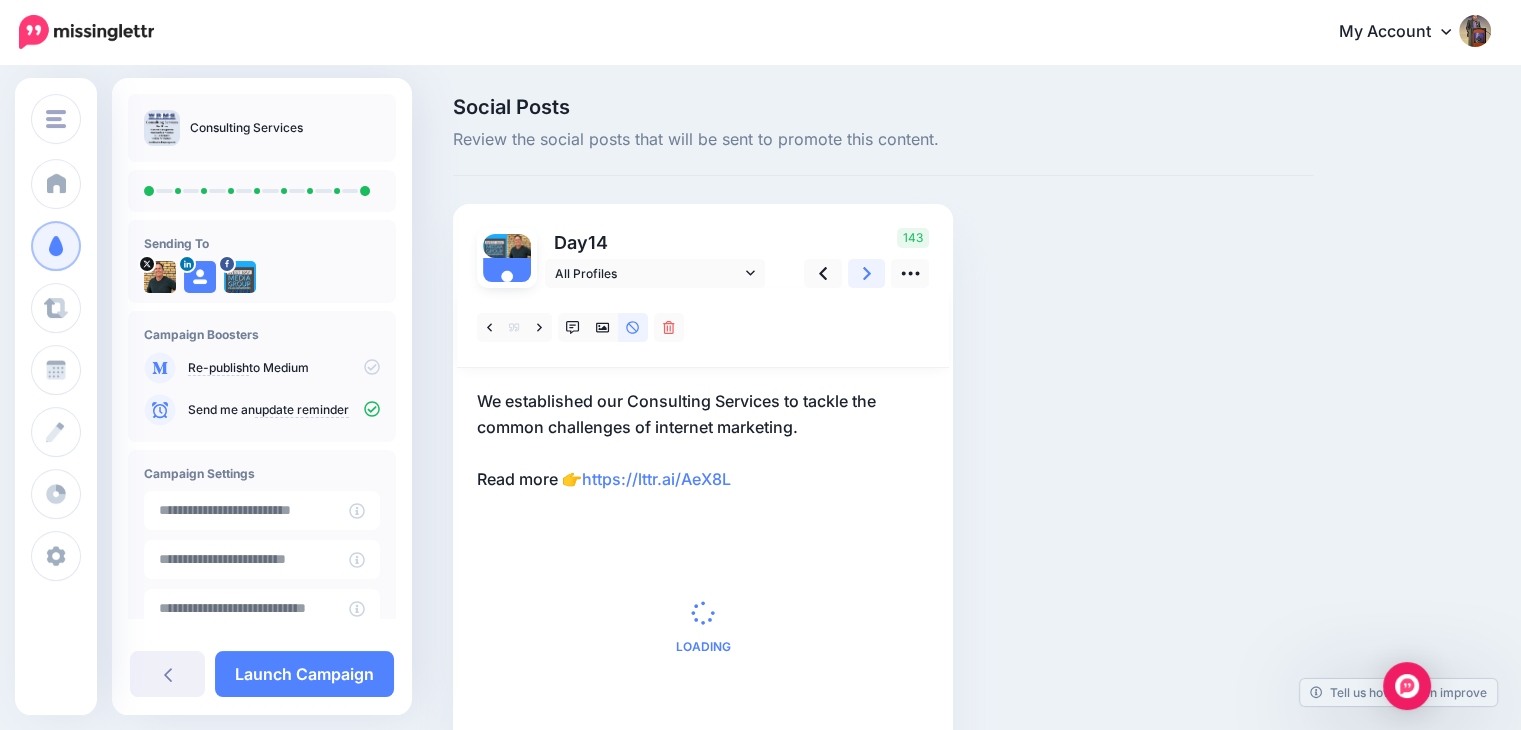 click 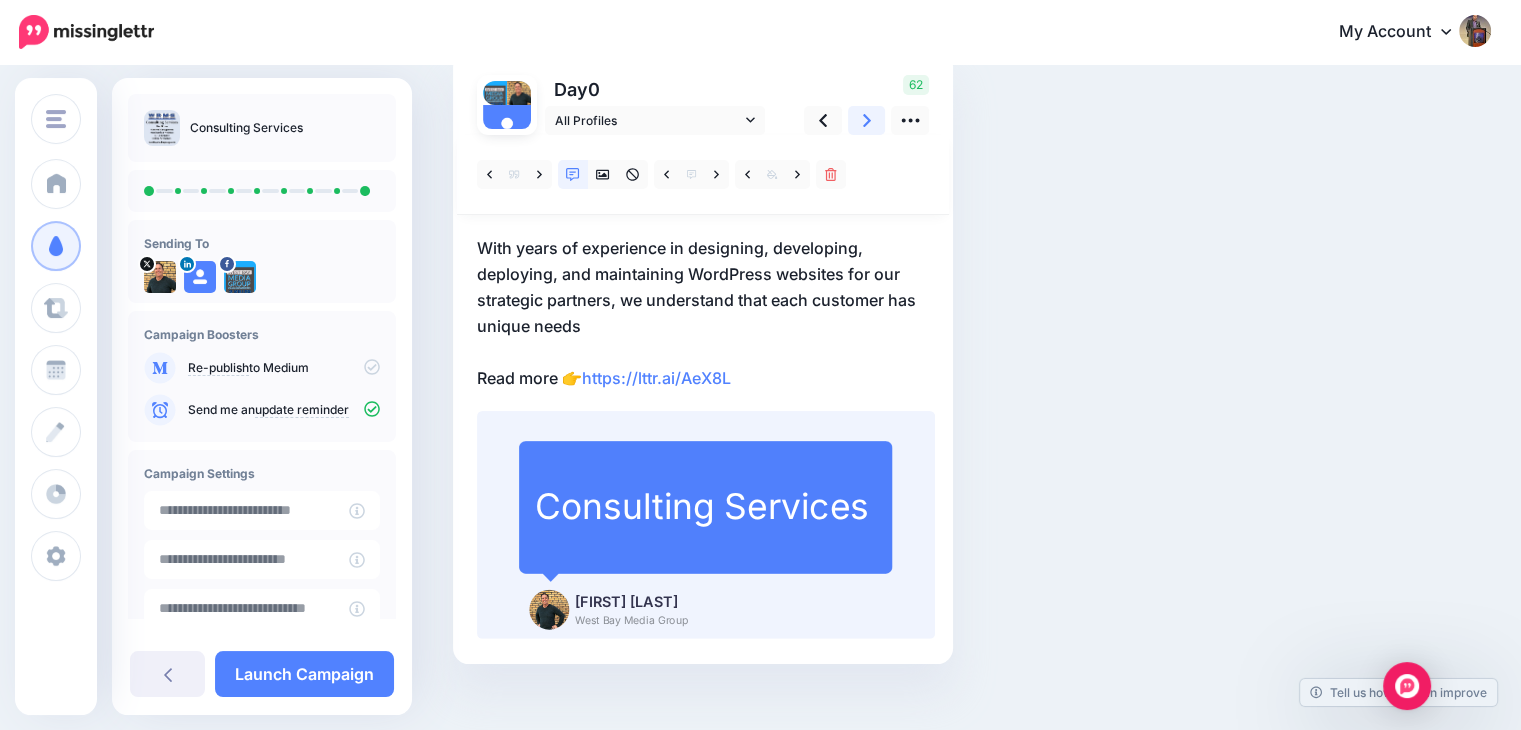 scroll, scrollTop: 177, scrollLeft: 0, axis: vertical 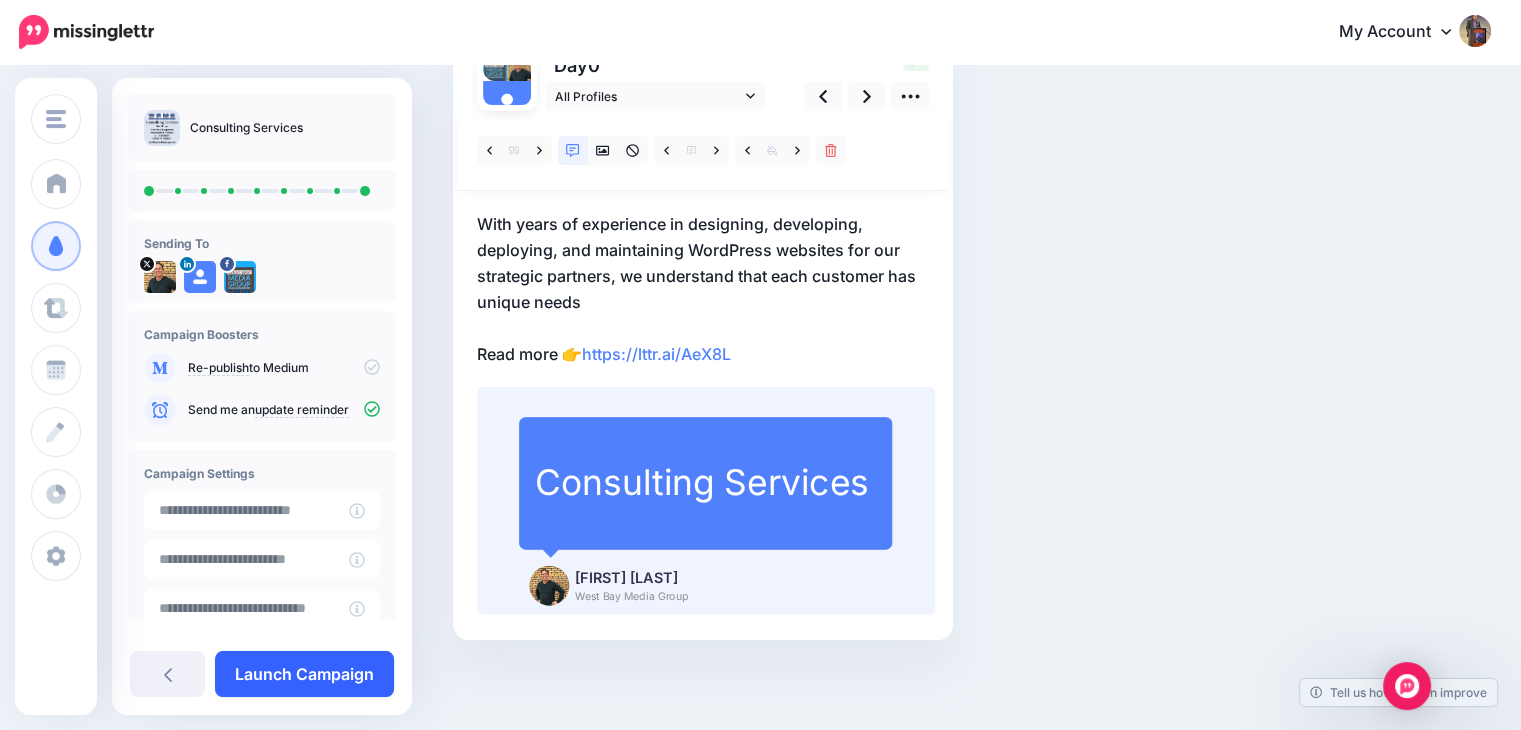 click on "Launch Campaign" at bounding box center [304, 674] 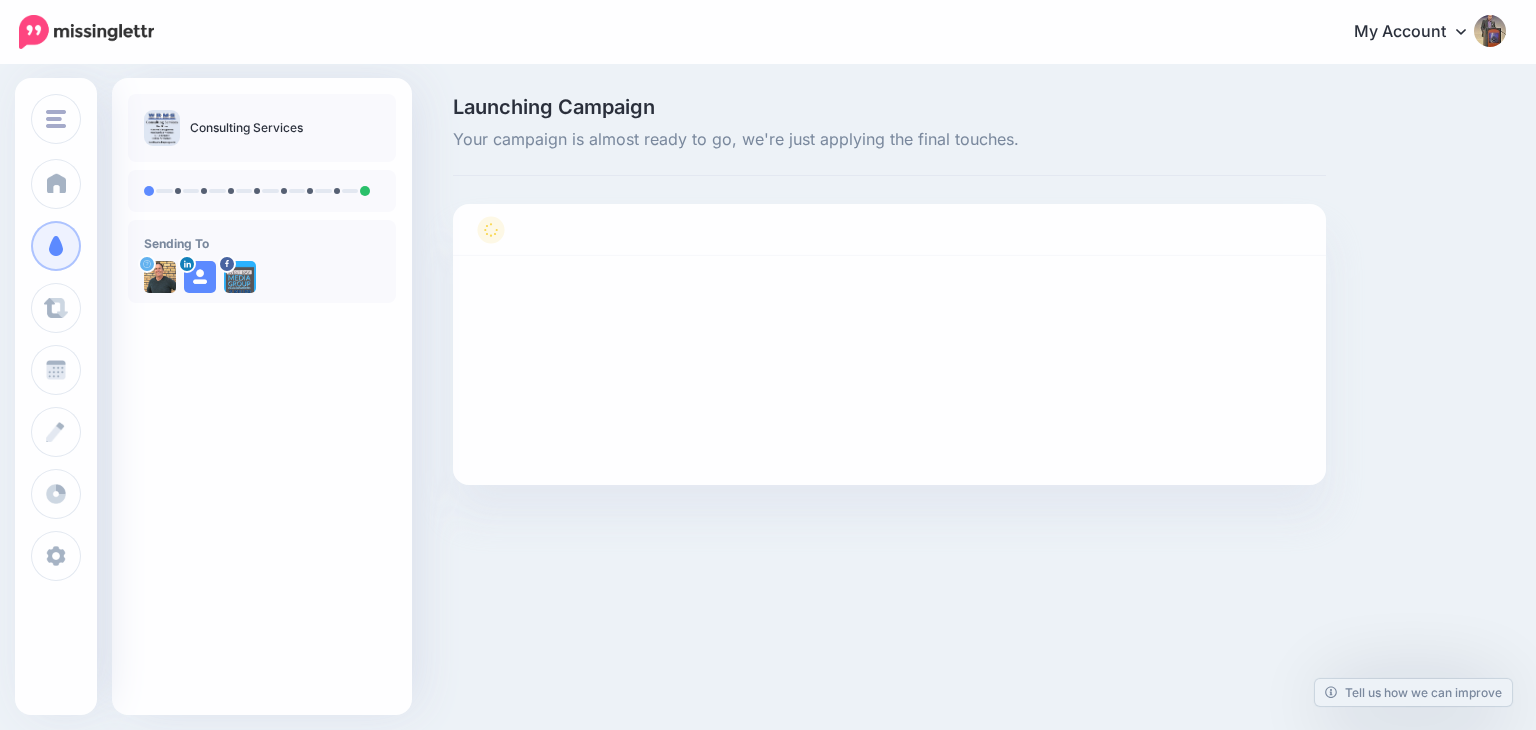scroll, scrollTop: 0, scrollLeft: 0, axis: both 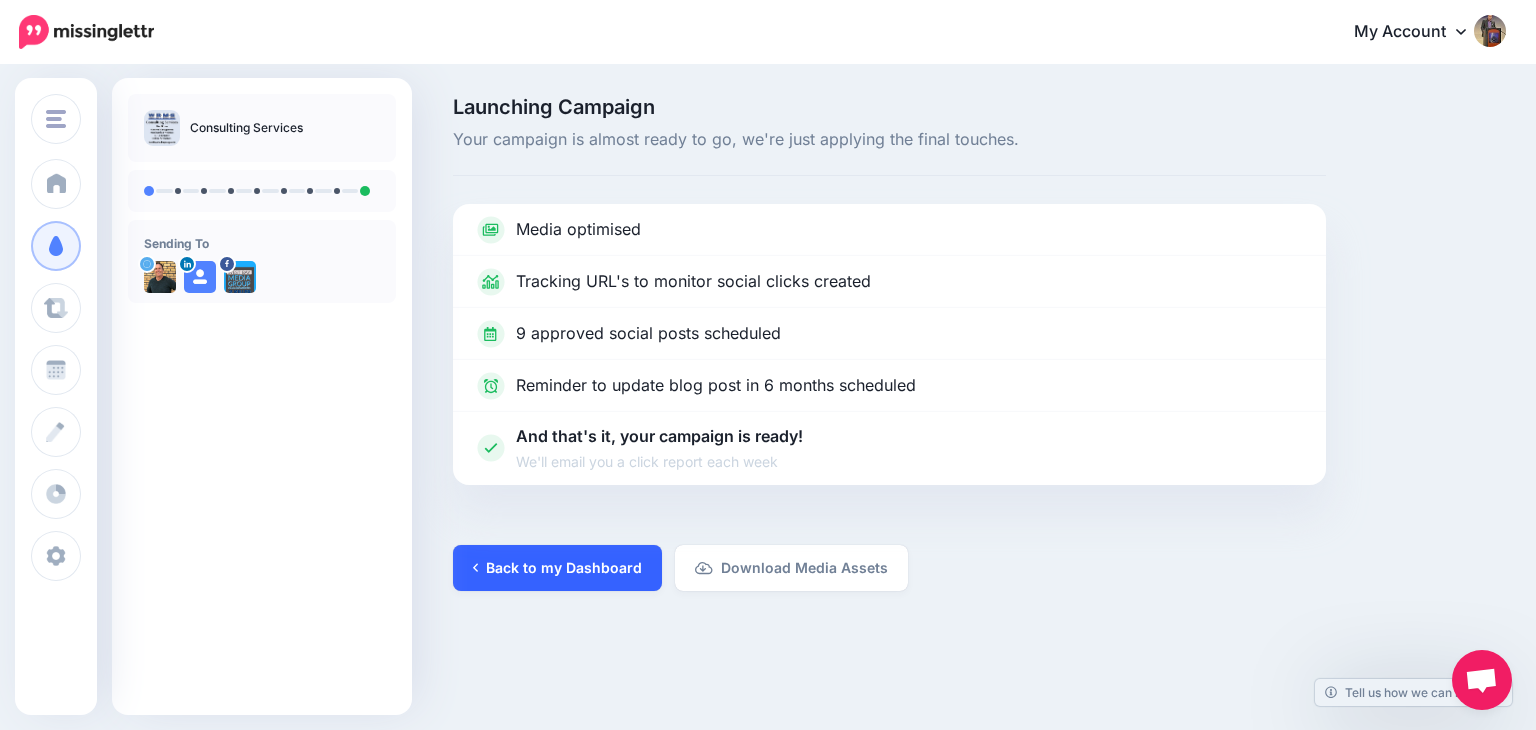 click on "Back to my Dashboard" at bounding box center (557, 568) 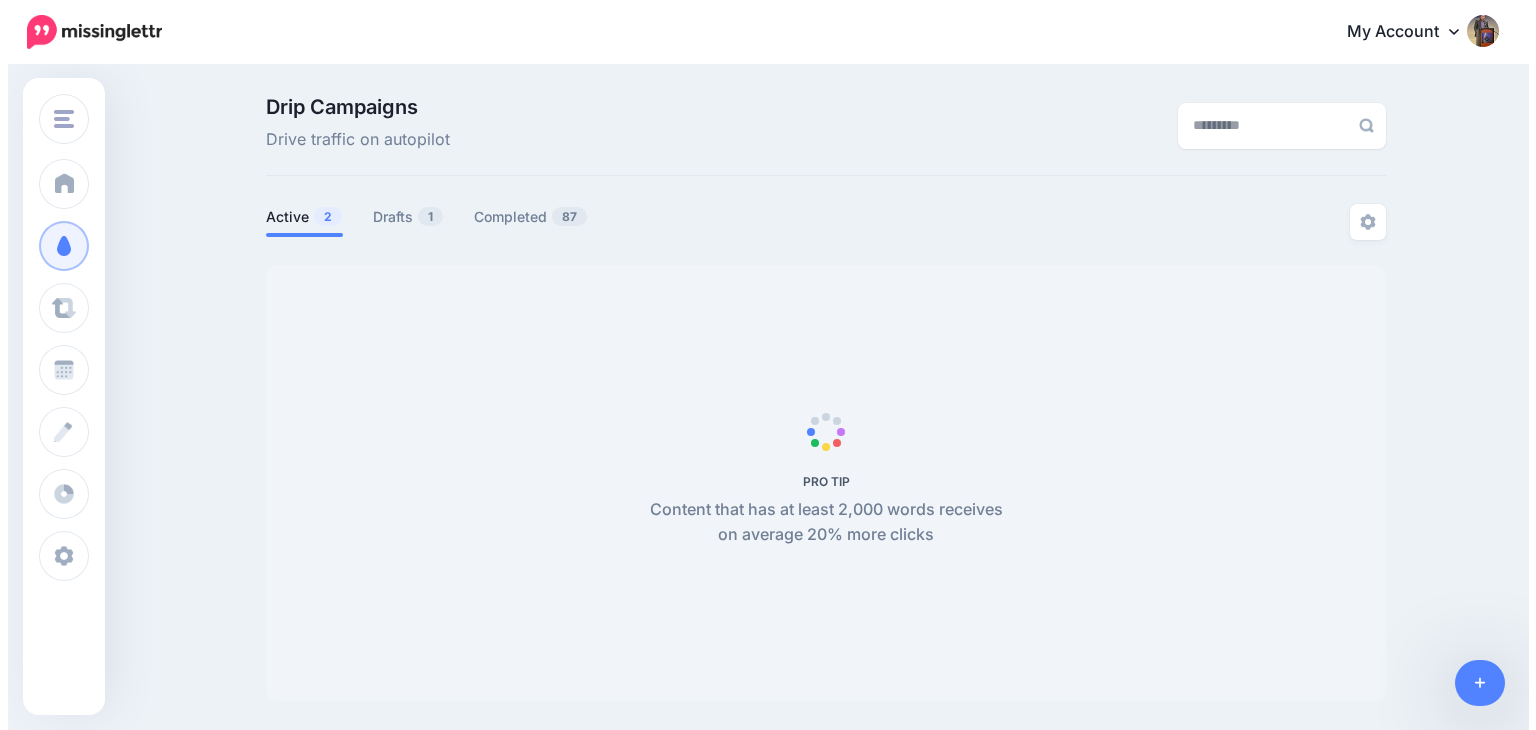 scroll, scrollTop: 0, scrollLeft: 0, axis: both 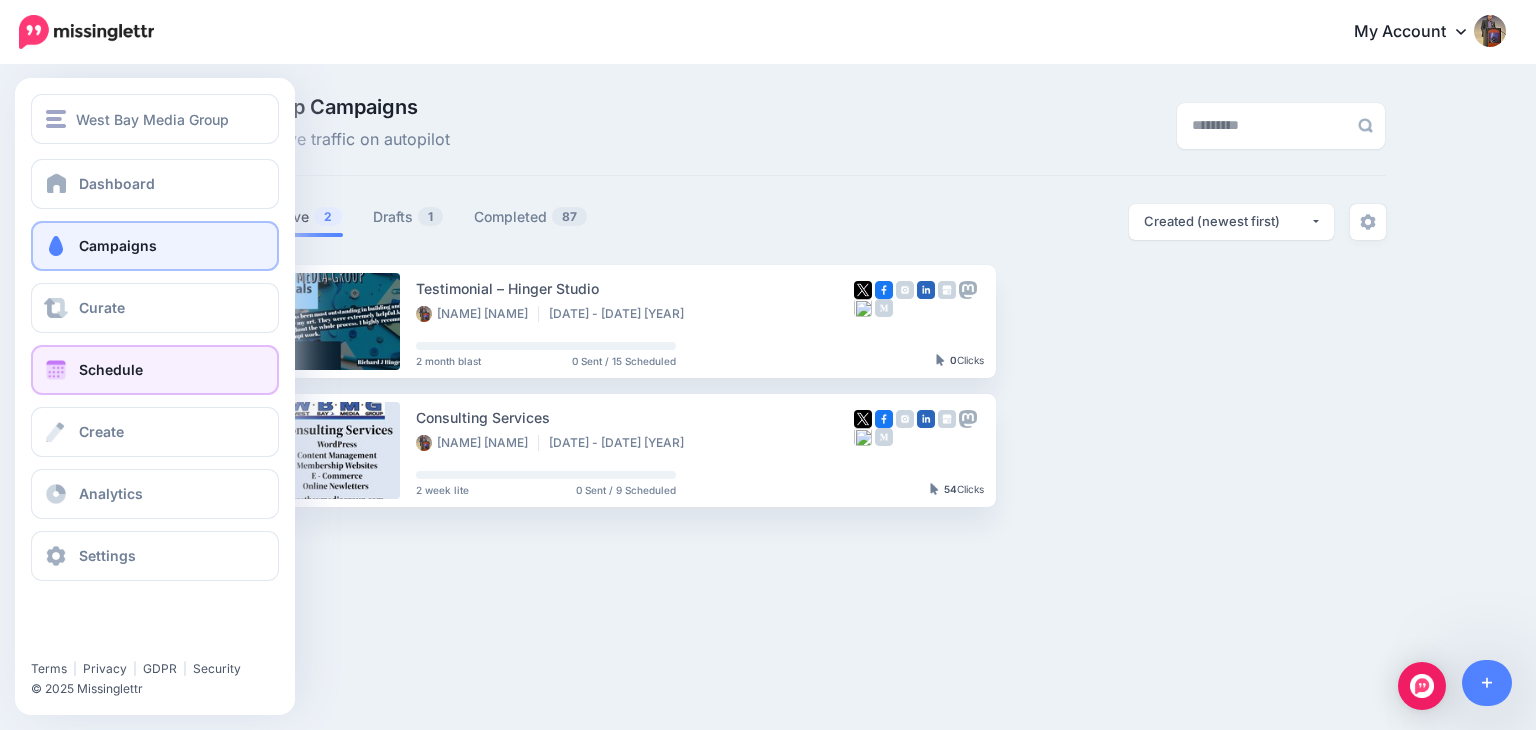 click on "Schedule" at bounding box center [155, 370] 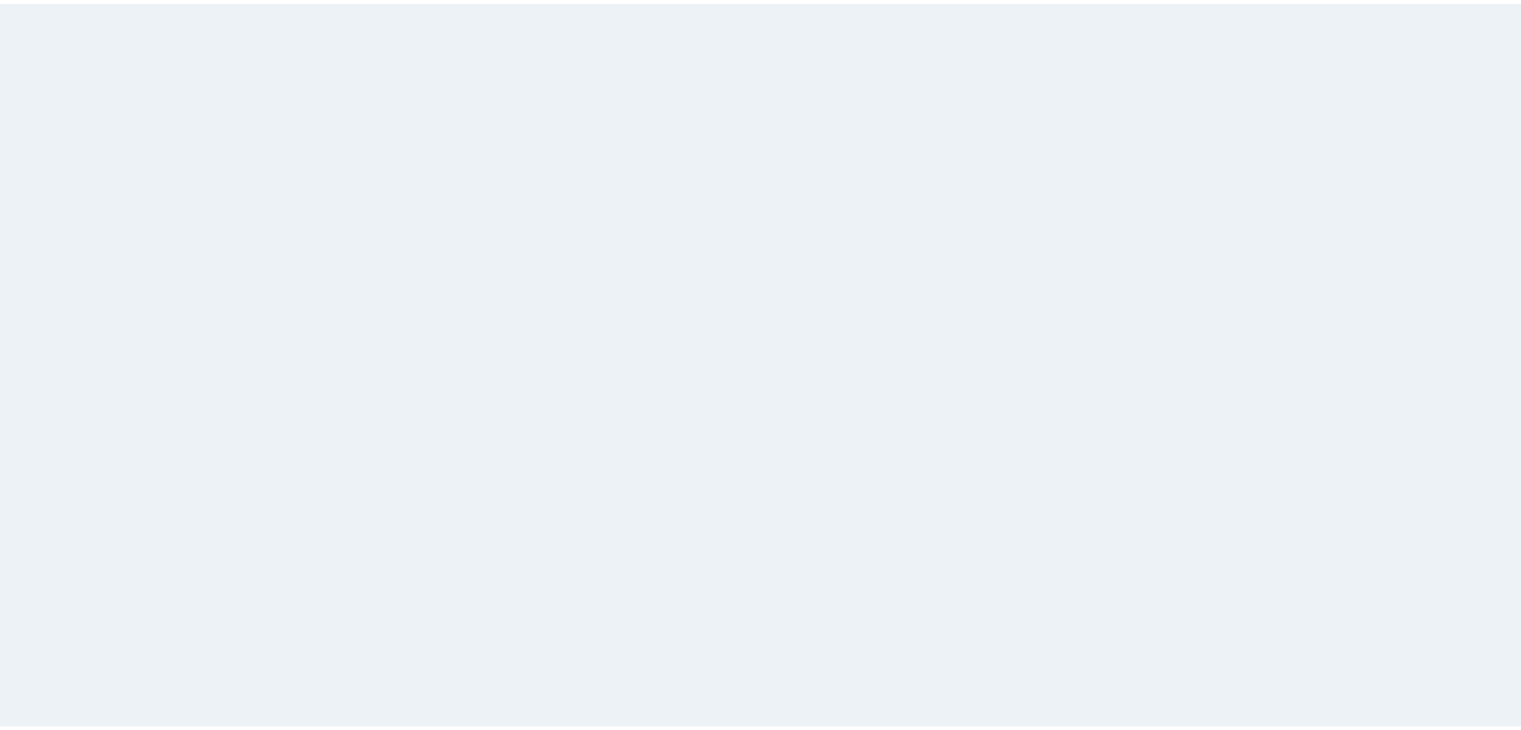 scroll, scrollTop: 0, scrollLeft: 0, axis: both 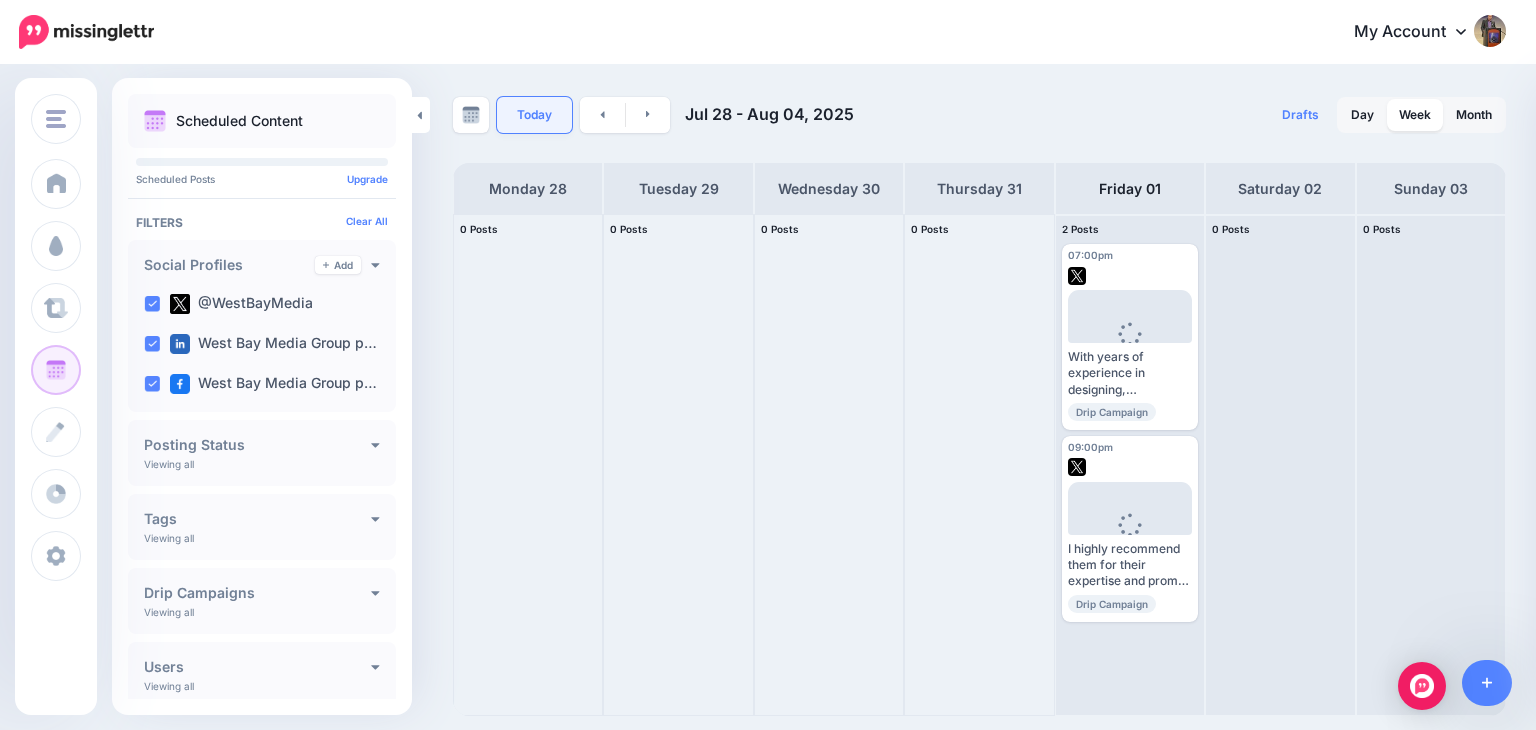 click on "Today" at bounding box center [534, 115] 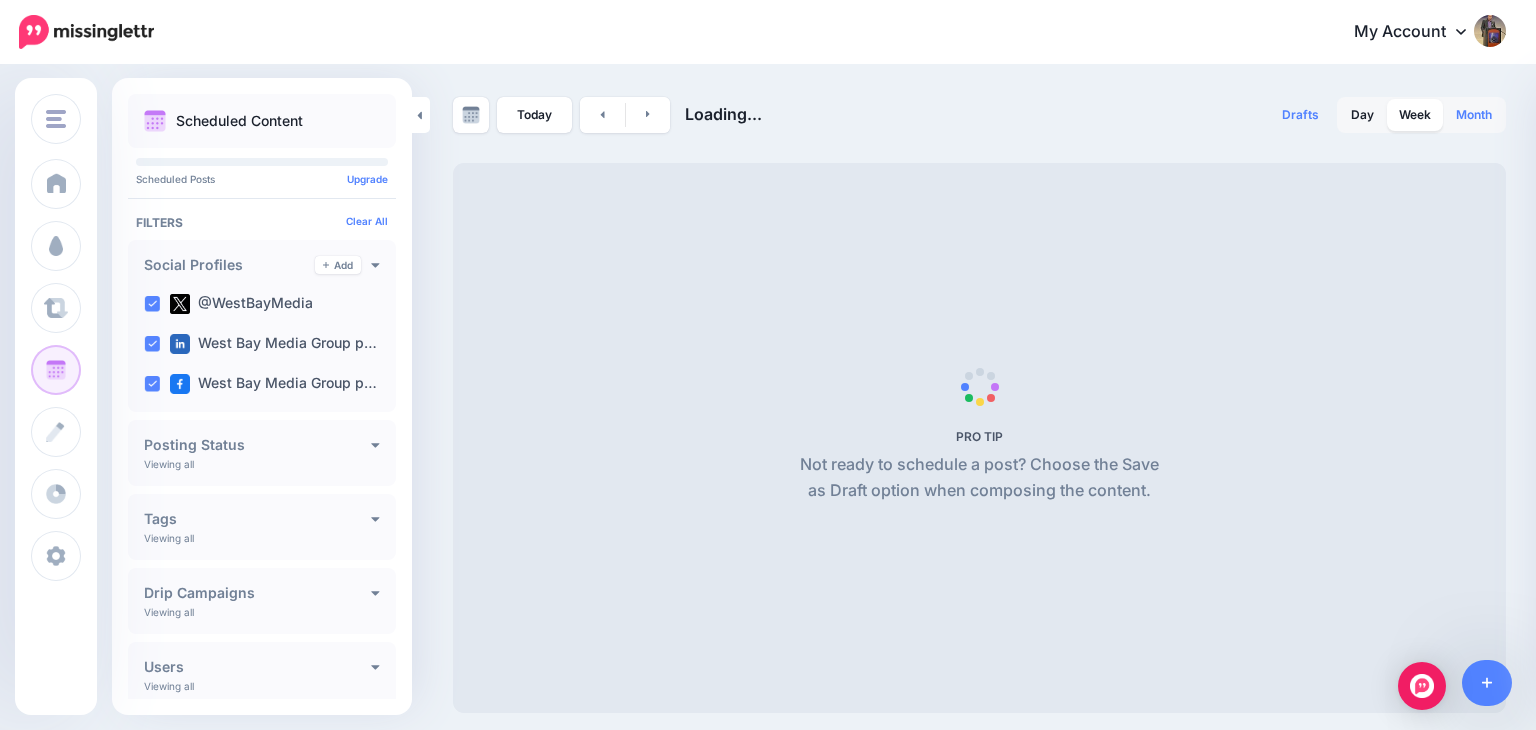 click on "Month" at bounding box center (1474, 115) 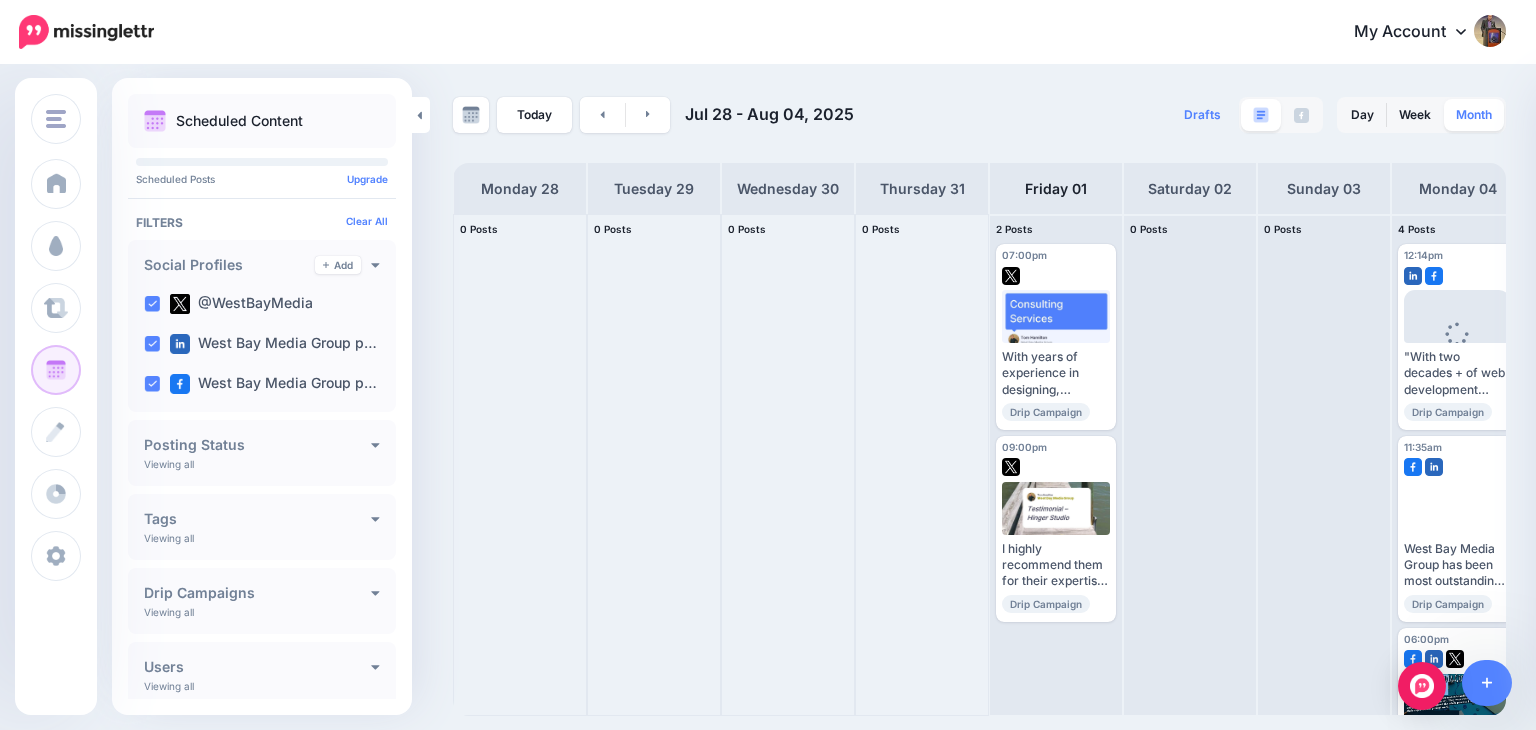 click on "Month" at bounding box center [1474, 115] 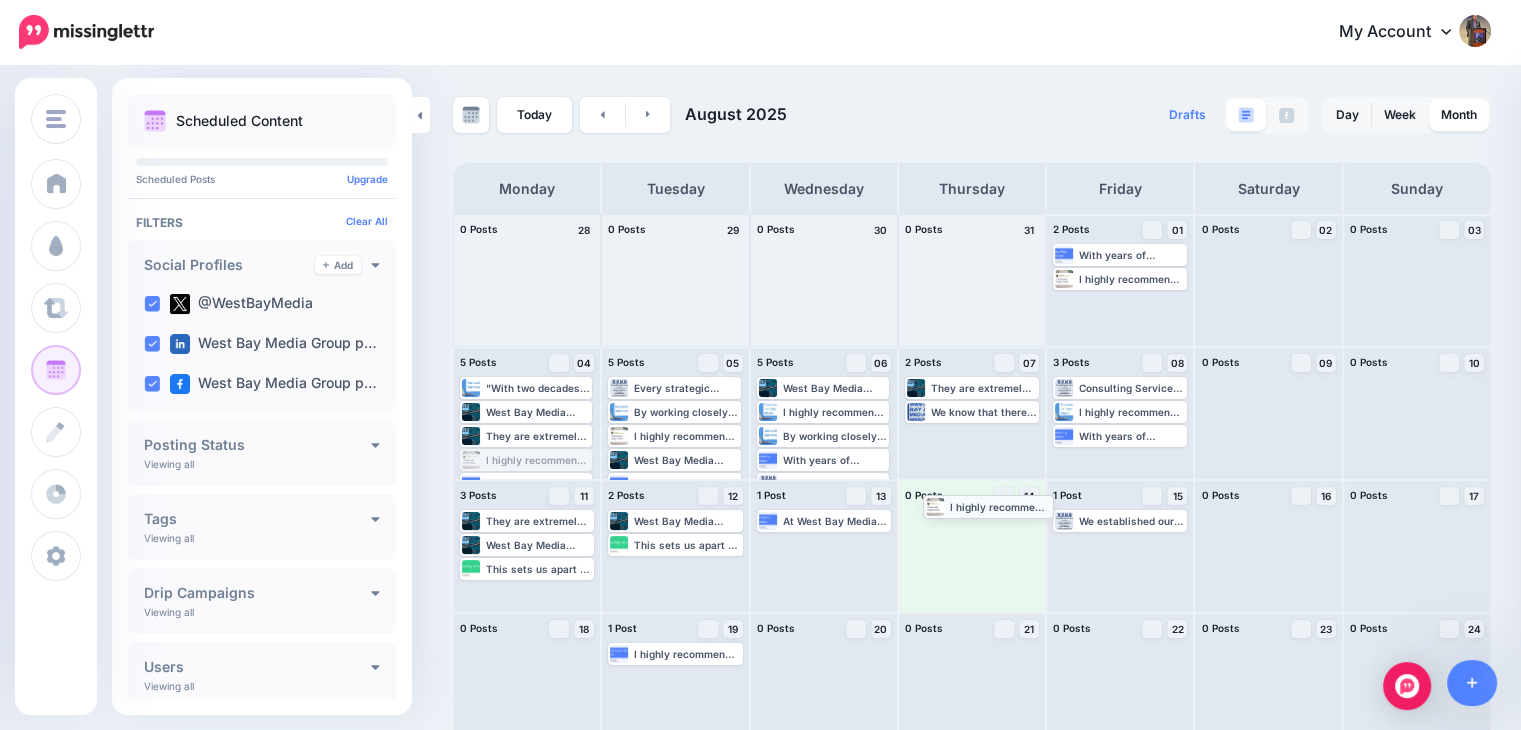 drag, startPoint x: 531, startPoint y: 466, endPoint x: 994, endPoint y: 512, distance: 465.27948 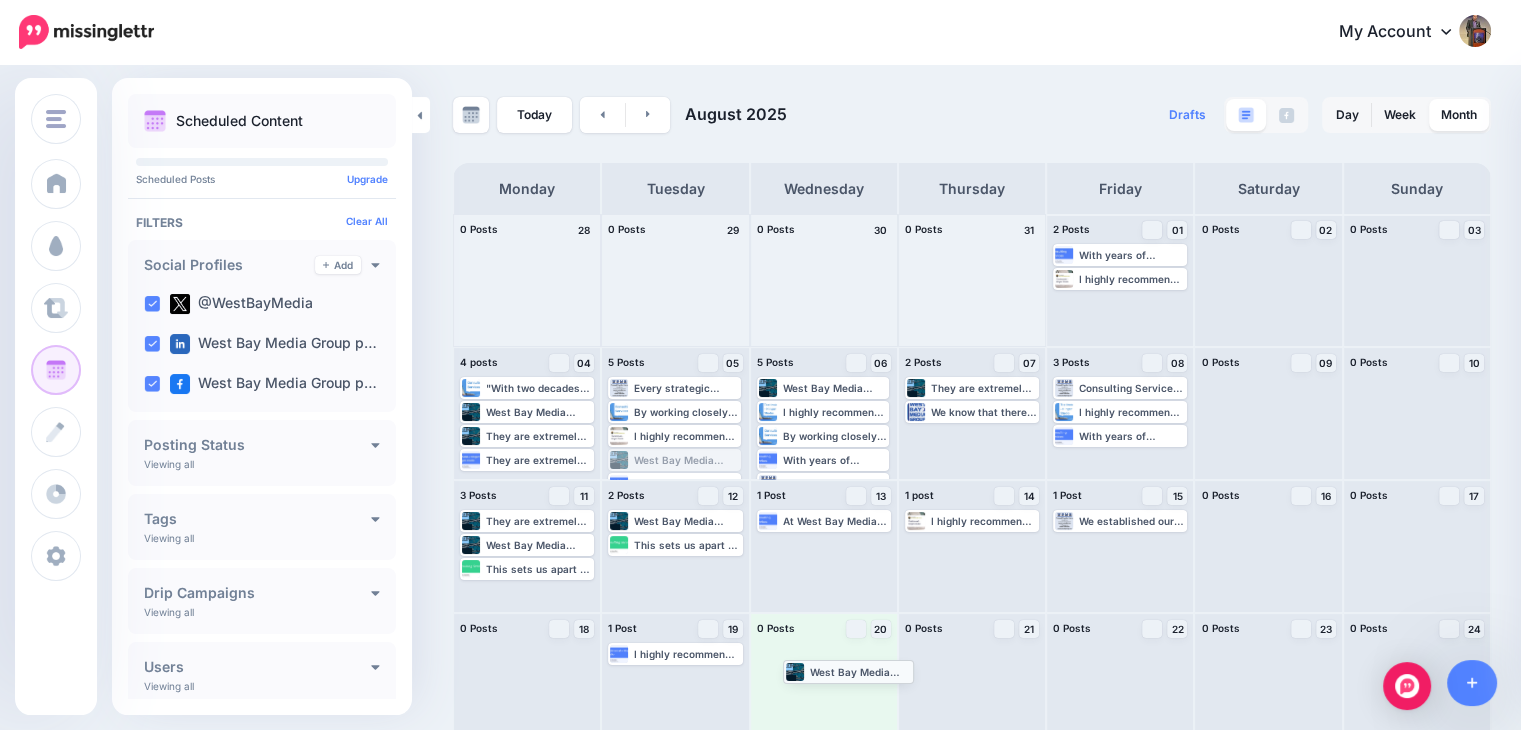 drag, startPoint x: 665, startPoint y: 462, endPoint x: 838, endPoint y: 673, distance: 272.8553 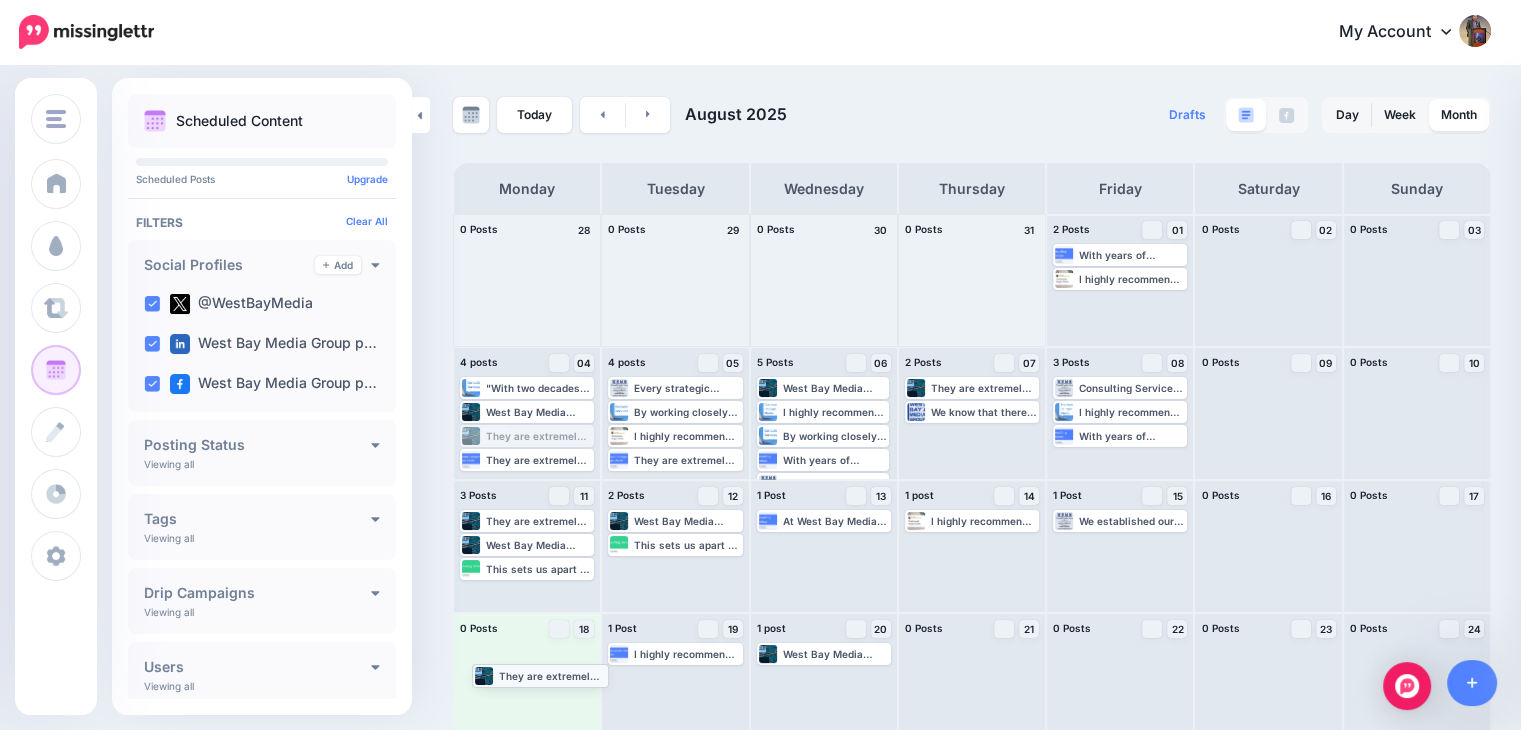 drag, startPoint x: 516, startPoint y: 433, endPoint x: 528, endPoint y: 670, distance: 237.3036 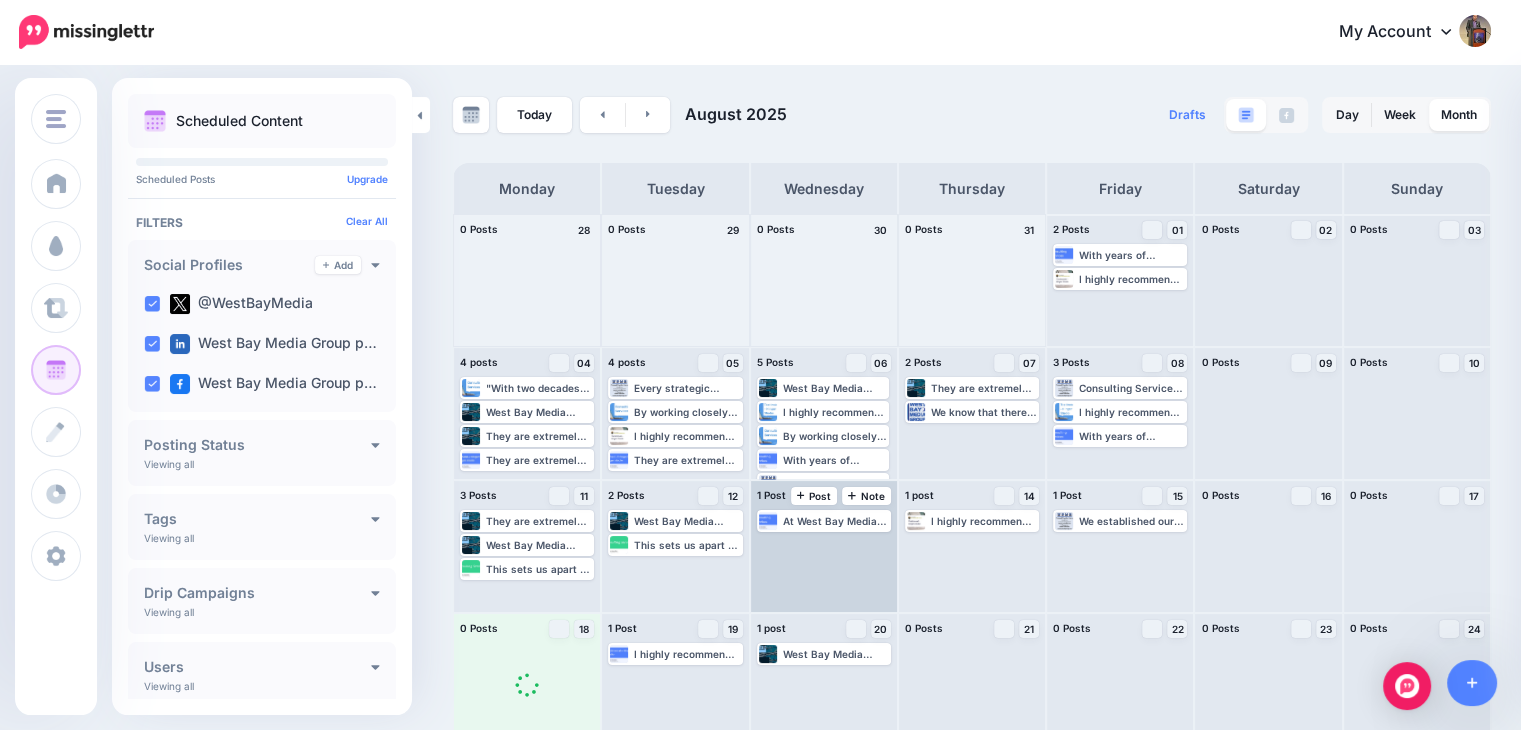 scroll, scrollTop: 149, scrollLeft: 0, axis: vertical 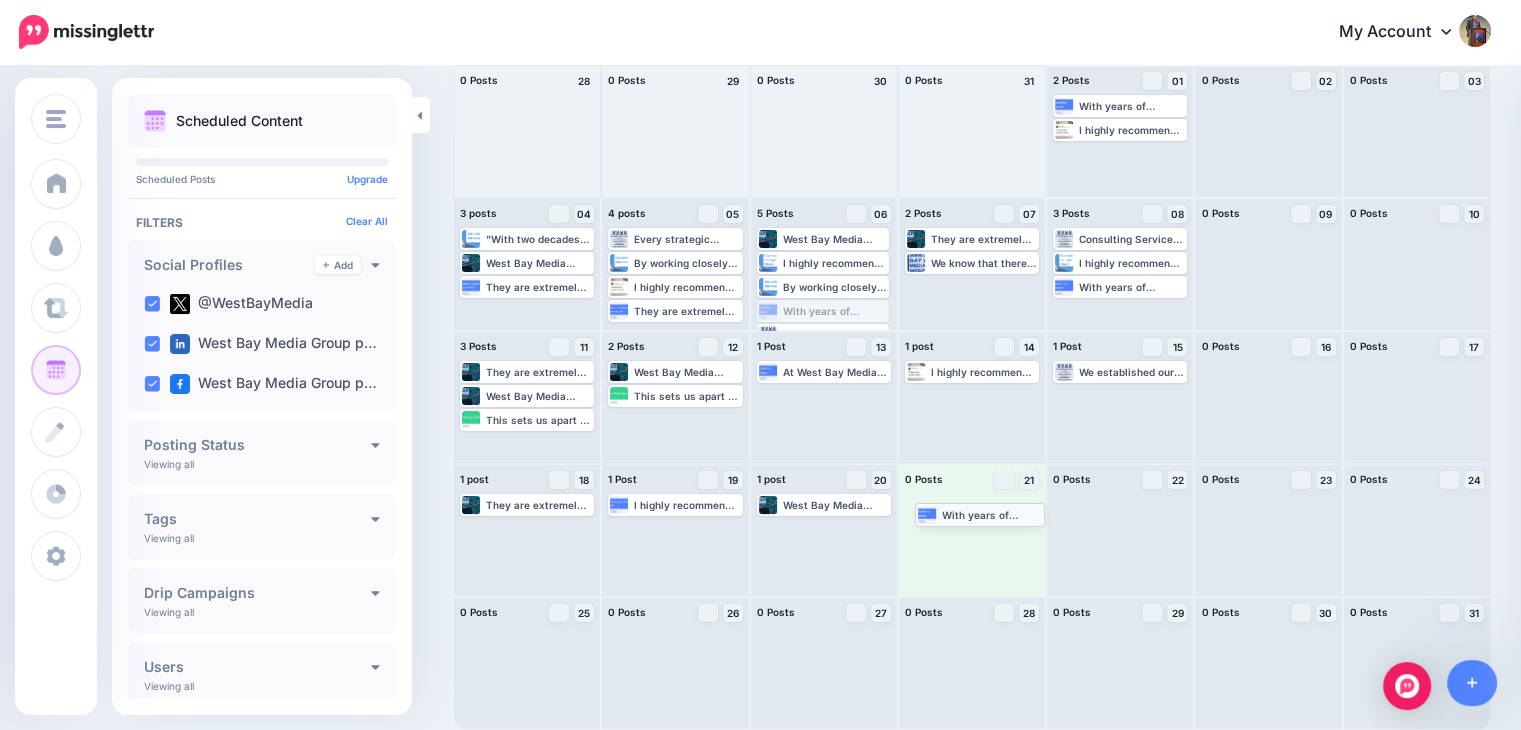 drag, startPoint x: 836, startPoint y: 311, endPoint x: 990, endPoint y: 516, distance: 256.4001 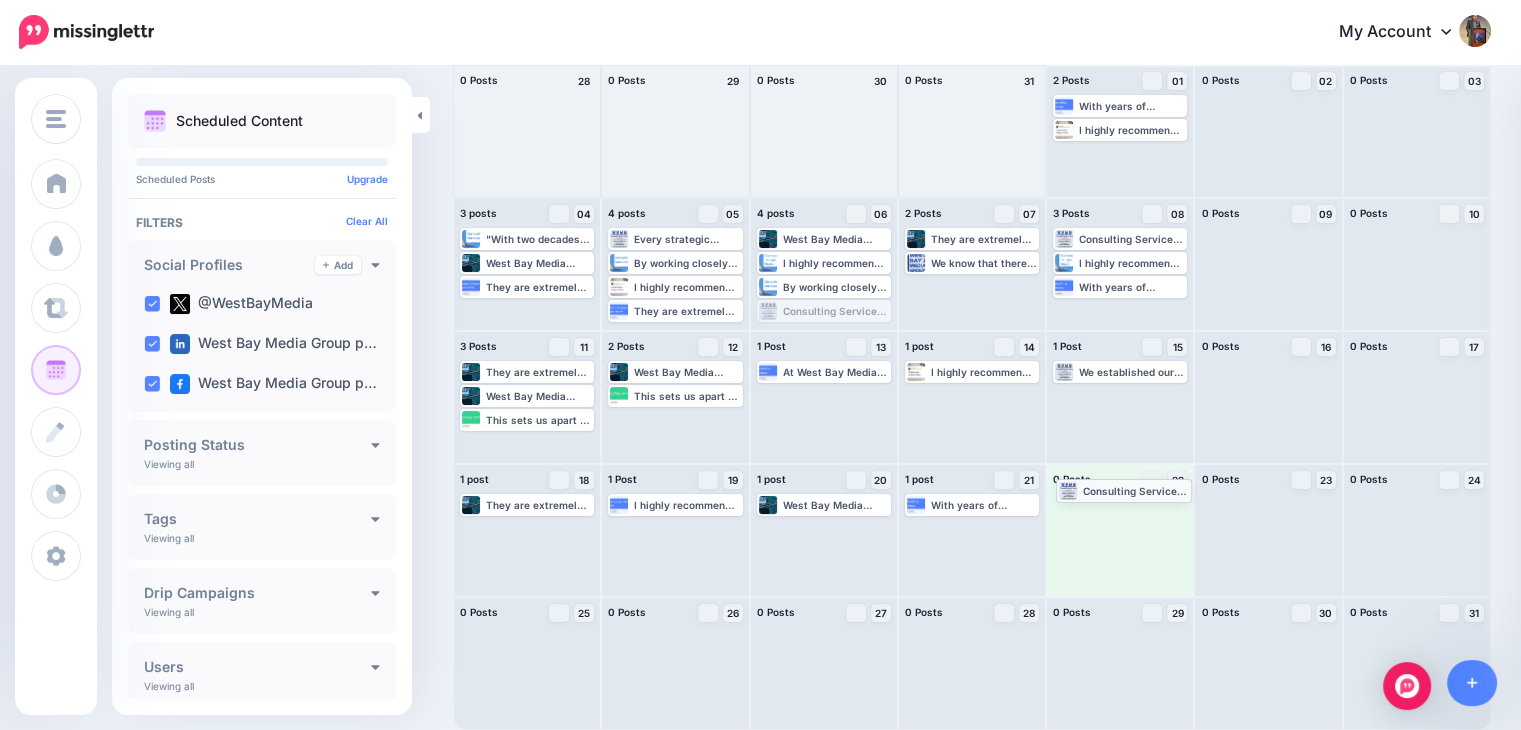 drag, startPoint x: 820, startPoint y: 309, endPoint x: 1115, endPoint y: 490, distance: 346.10114 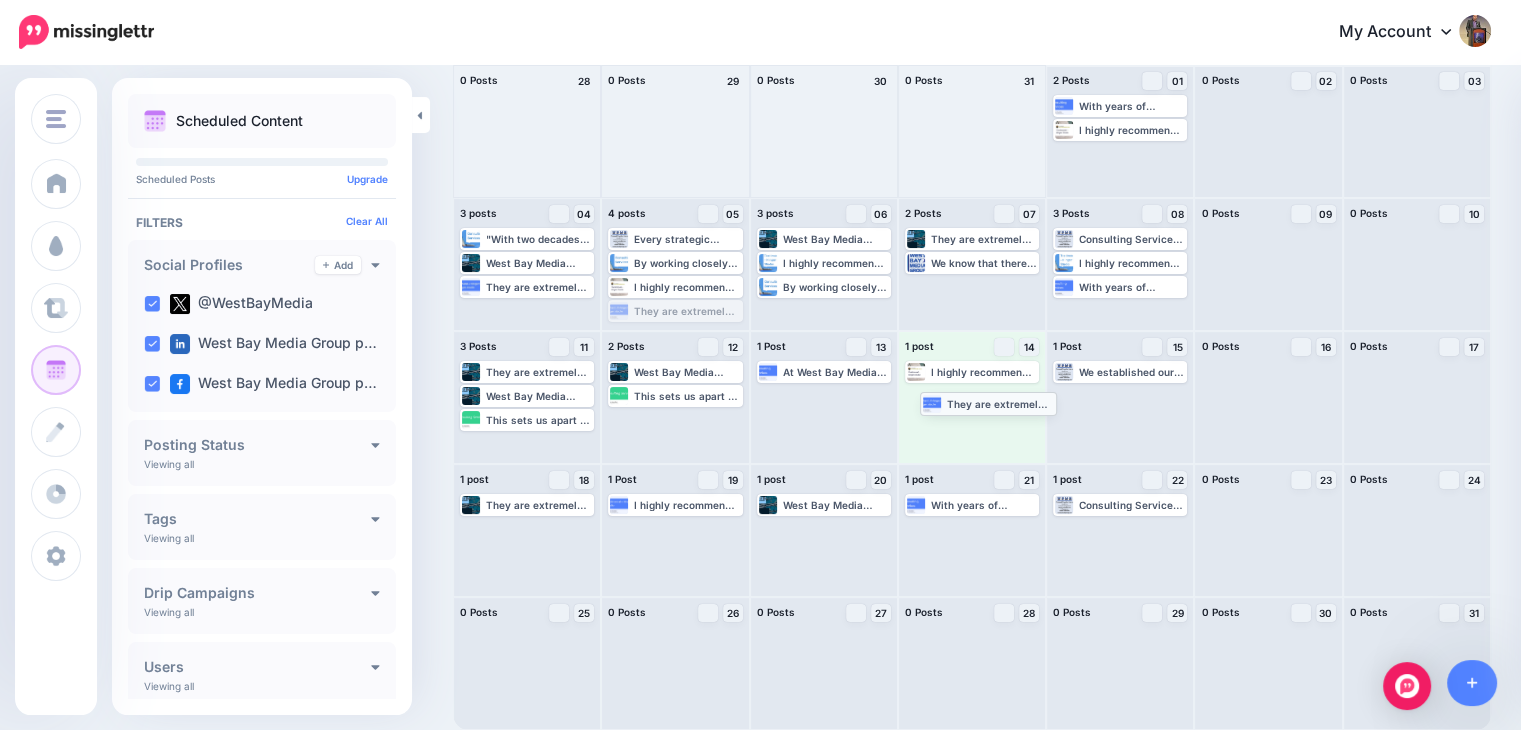 drag, startPoint x: 686, startPoint y: 314, endPoint x: 996, endPoint y: 406, distance: 323.3636 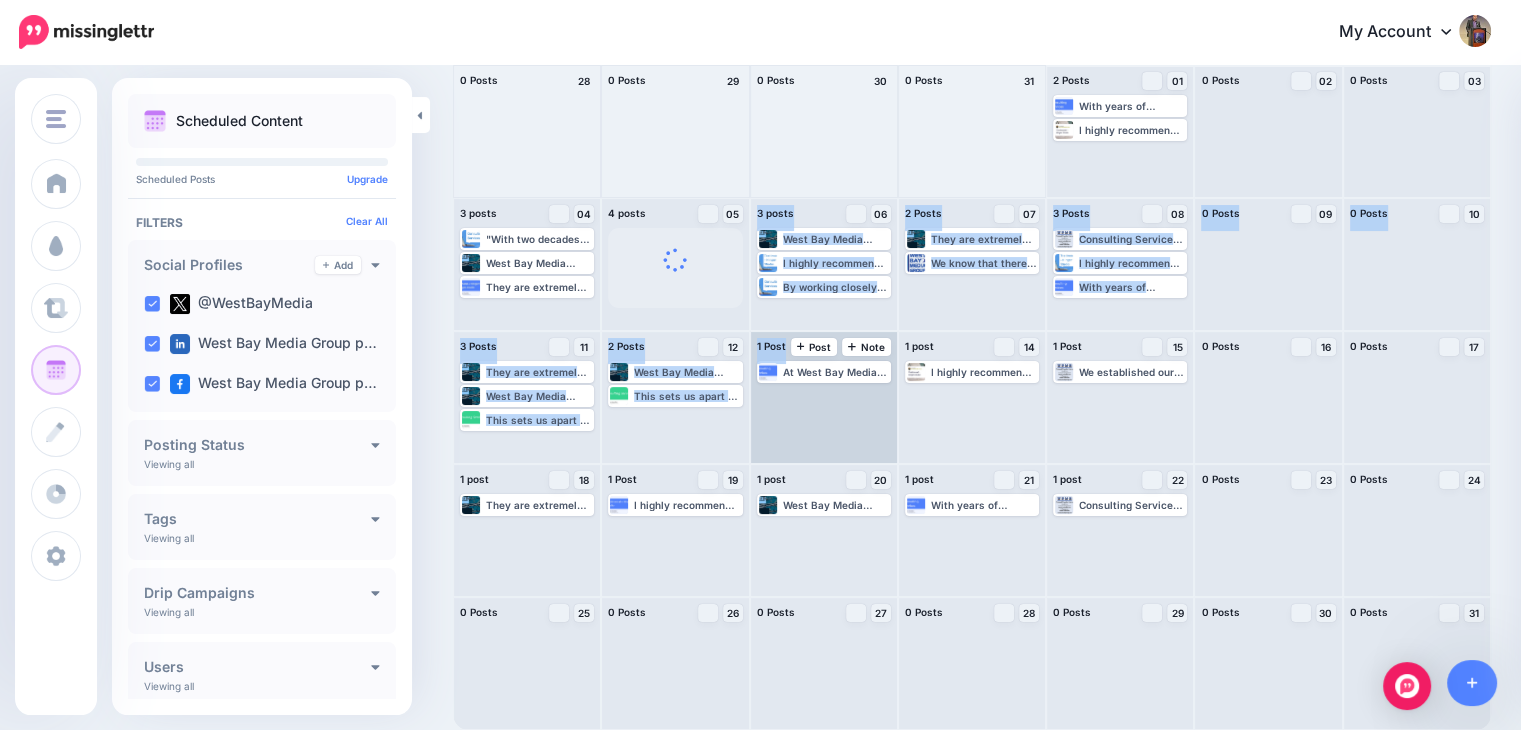 drag, startPoint x: 680, startPoint y: 313, endPoint x: 758, endPoint y: 393, distance: 111.73182 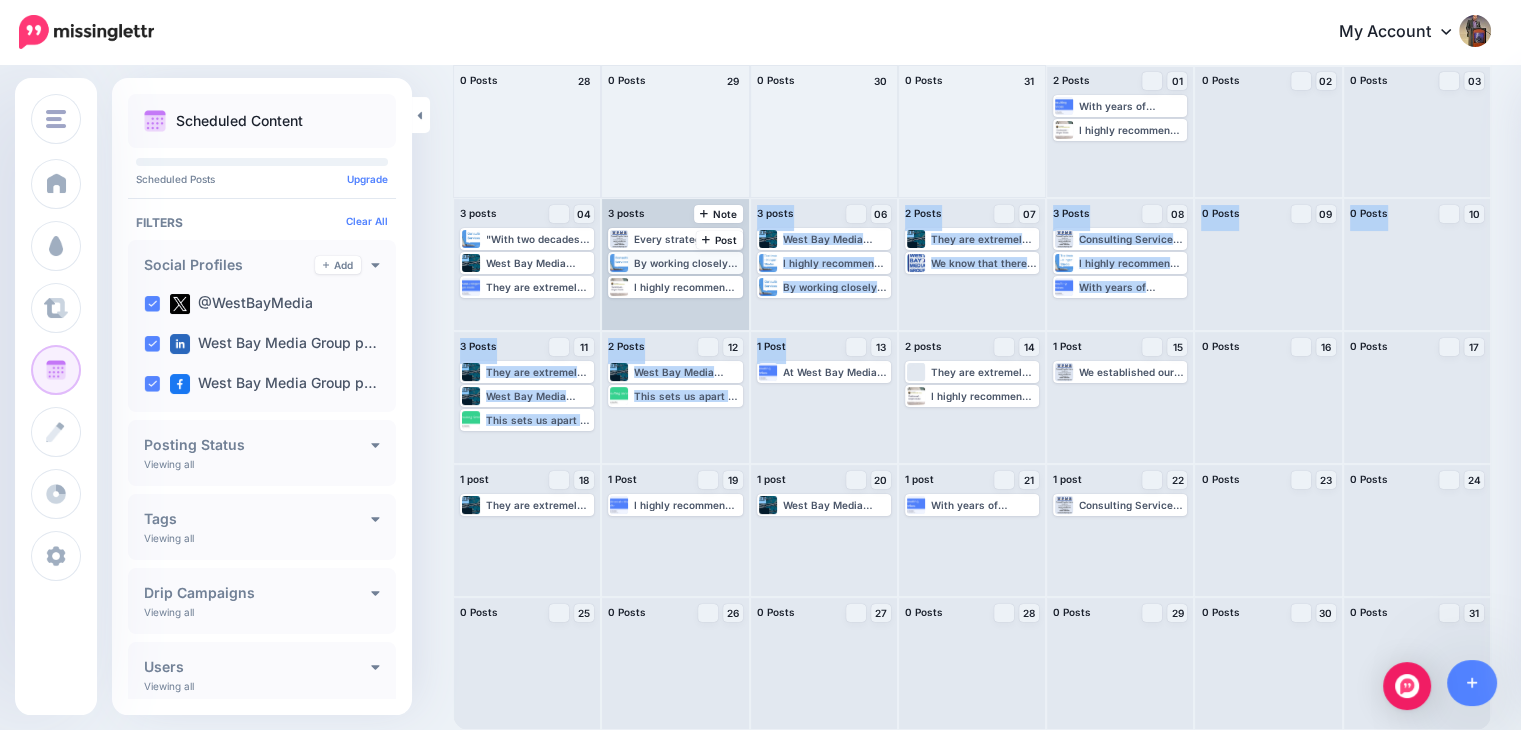 scroll, scrollTop: 0, scrollLeft: 0, axis: both 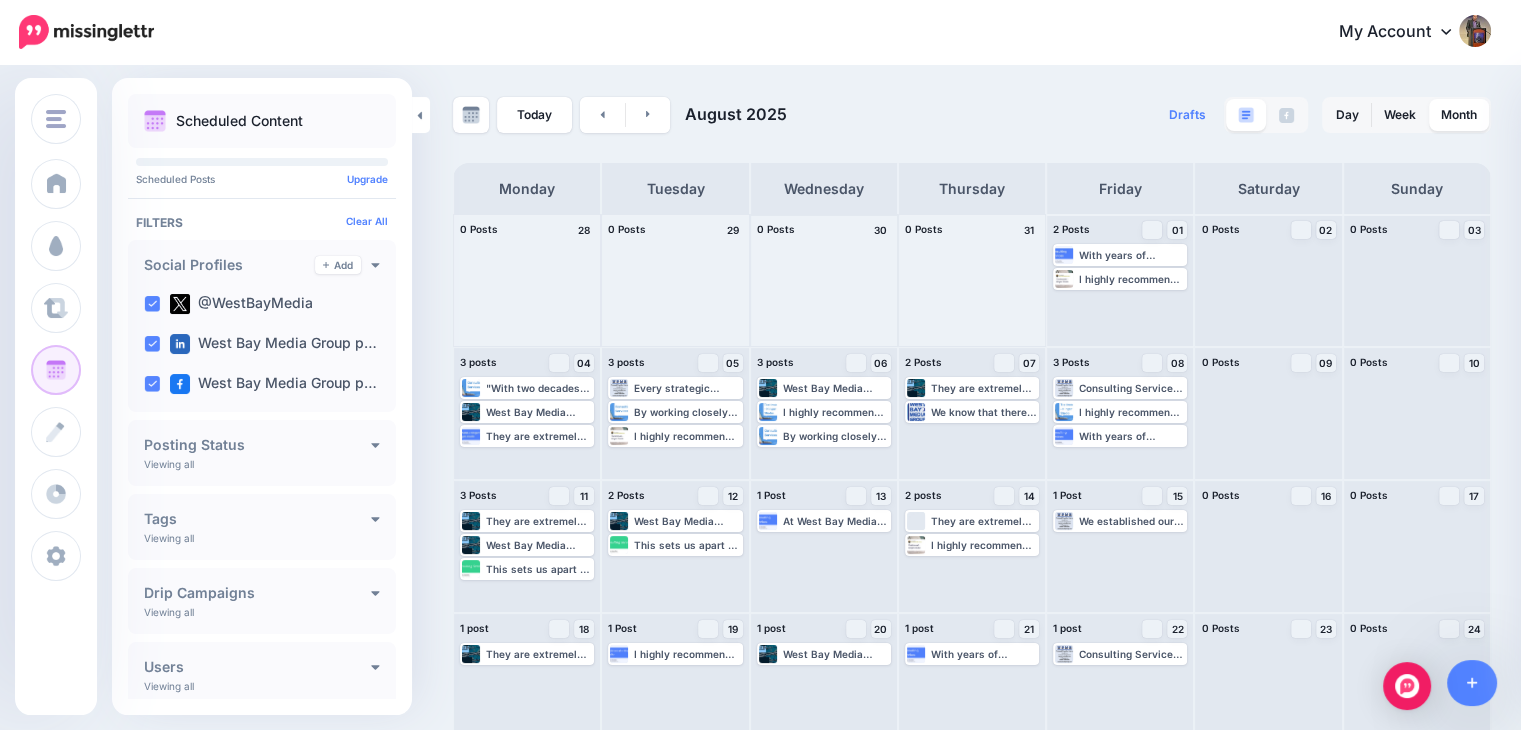 click at bounding box center (824, 280) 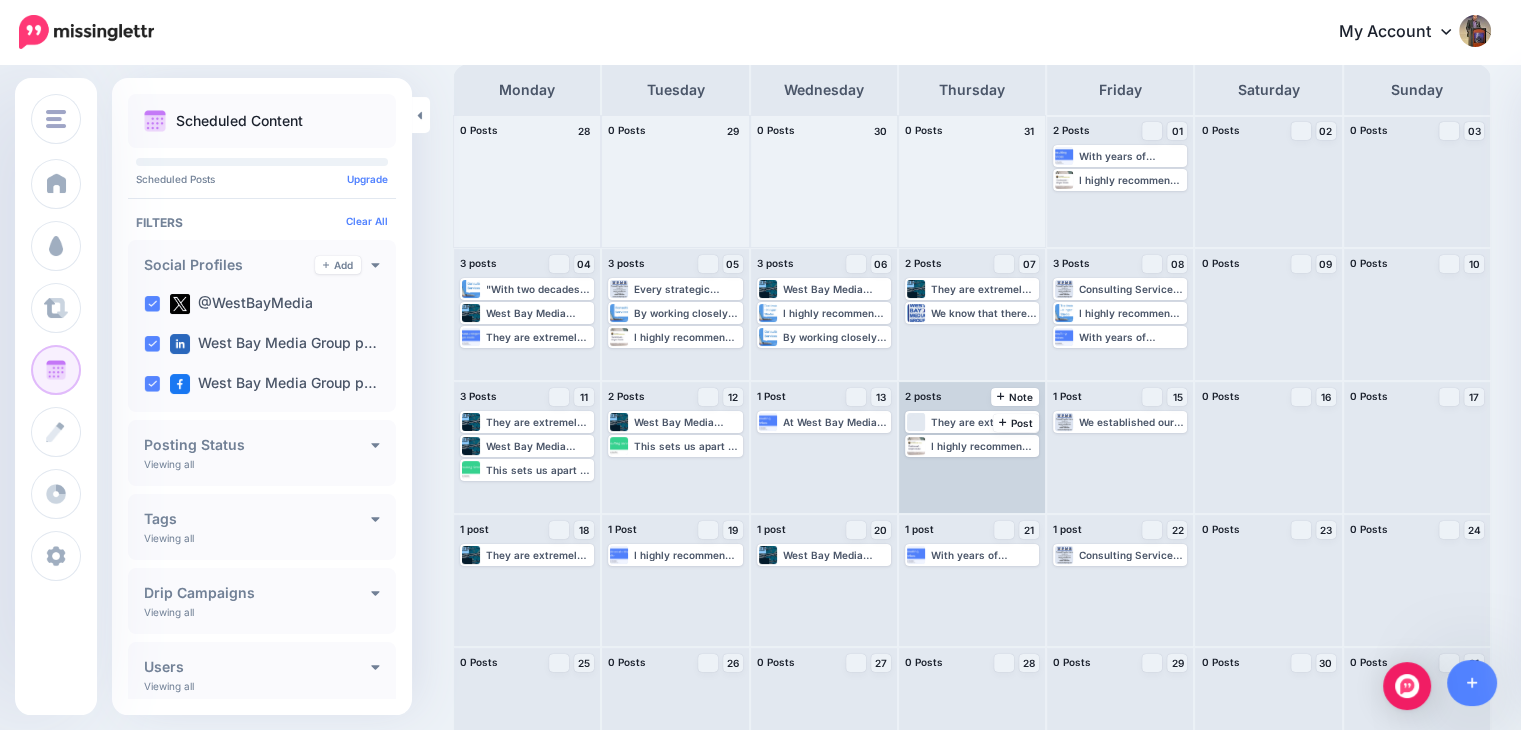 scroll, scrollTop: 0, scrollLeft: 0, axis: both 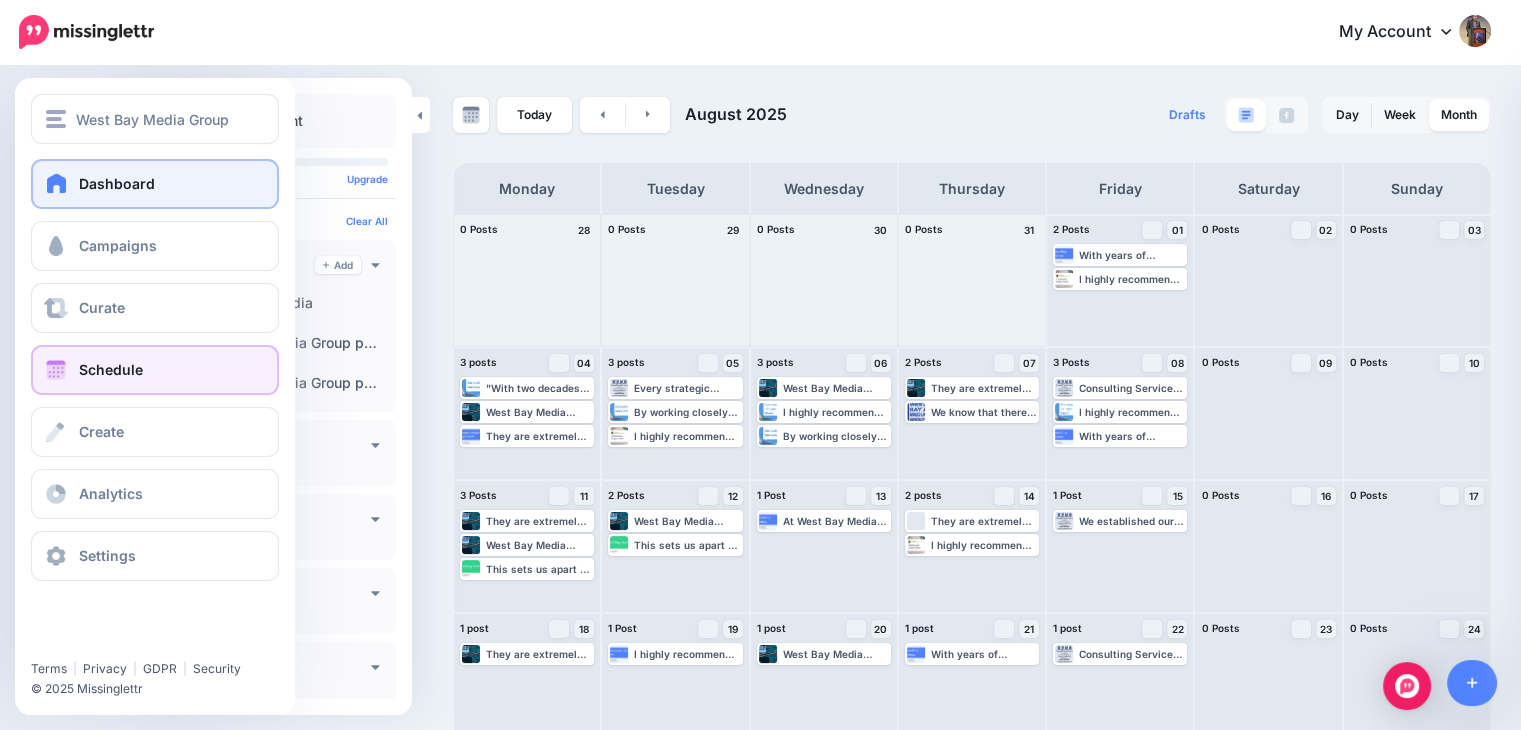 click at bounding box center (57, 183) 